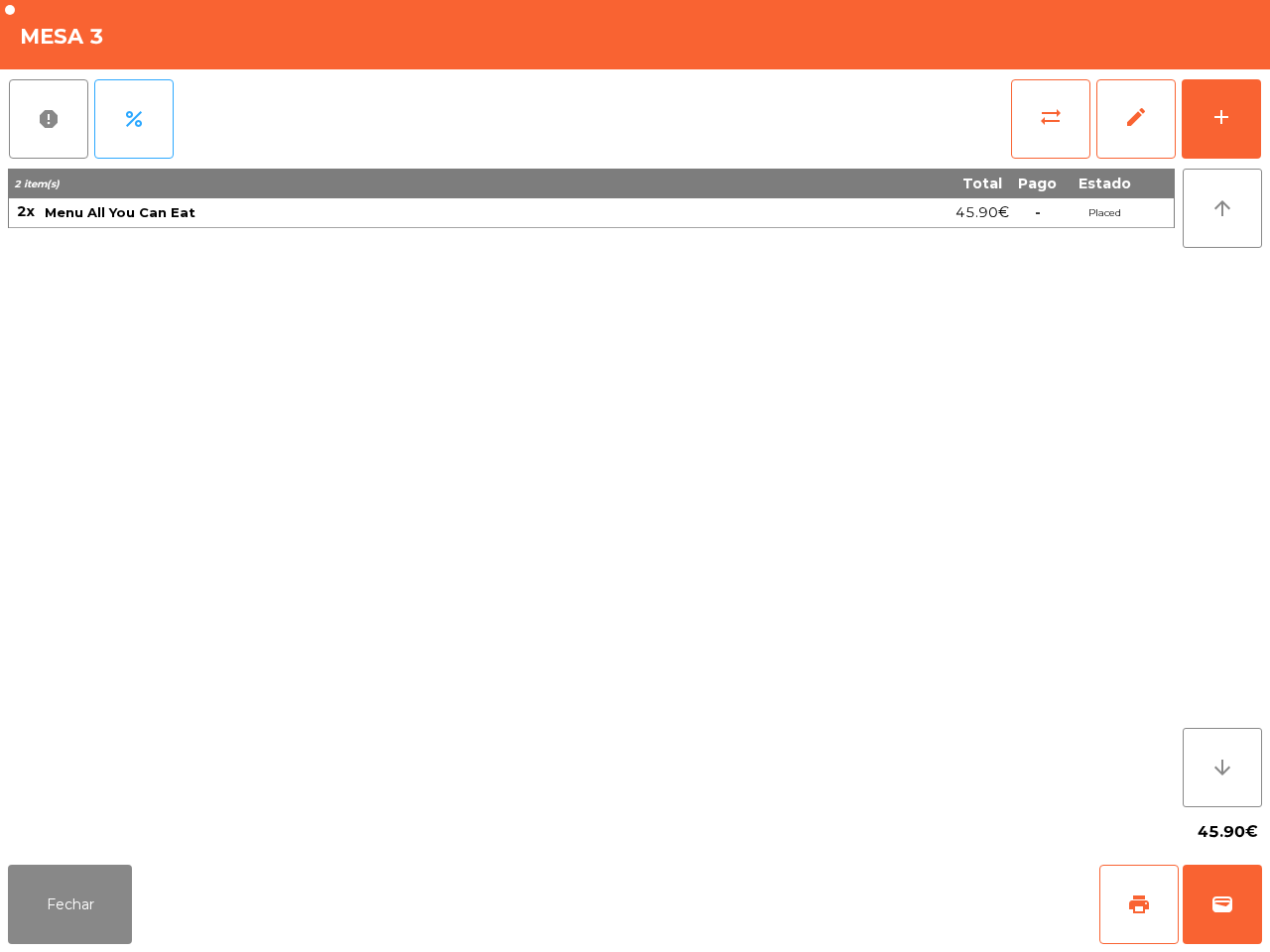scroll, scrollTop: 0, scrollLeft: 0, axis: both 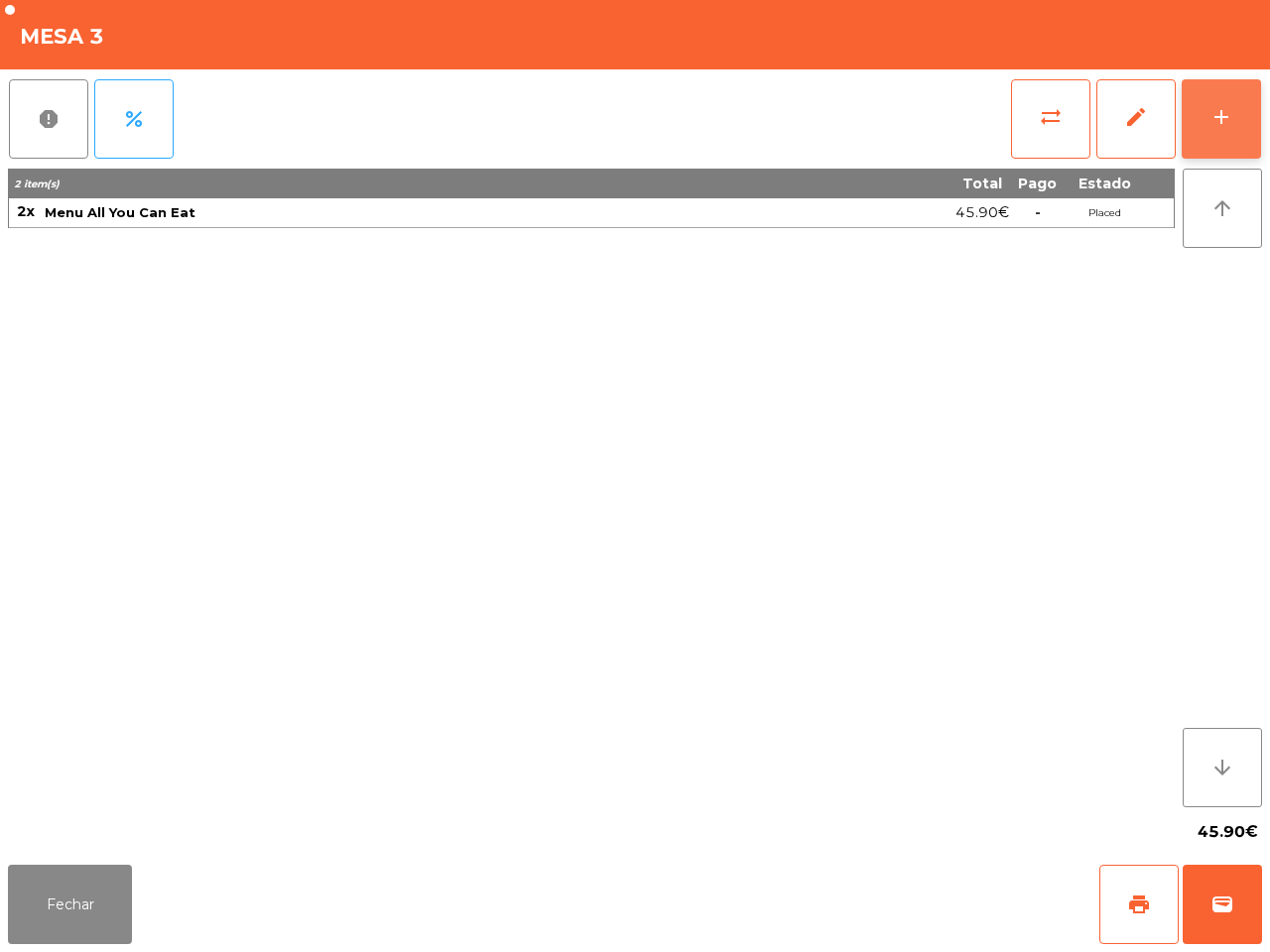click on "add" 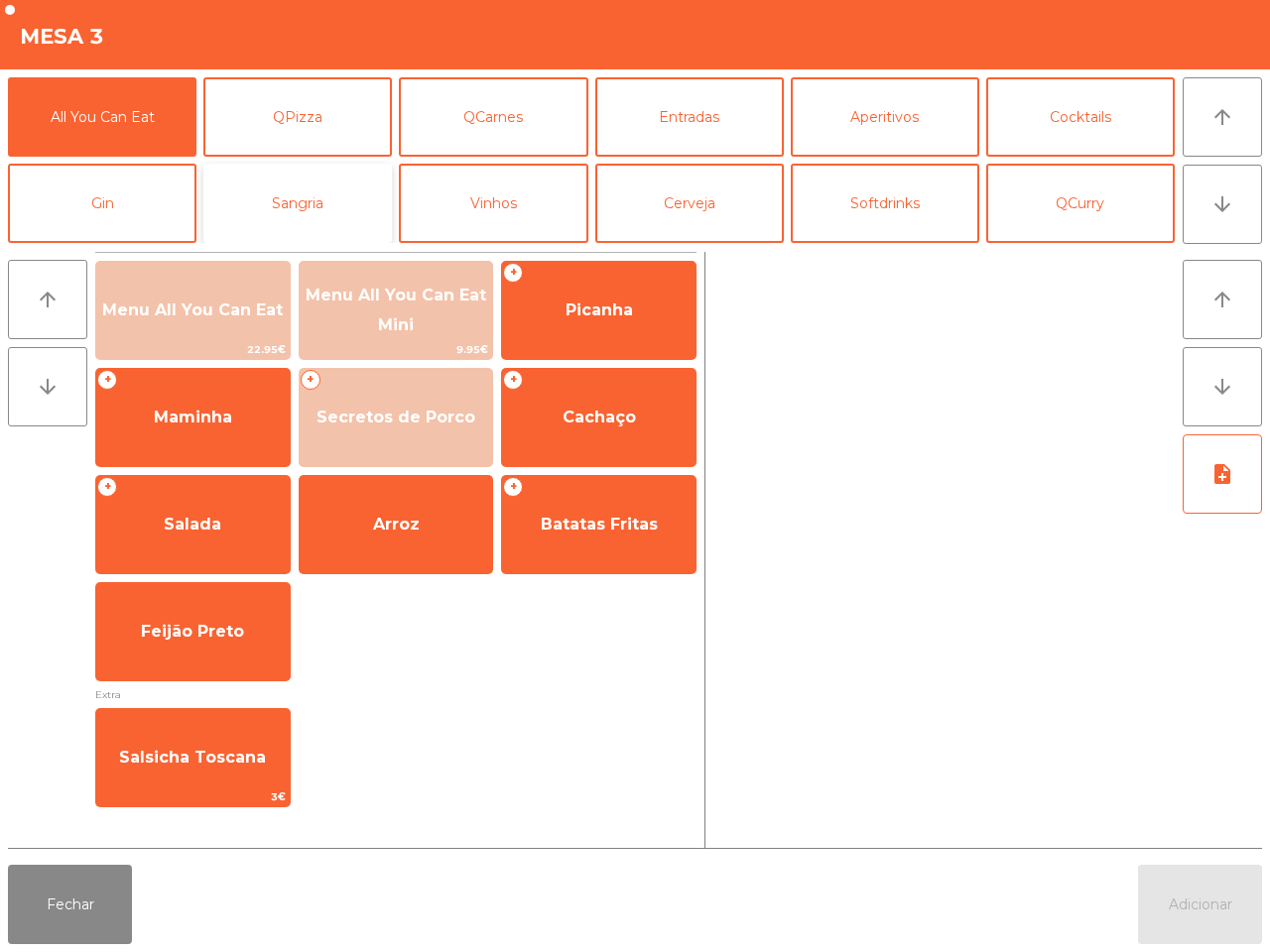 click on "Sangria" 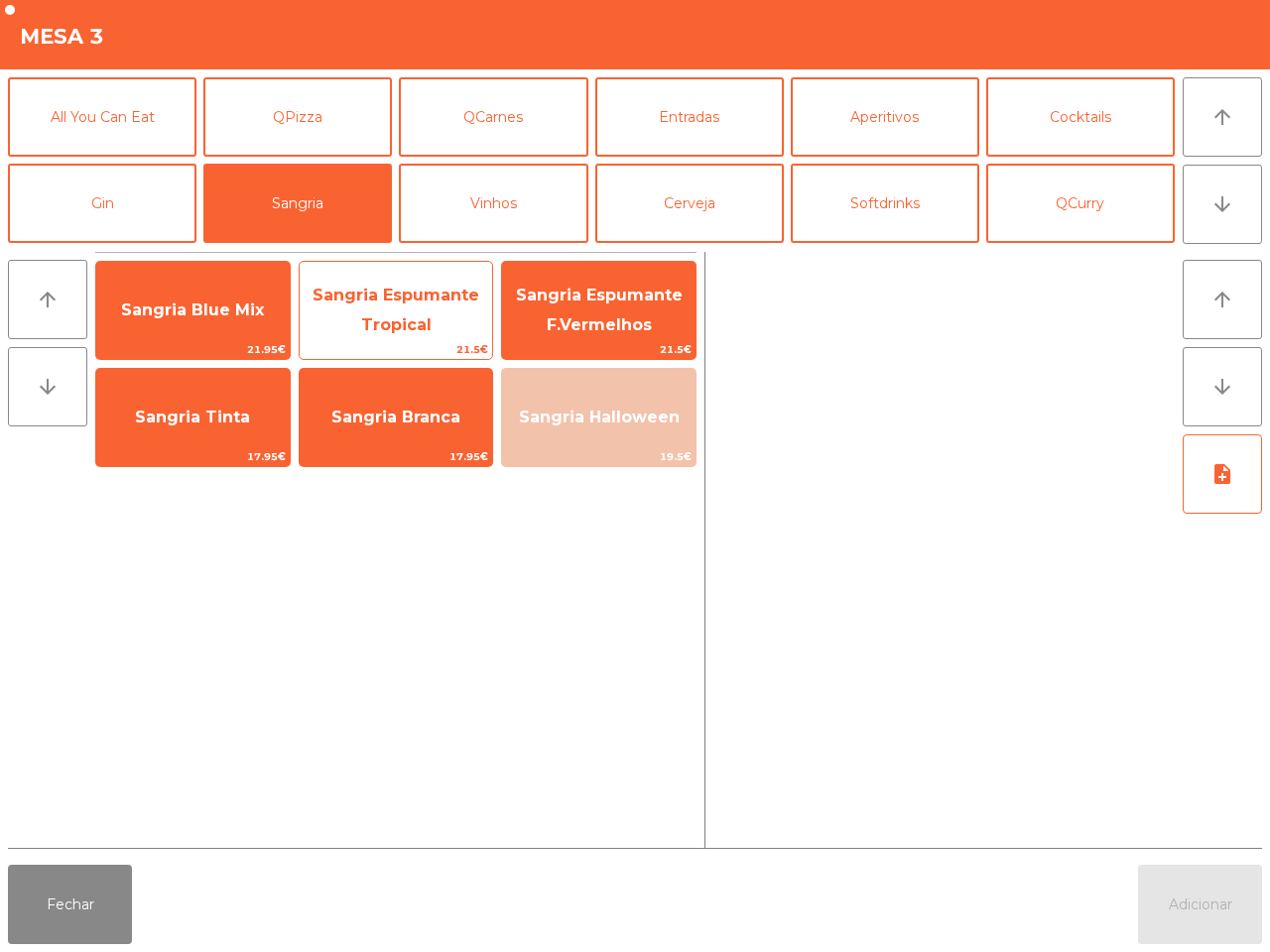 click on "Sangria Espumante Tropical" 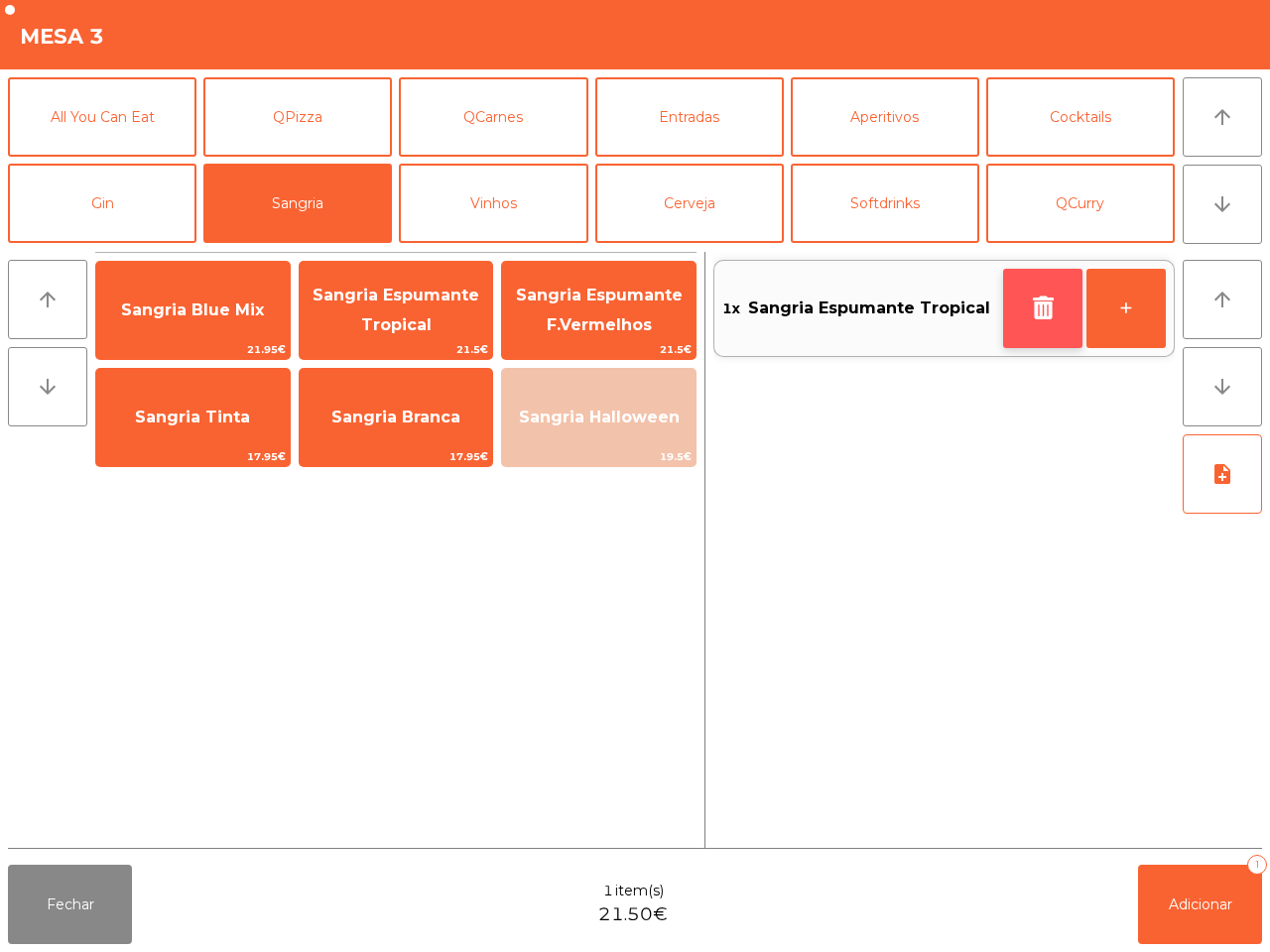 click 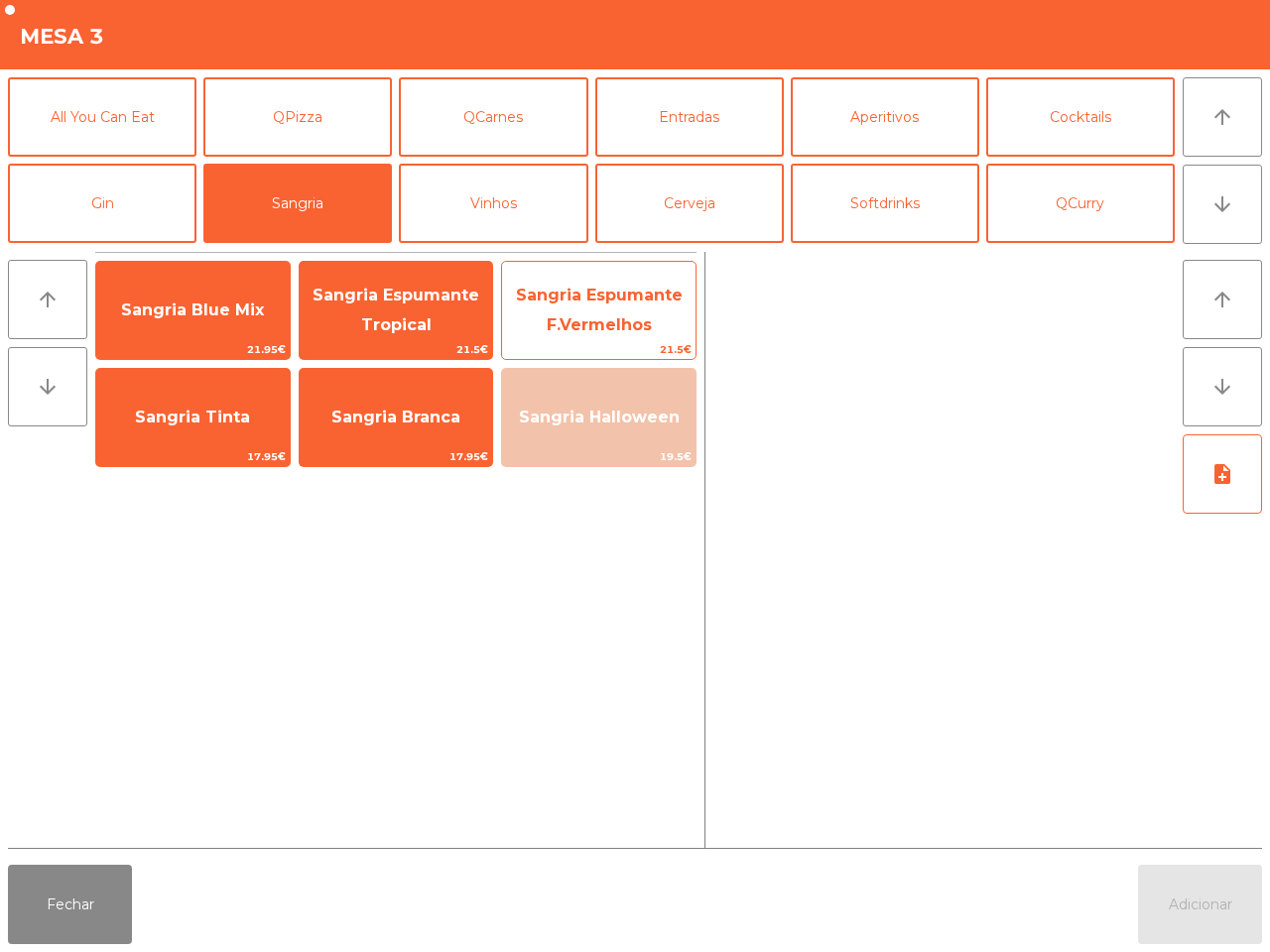 click on "Sangria Espumante F.Vermelhos" 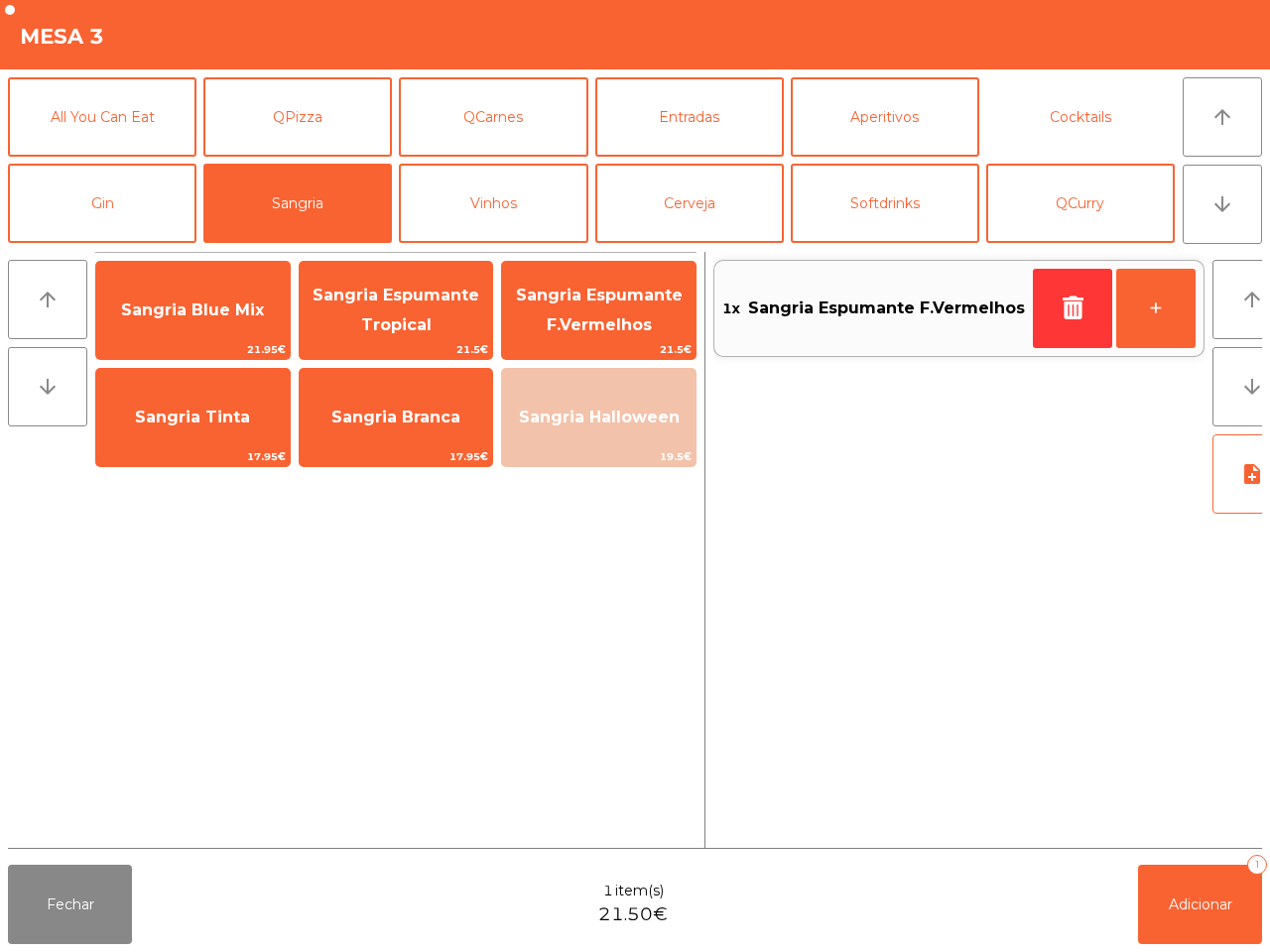 click on "Cocktails" 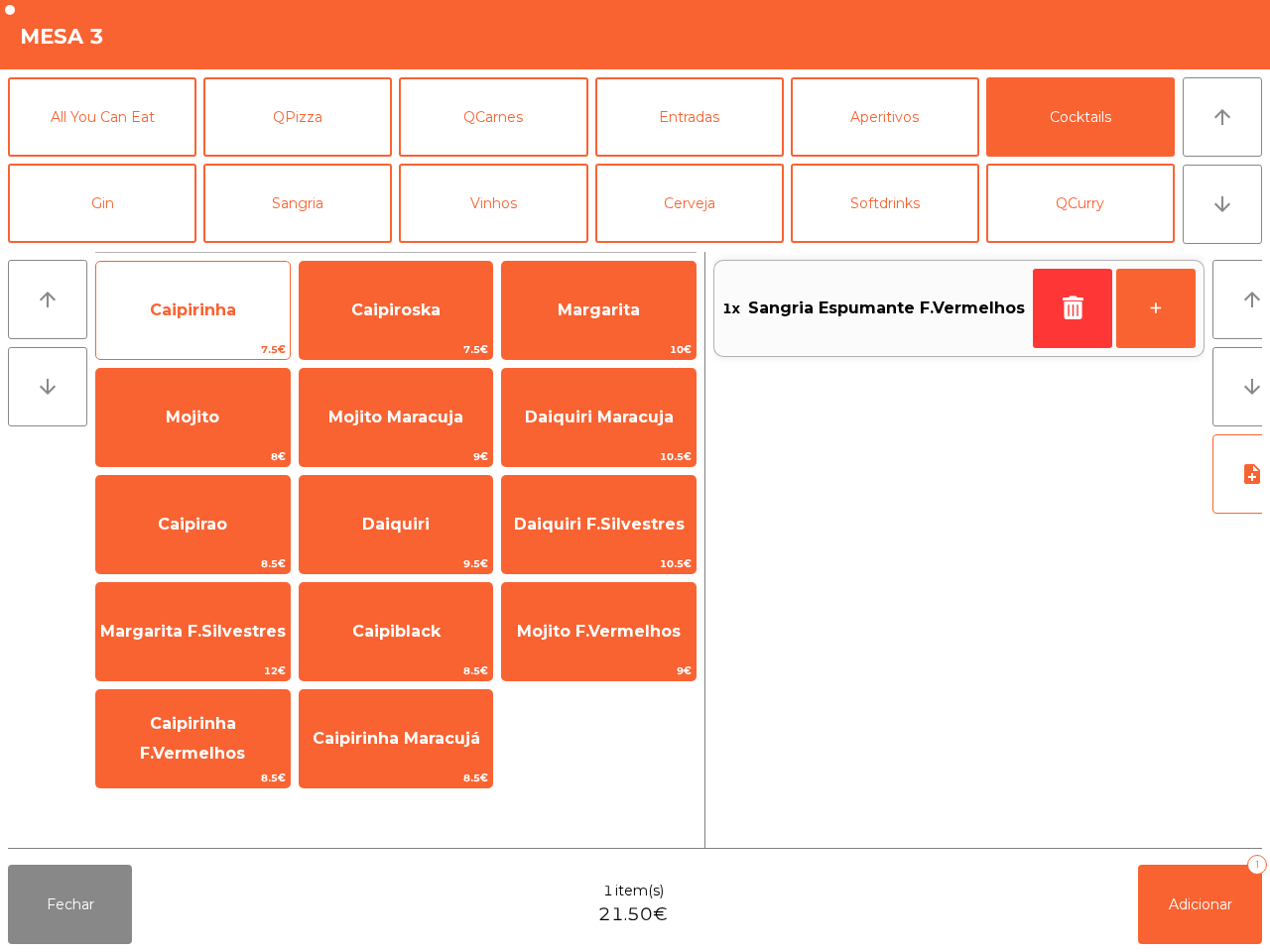 click on "Caipirinha" 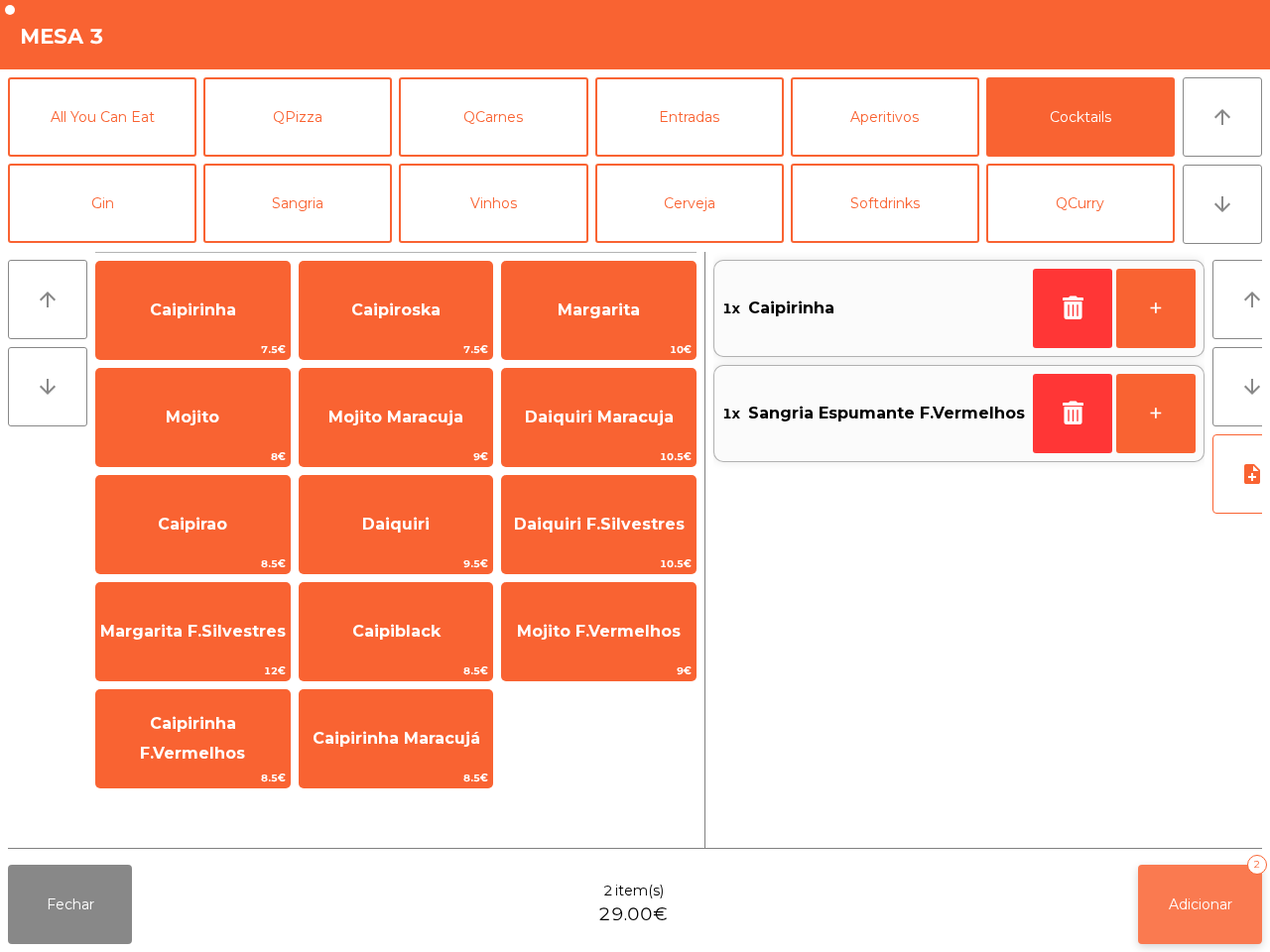 click on "Adicionar   2" 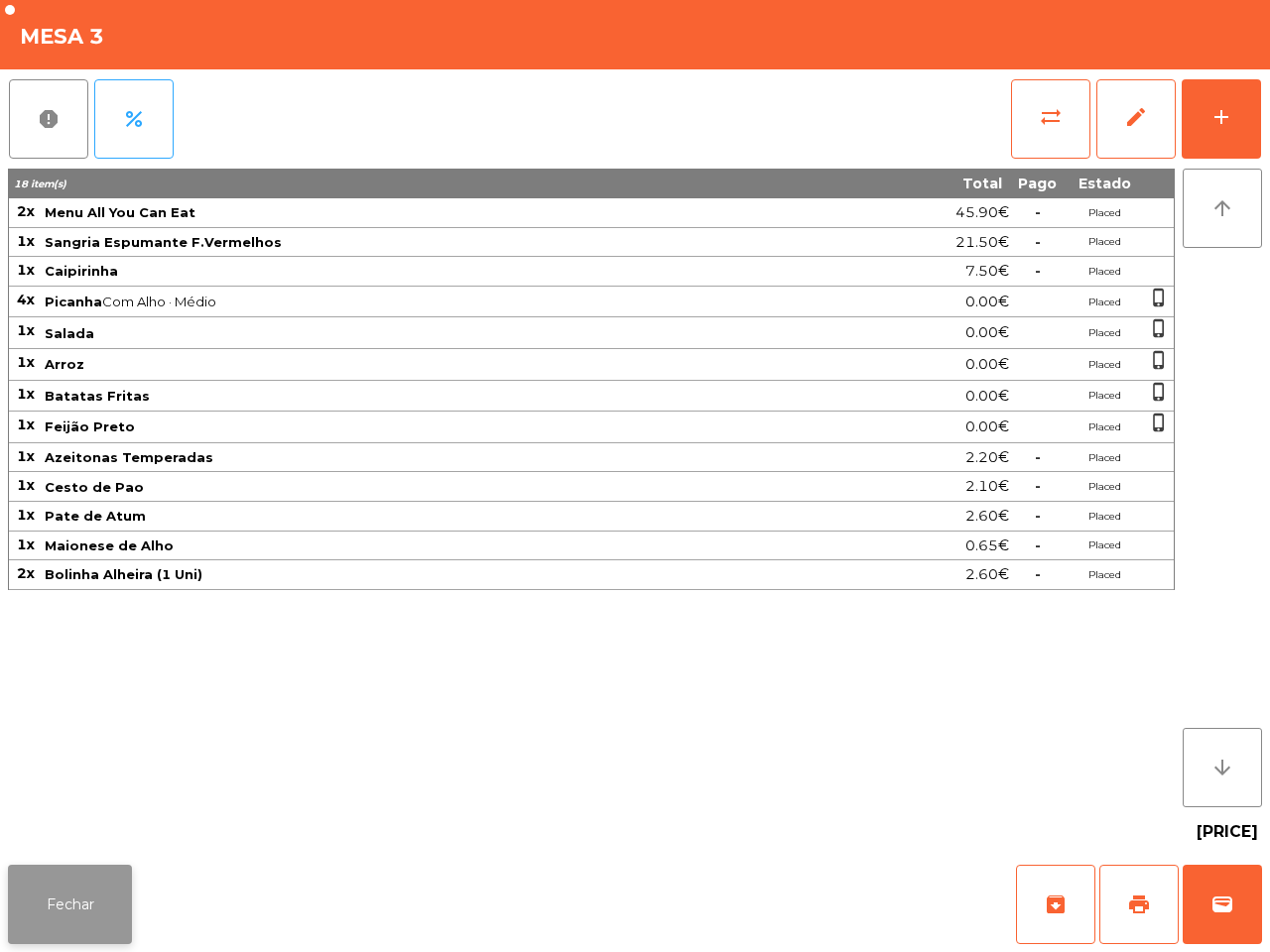click on "Fechar" 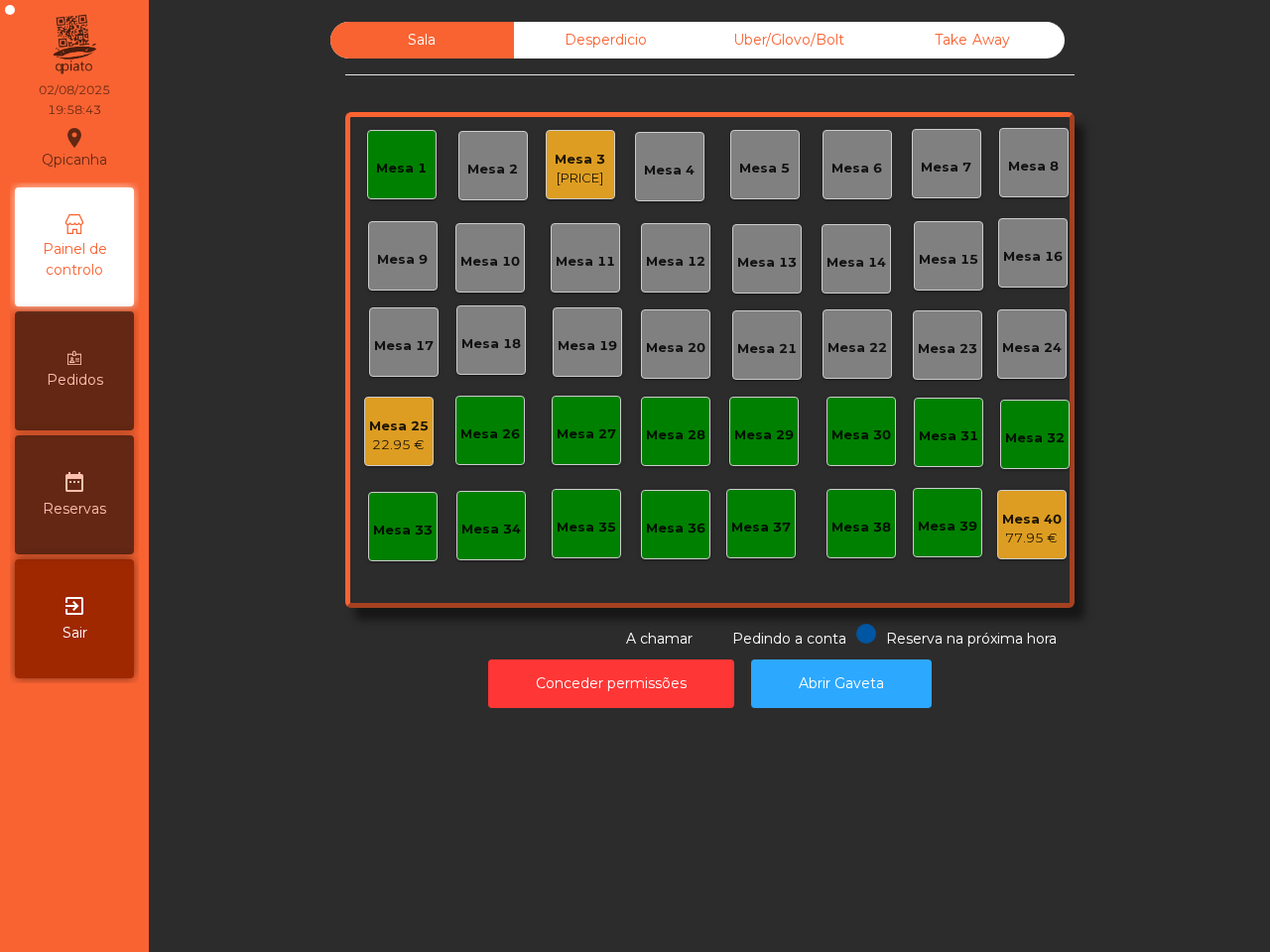 click on "Mesa 1" 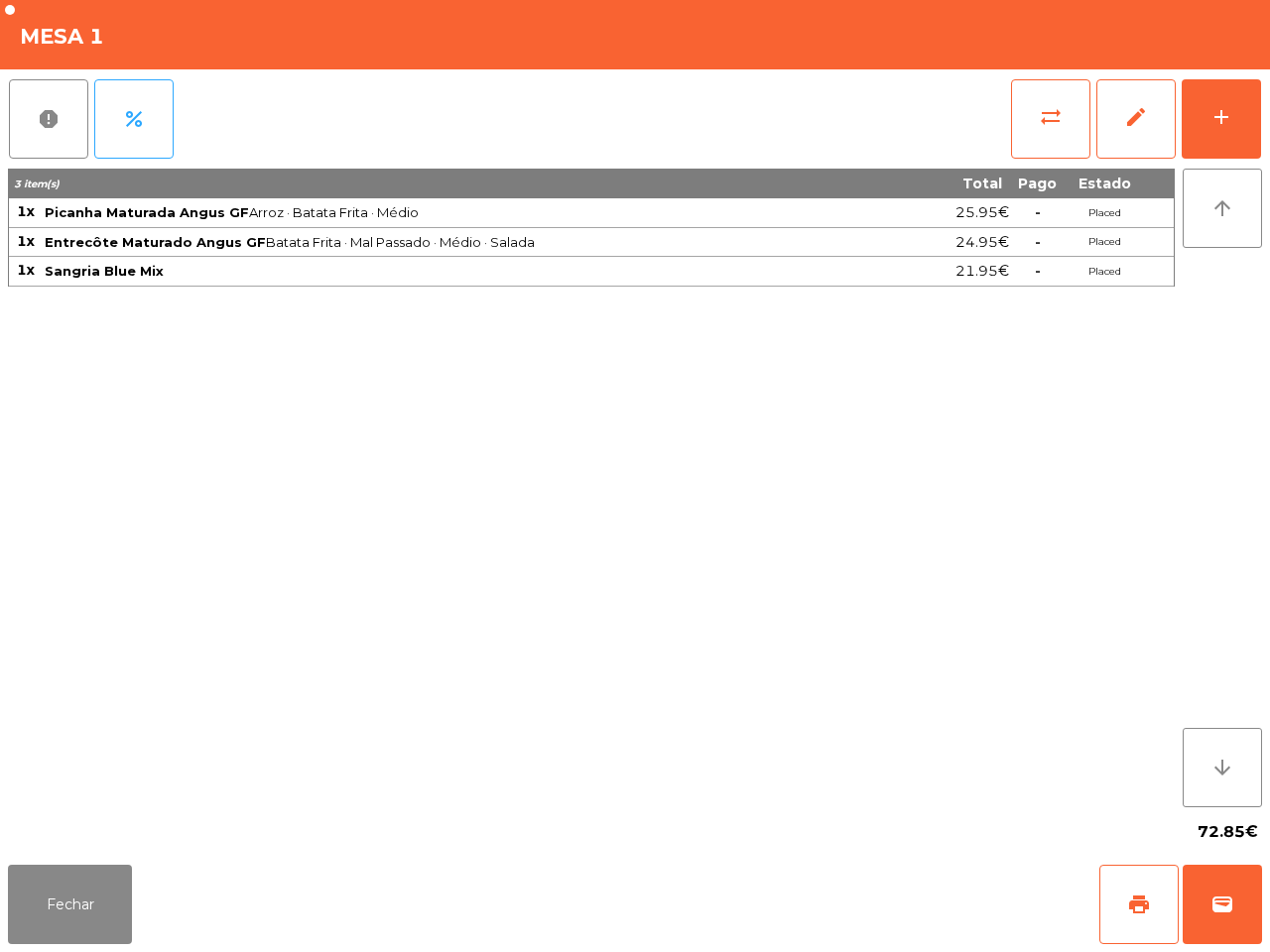click on "report   percent   sync_alt   edit   add" 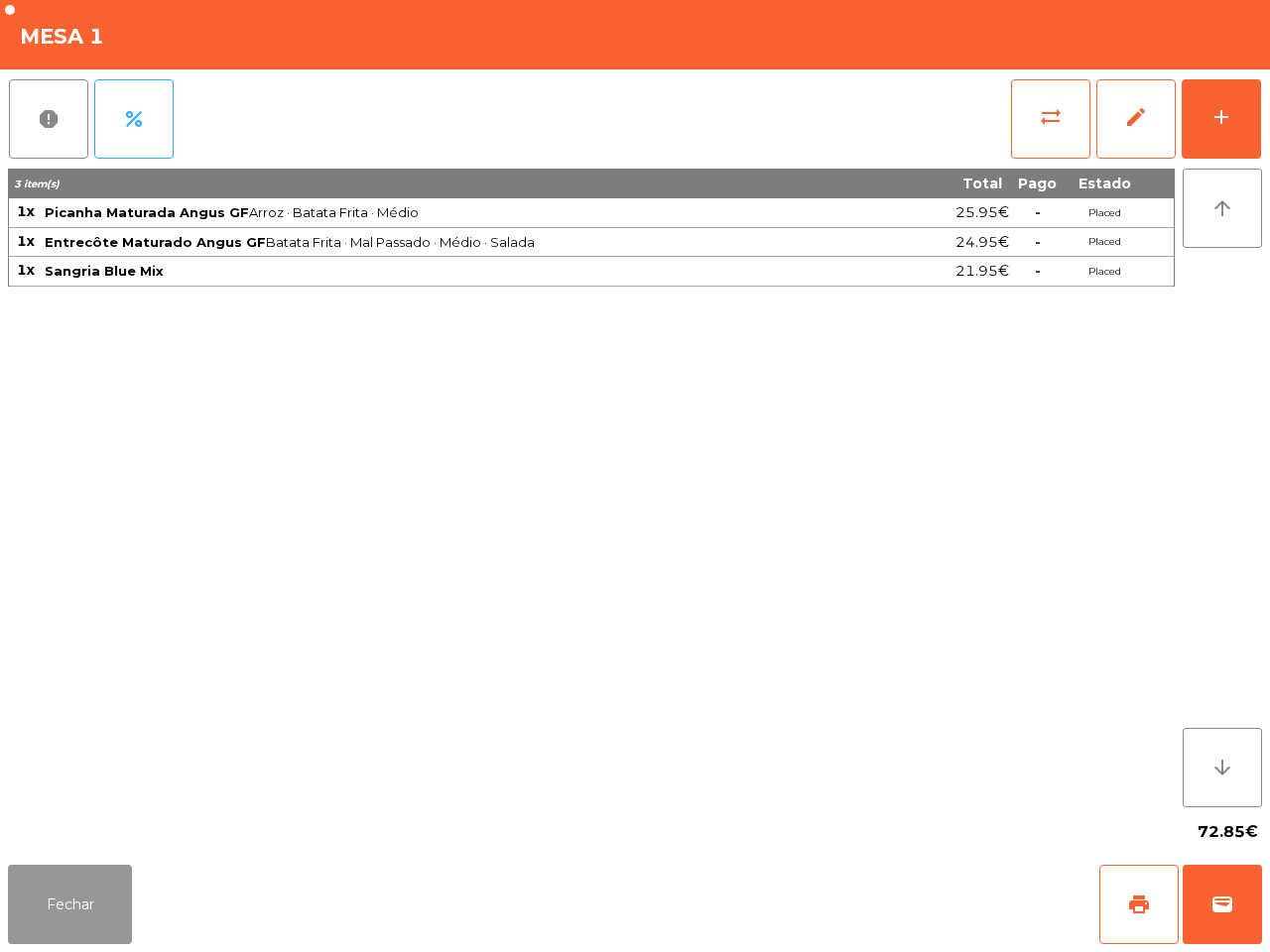 drag, startPoint x: 55, startPoint y: 913, endPoint x: 64, endPoint y: 917, distance: 9.848858 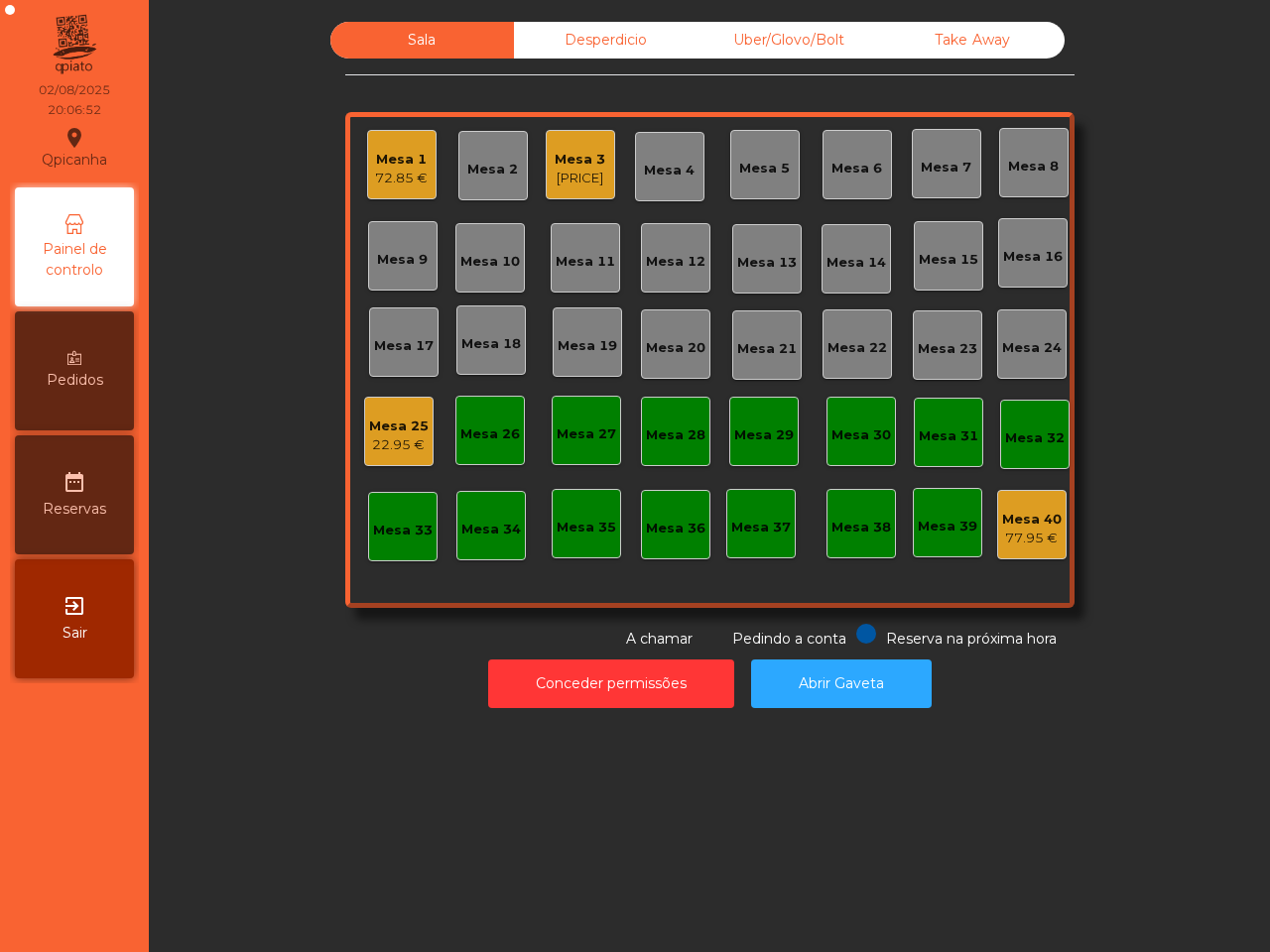 click on "[PRICE]" 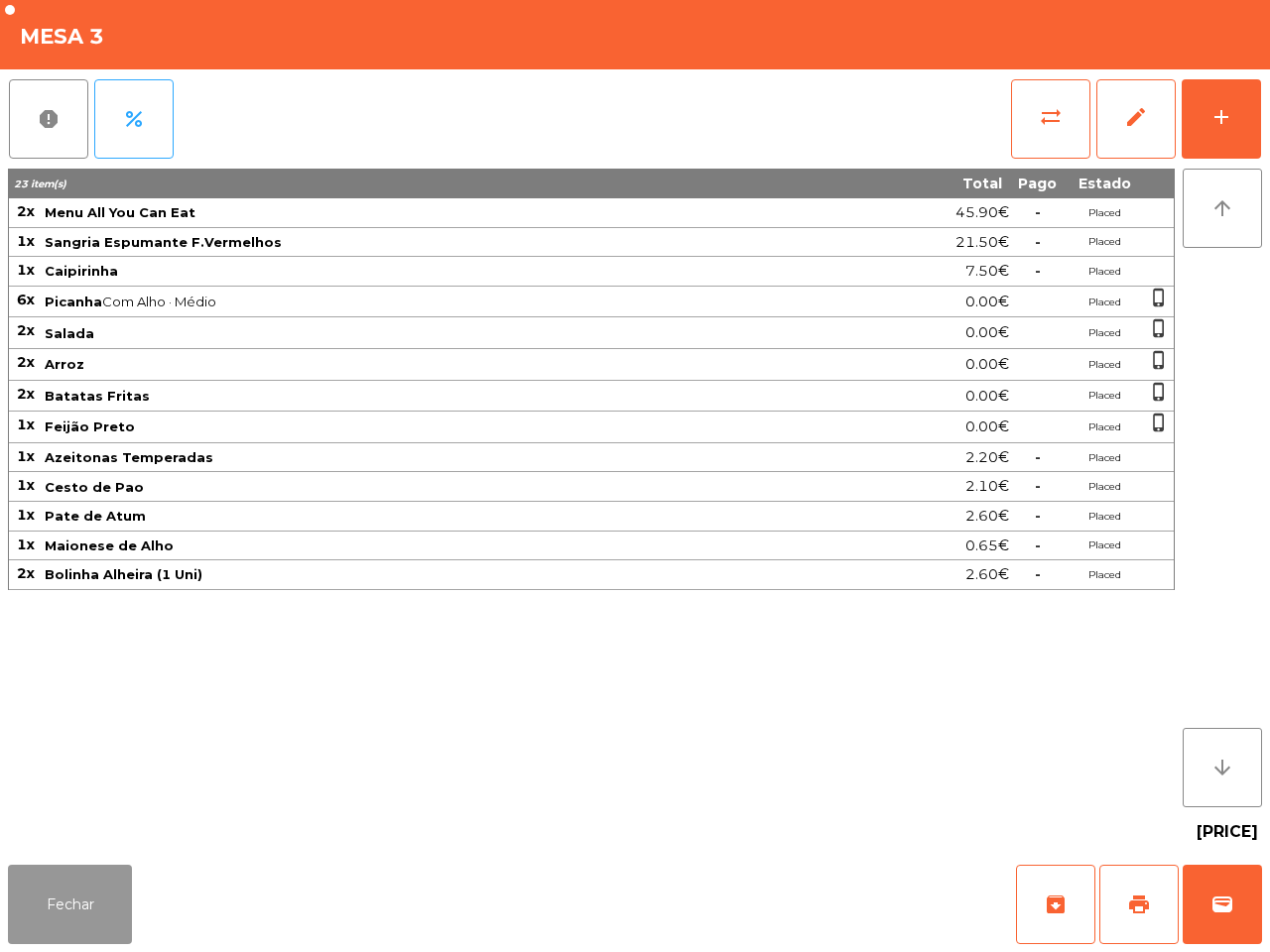 click on "Fechar" 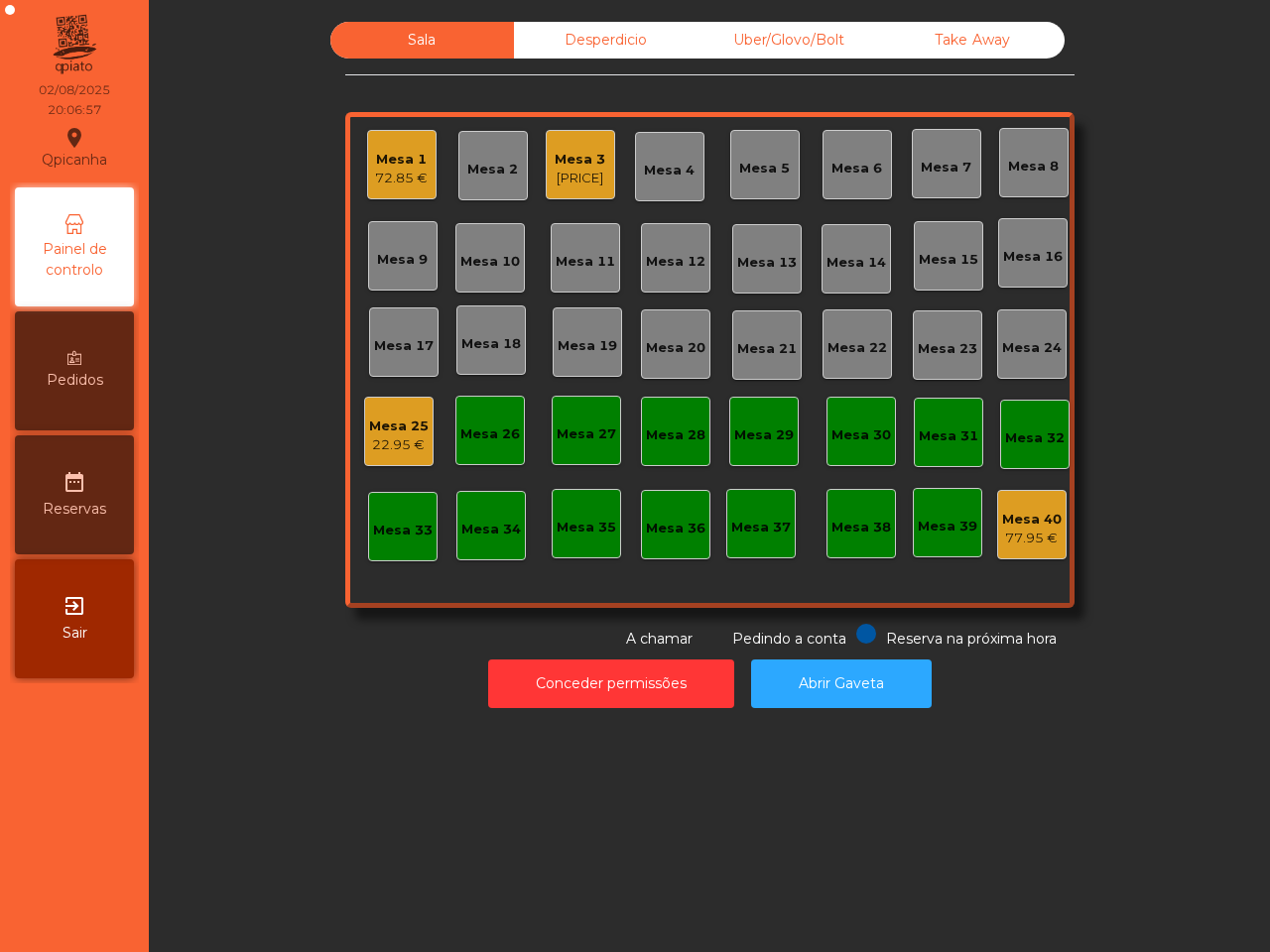 click on "Sala   Desperdicio   Uber/Glovo/Bolt   Take Away   Mesa 1   [PRICE]   Mesa 2   Mesa 3   [PRICE]   Mesa 4   Mesa 5   Mesa 6   Mesa 7   Mesa 8   Mesa 9   Mesa 10   Mesa 11   Mesa 12   Mesa 13   Mesa 14   Mesa 15   Mesa 16   Mesa 17   Mesa 18   Mesa 19   Mesa 20   Mesa 21   Mesa 22   Mesa 23   Mesa 24   Mesa 25   [PRICE]   Mesa 26   Mesa 27   Mesa 28   Mesa 29   Mesa 30   Mesa 31   Mesa 32   Mesa 33   Mesa 34   Mesa 35   Mesa 36   Mesa 37   Mesa 38   Mesa 39   Mesa 40   [PRICE]  Reserva na próxima hora Pedindo a conta A chamar" 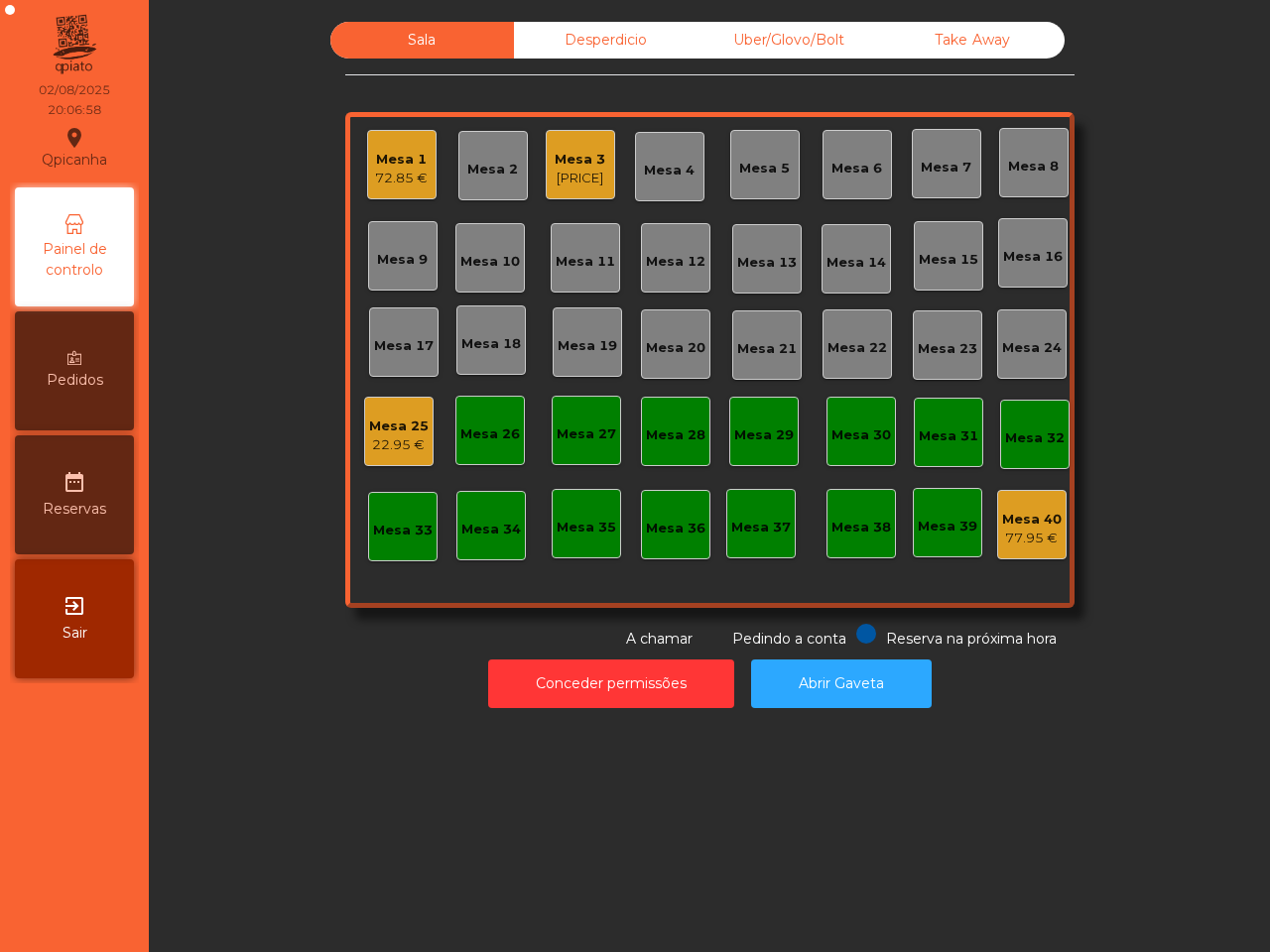 click on "Desperdicio" 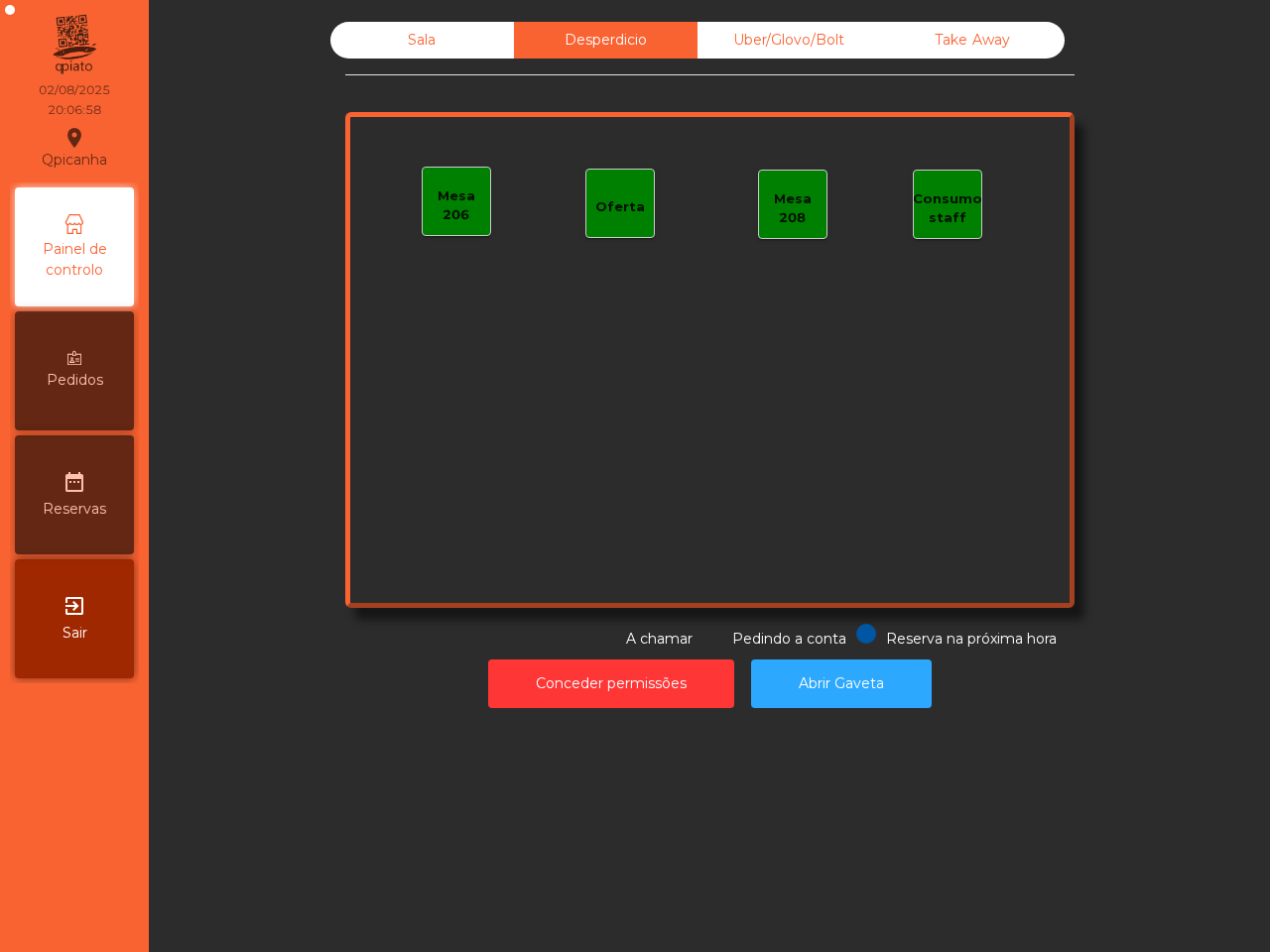 click on "Uber/Glovo/Bolt" 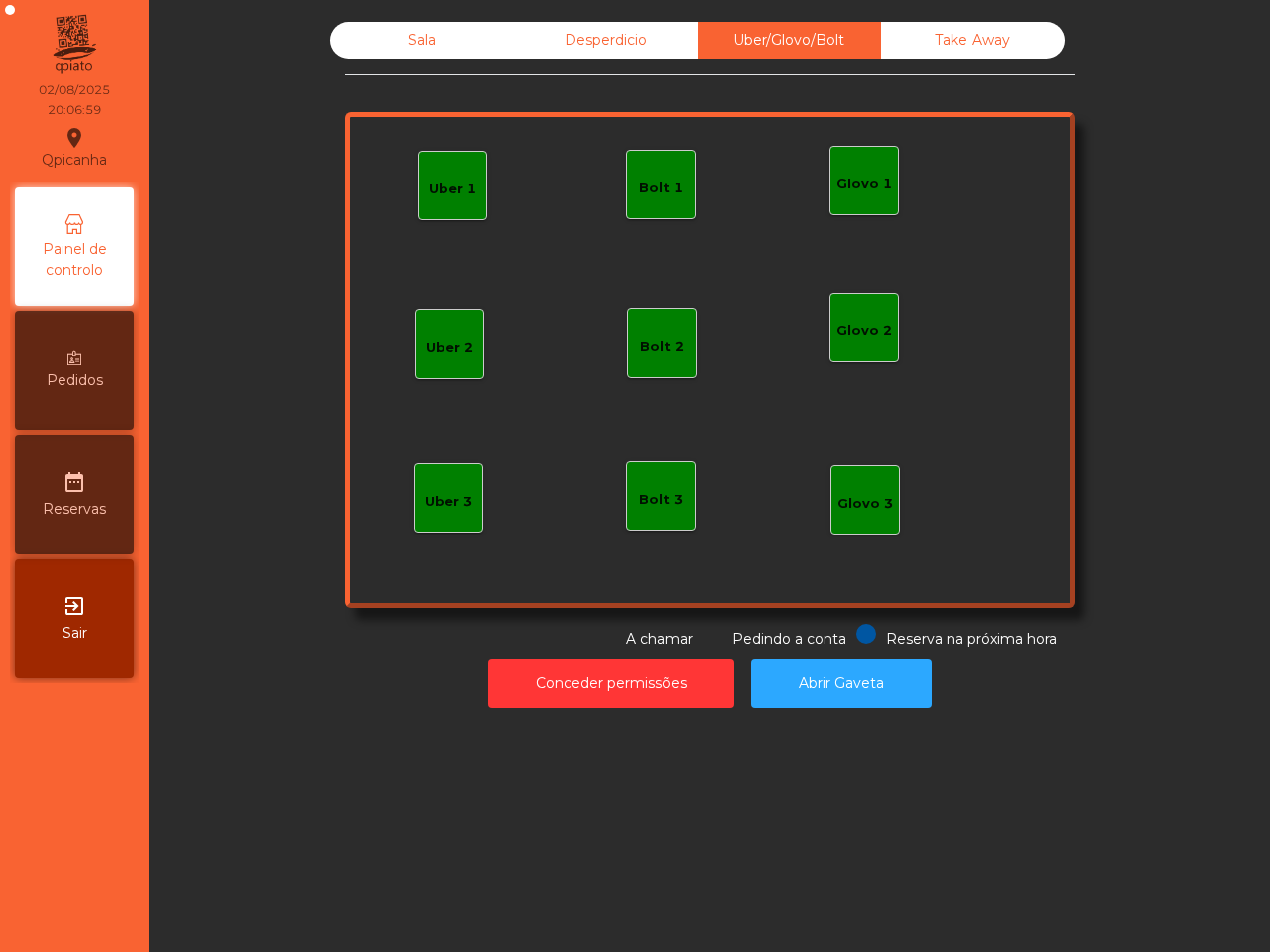 click on "Take Away" 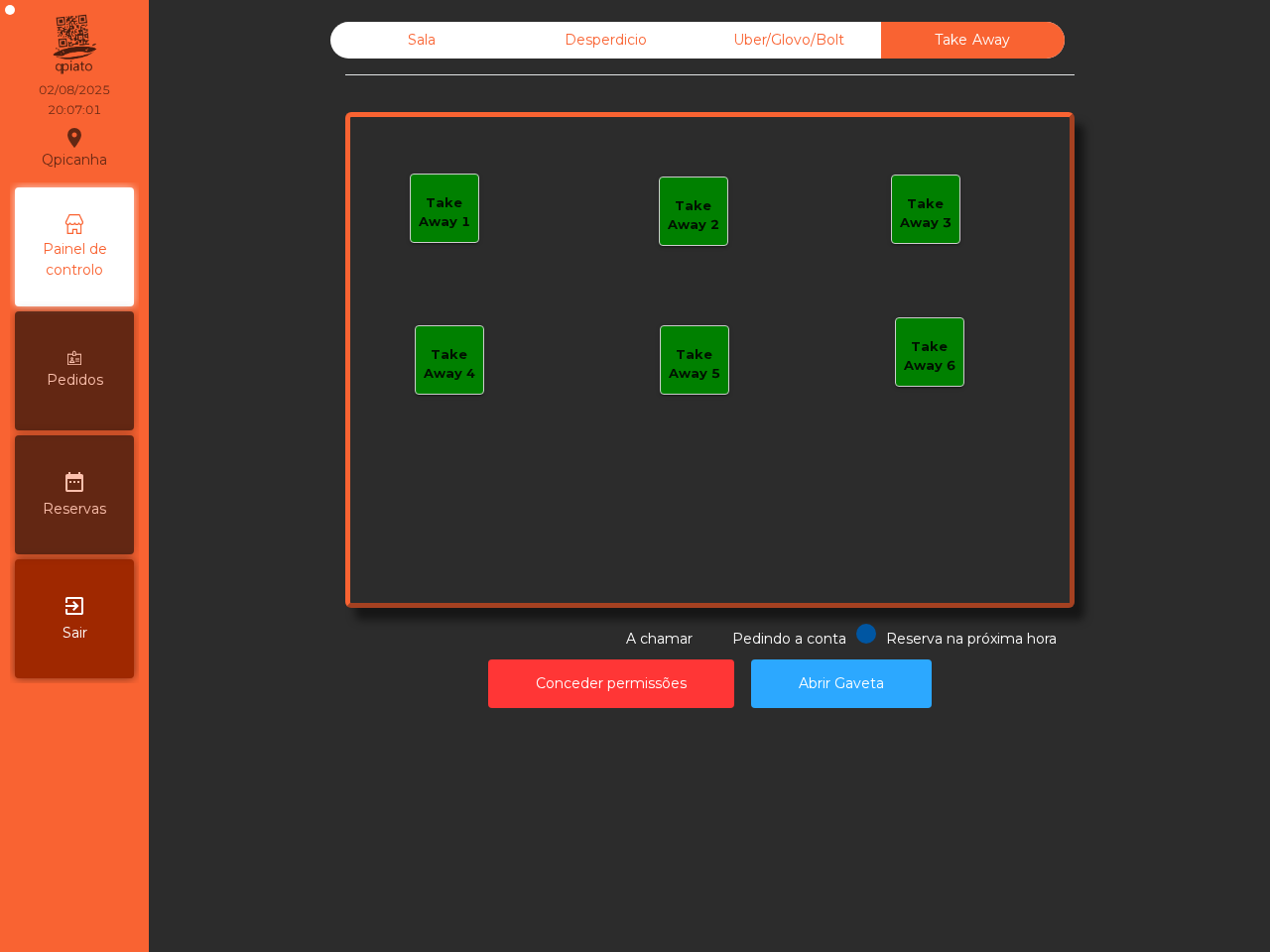 click on "Sala" 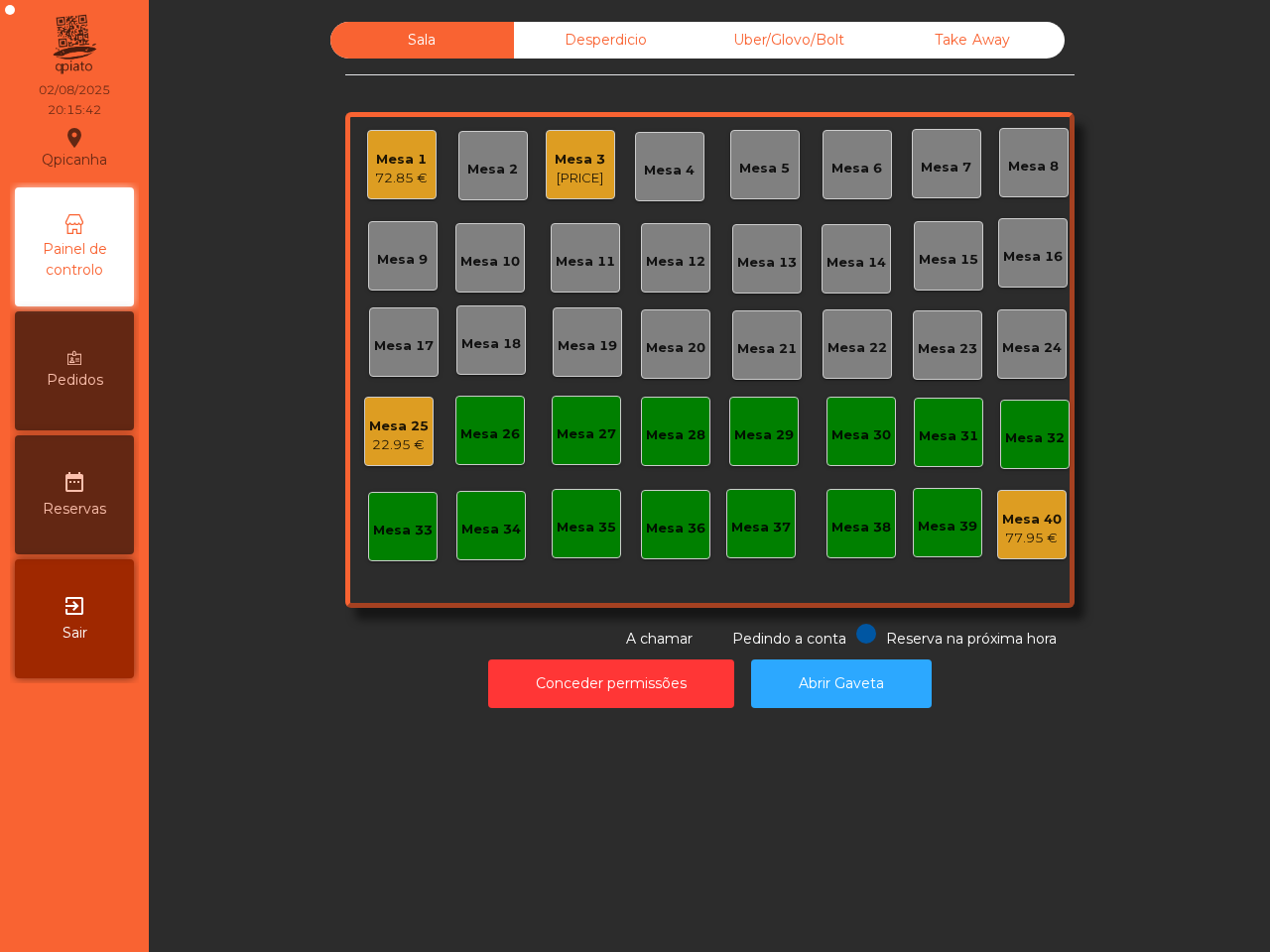 click on "Mesa 3" 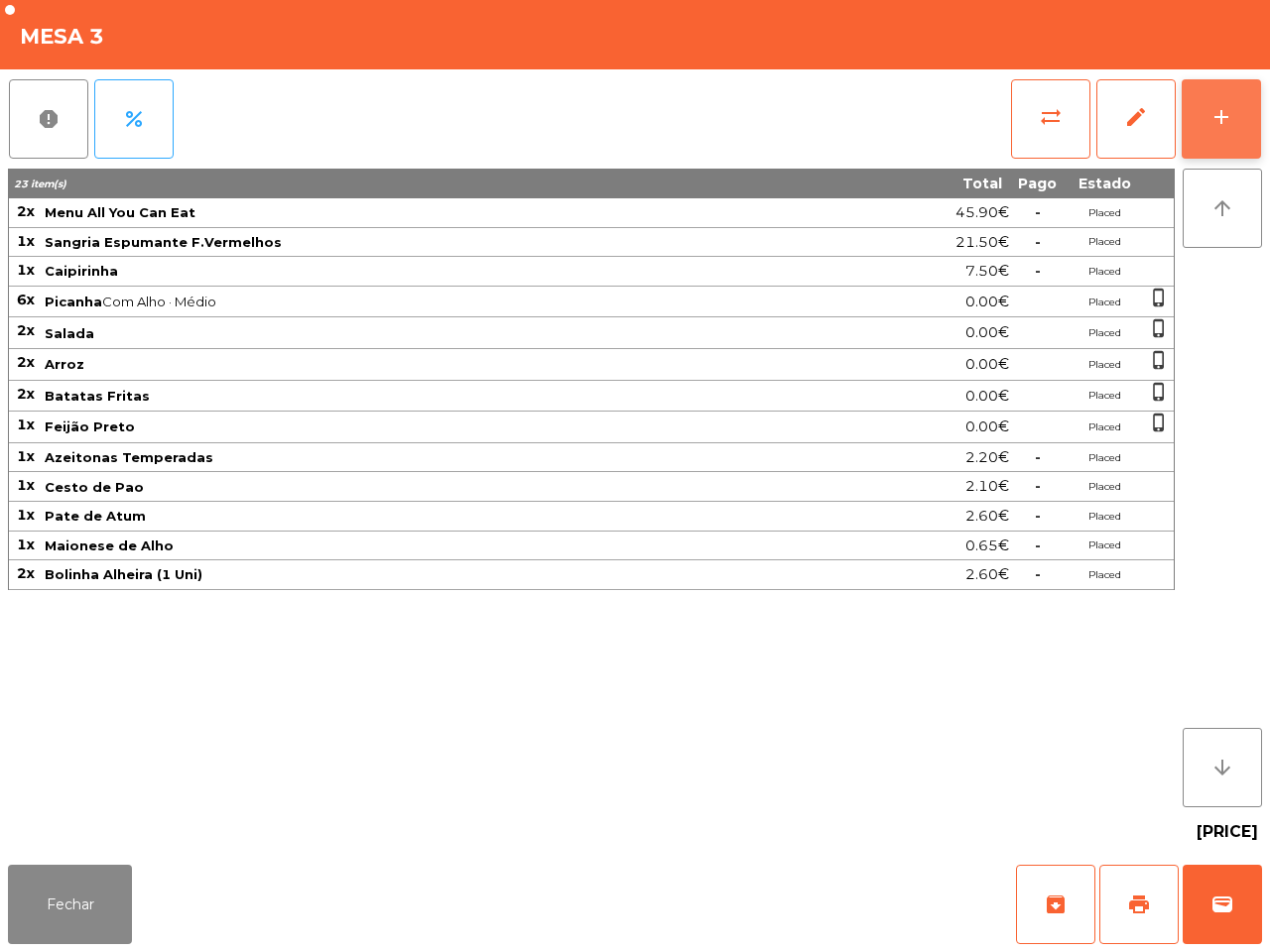 click on "add" 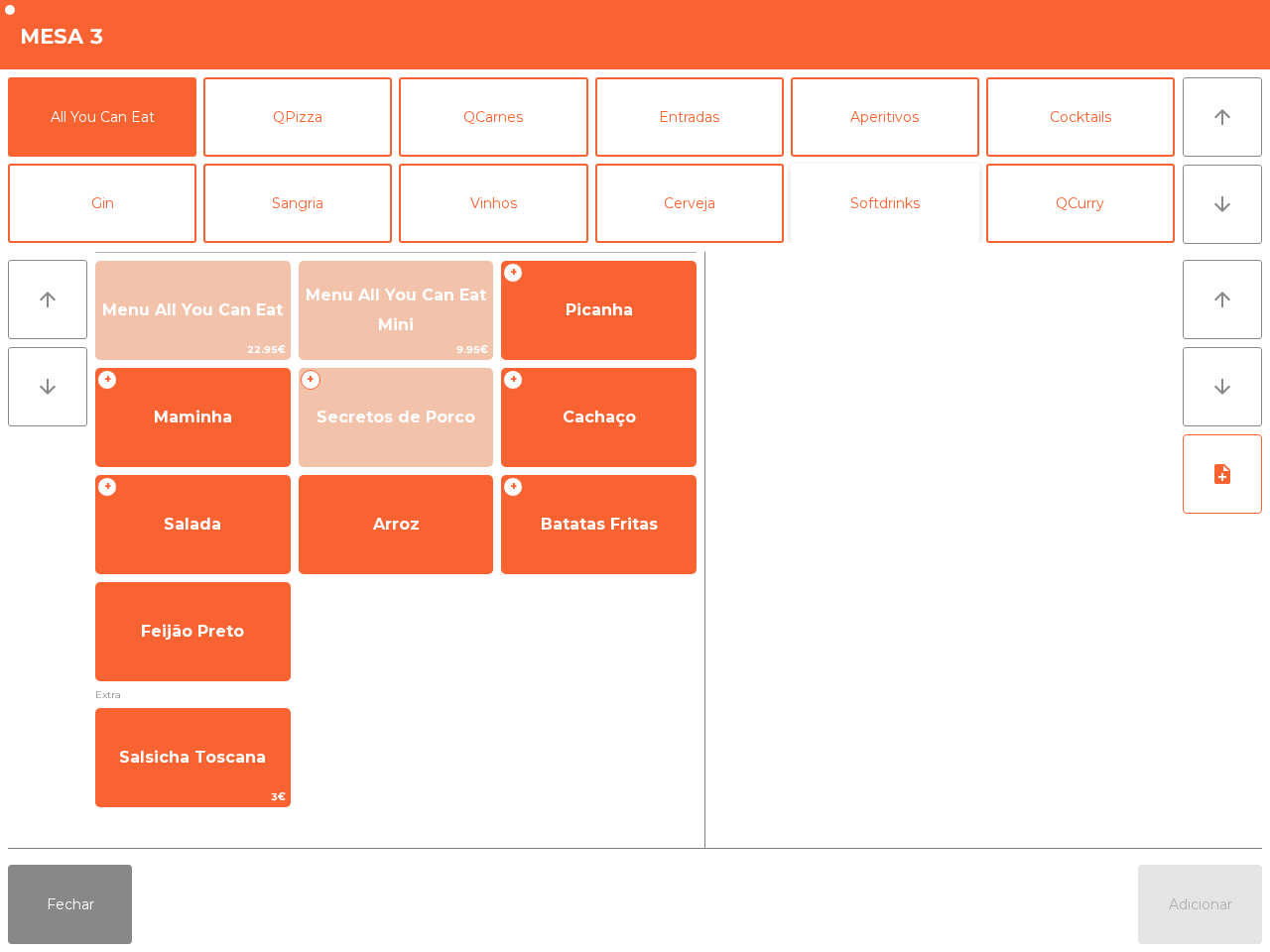 click on "Softdrinks" 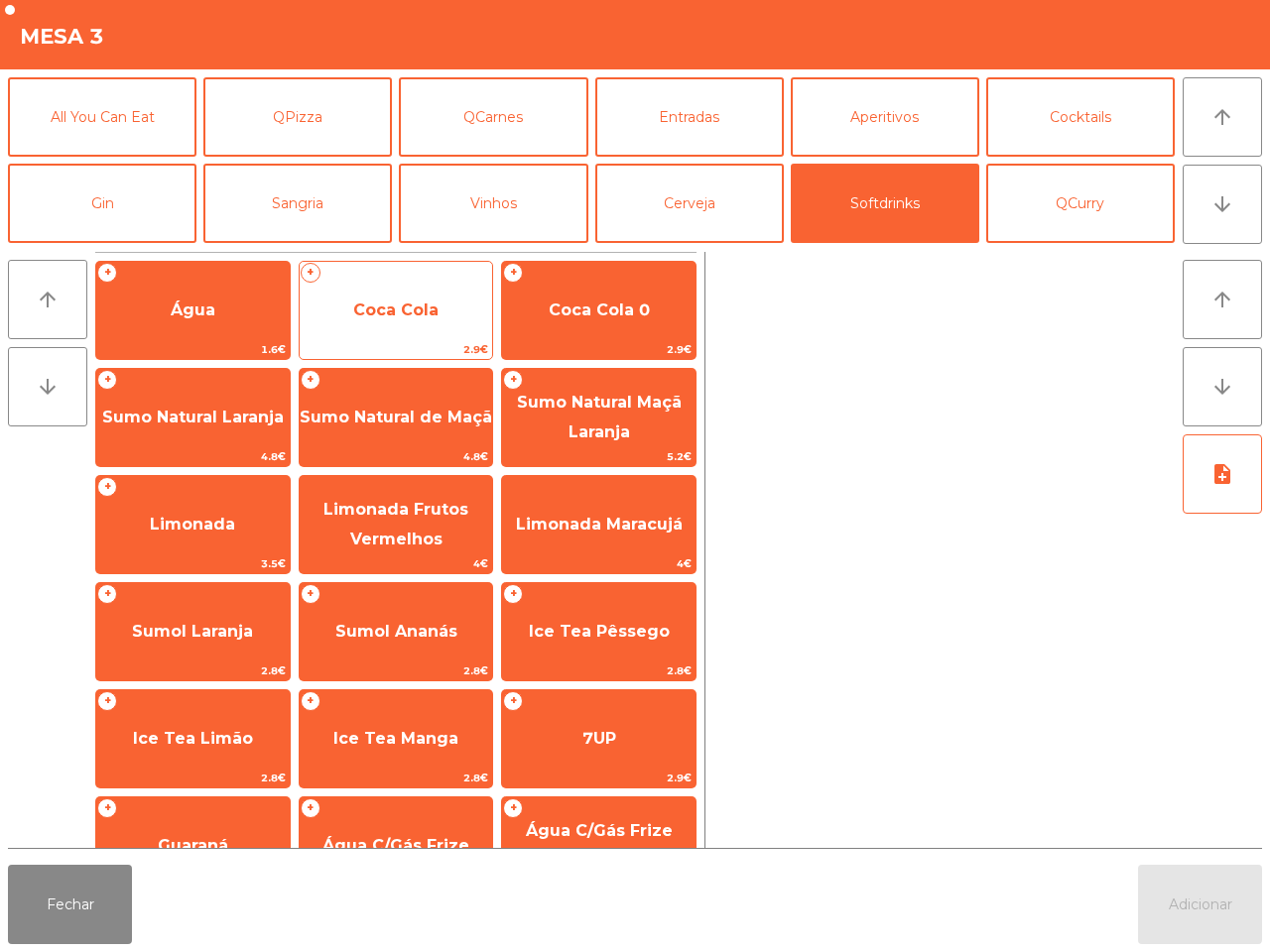 click on "Coca Cola" 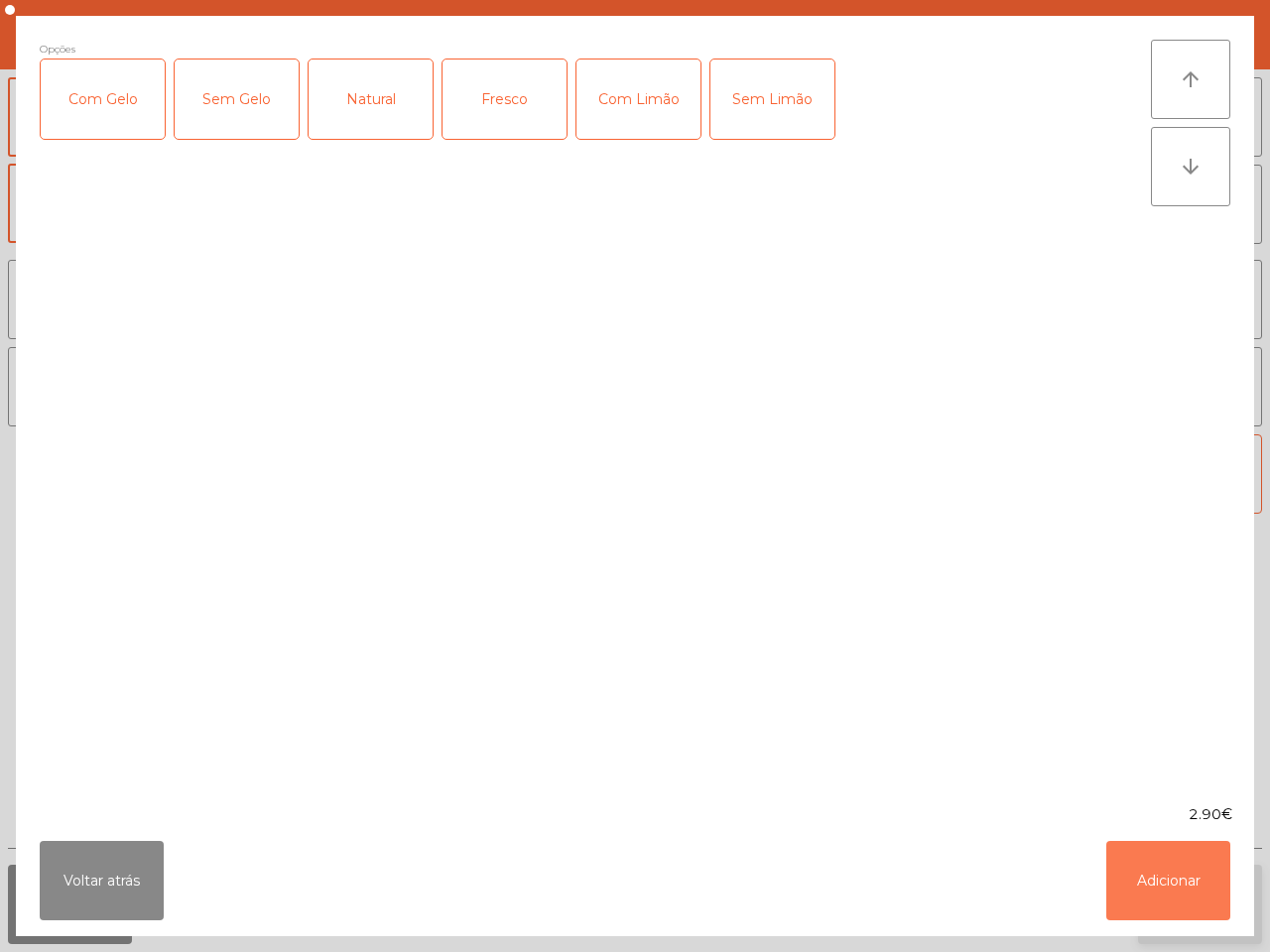click on "Adicionar" 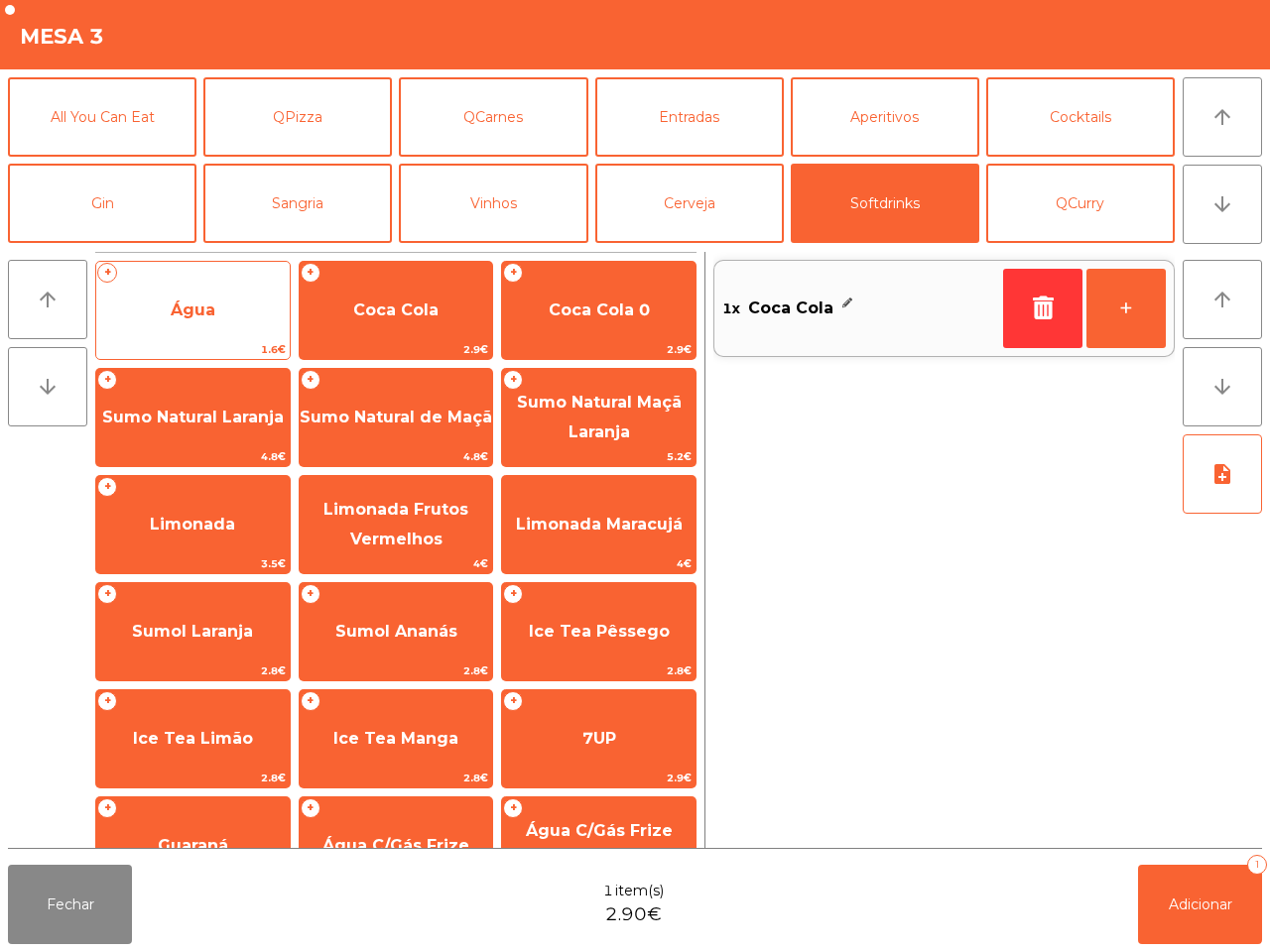 click on "Água" 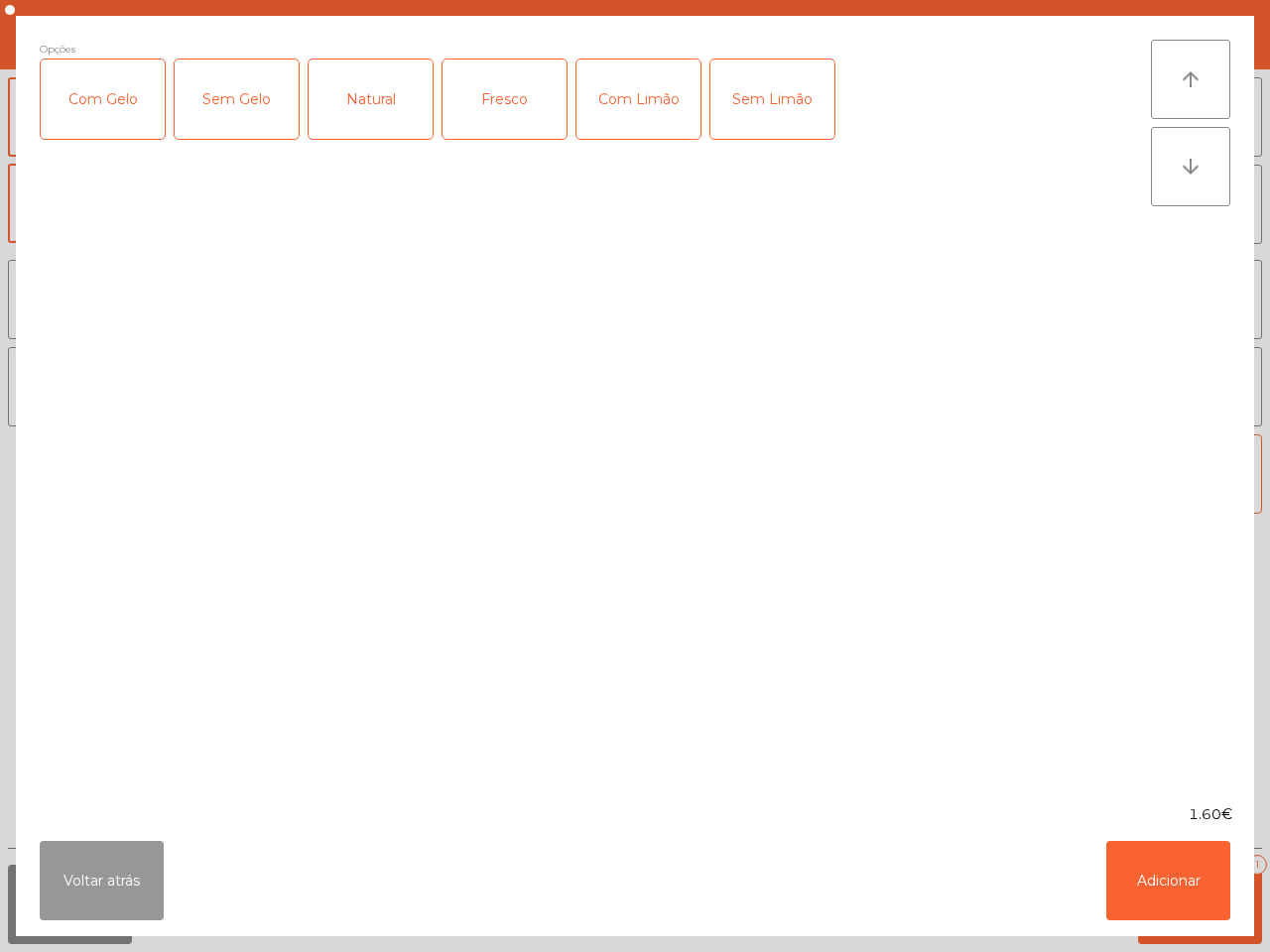 click on "Voltar atrás" 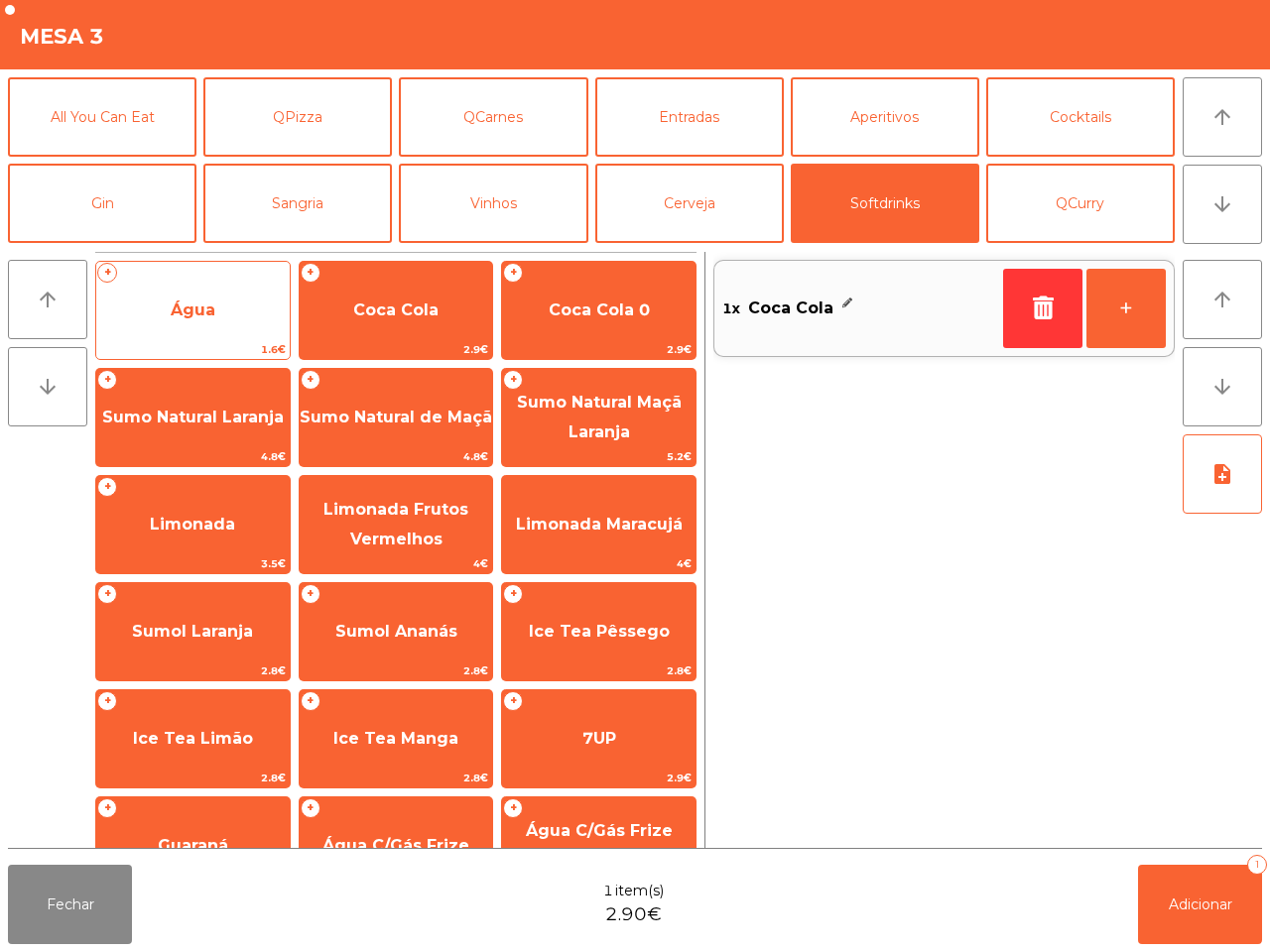 click on "Água" 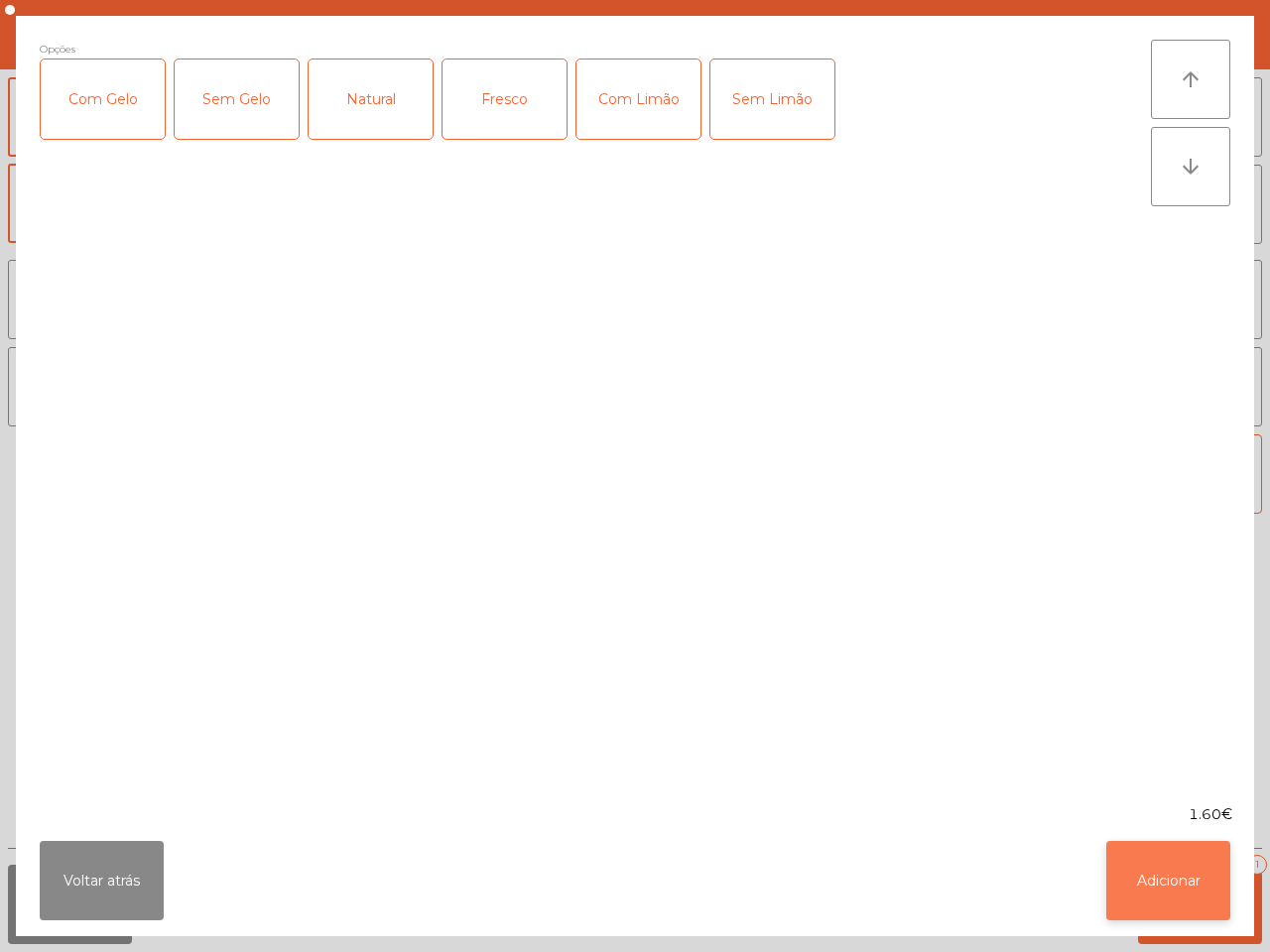 click on "Adicionar" 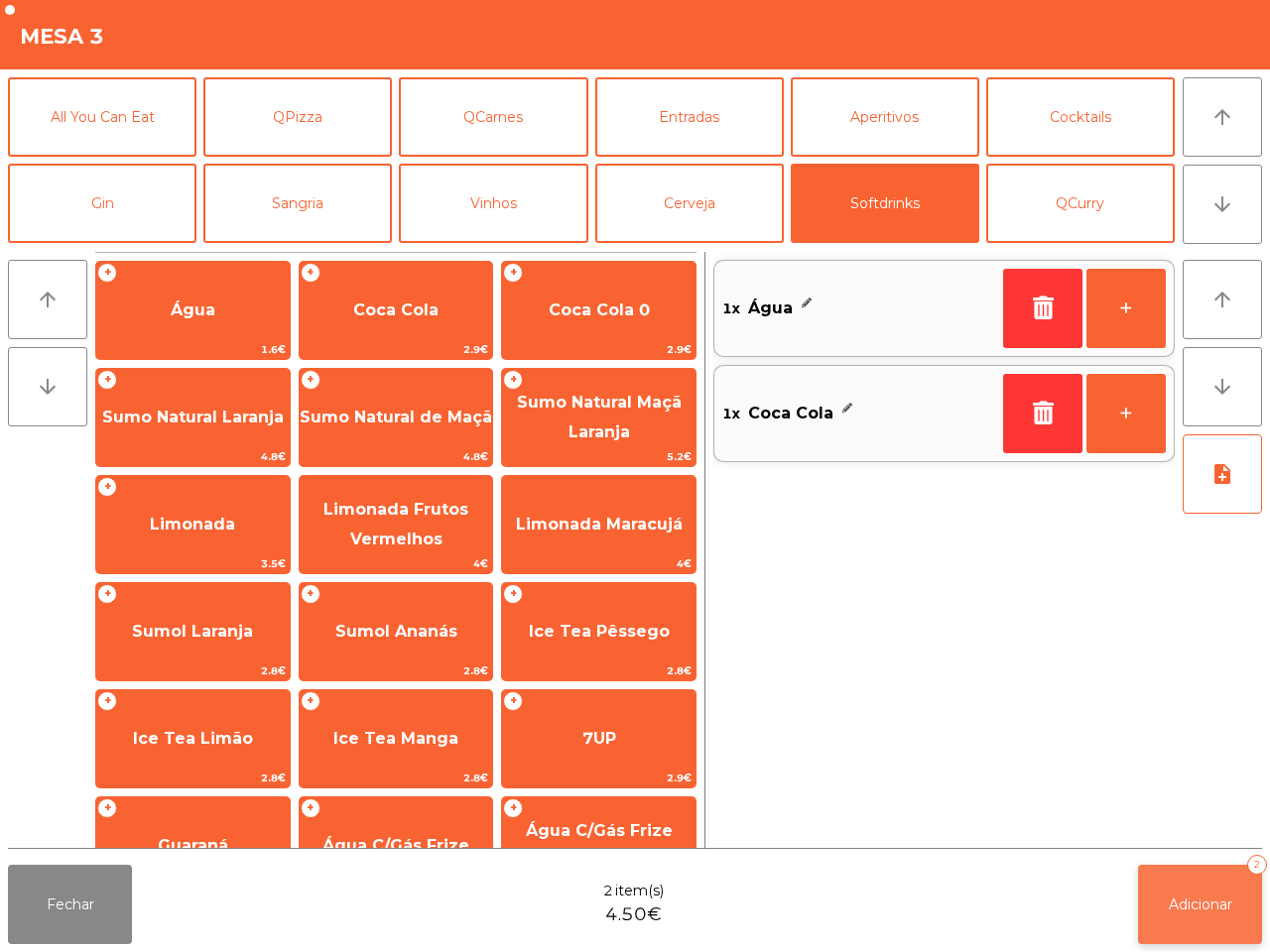 click on "Adicionar" 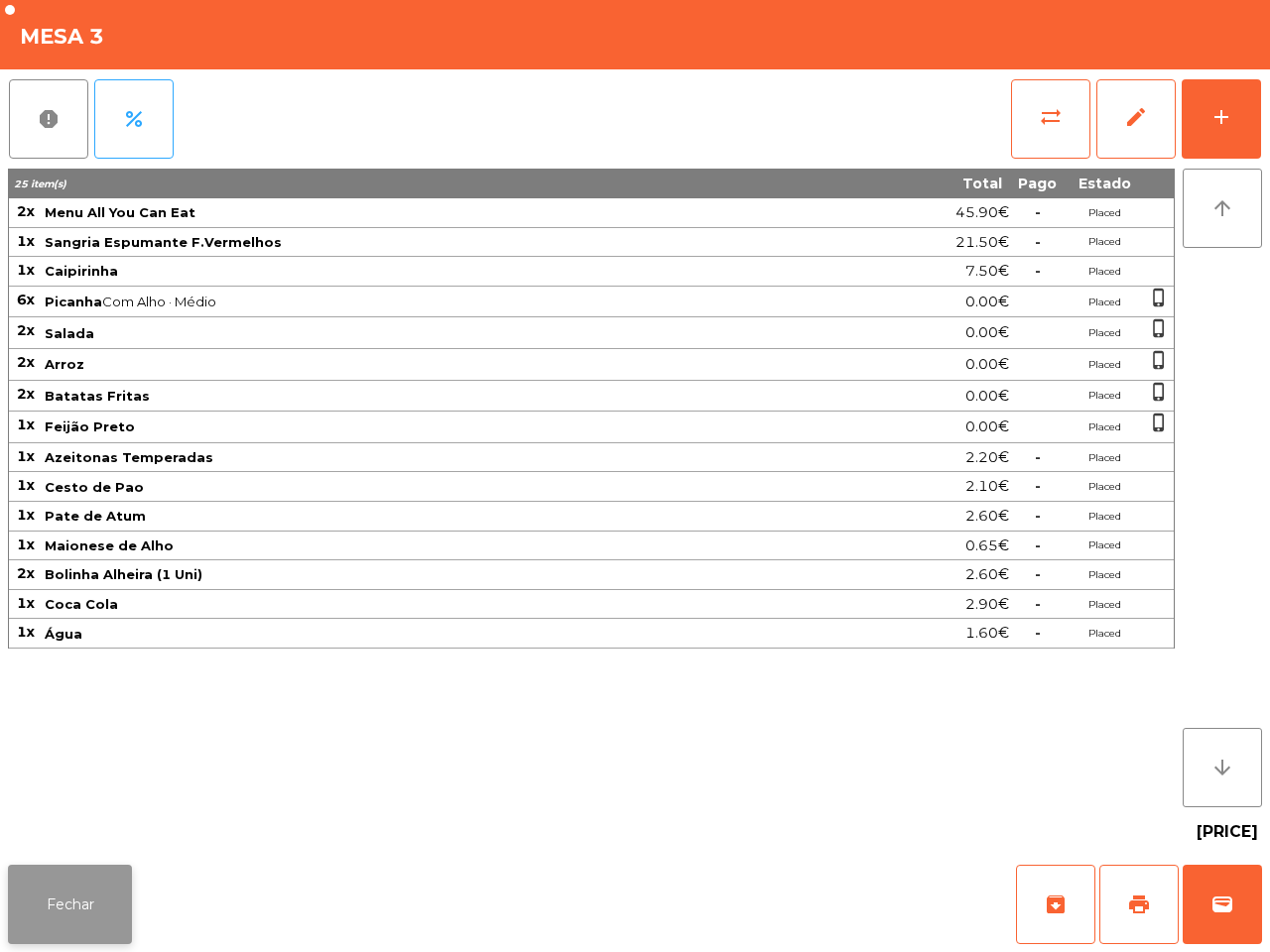 click on "Fechar" 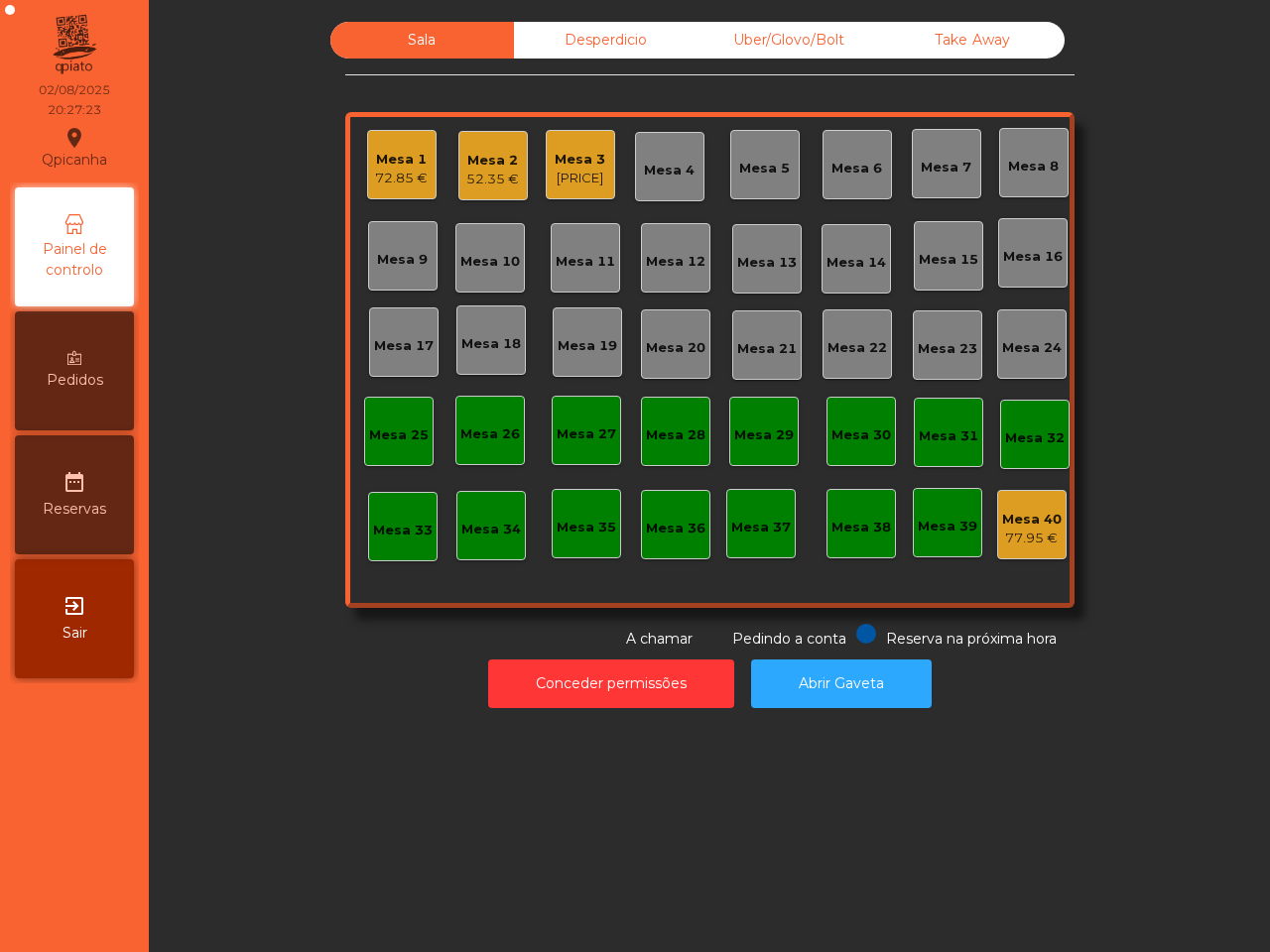 click on "Mesa 1" 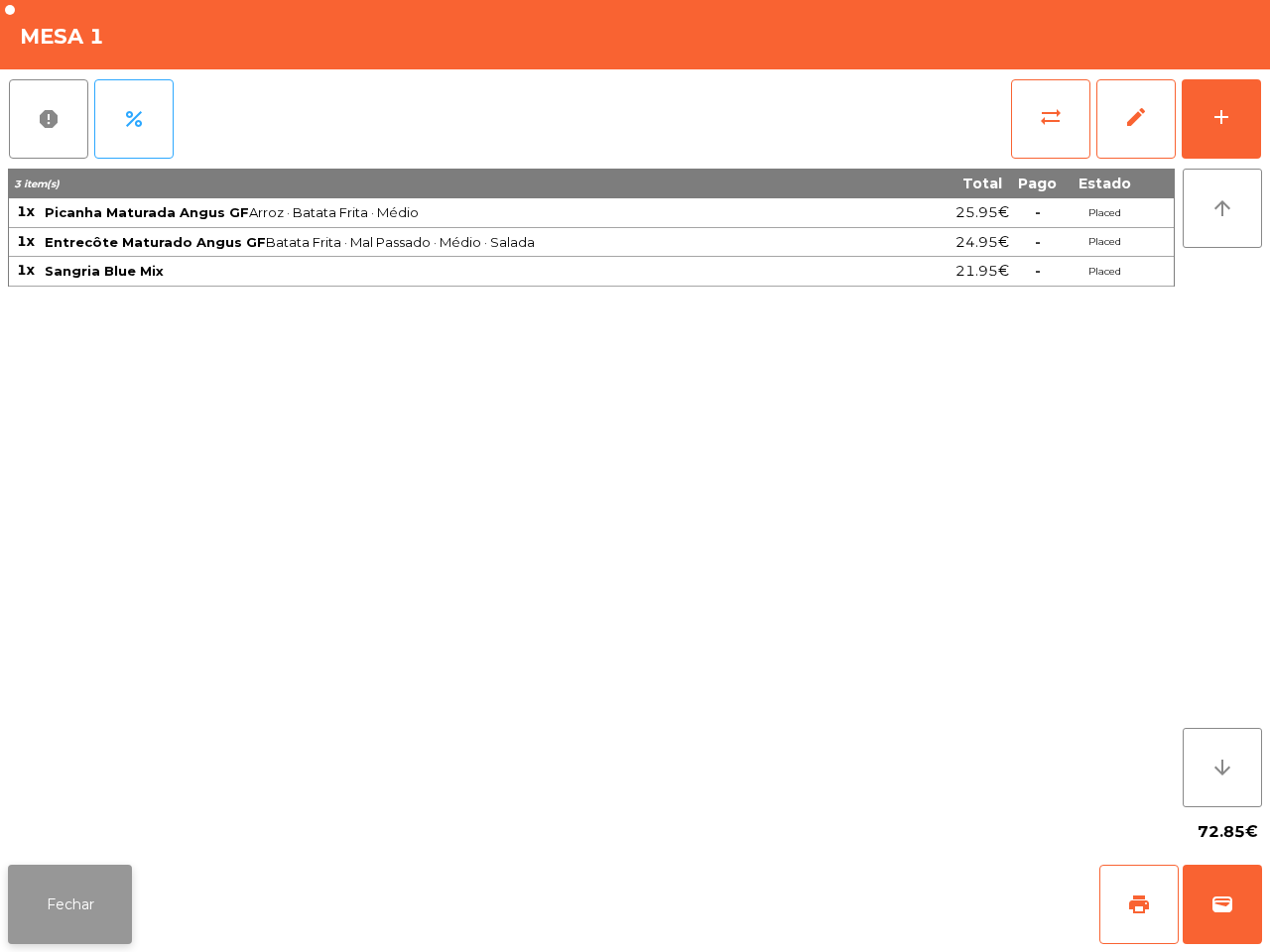 click on "Fechar" 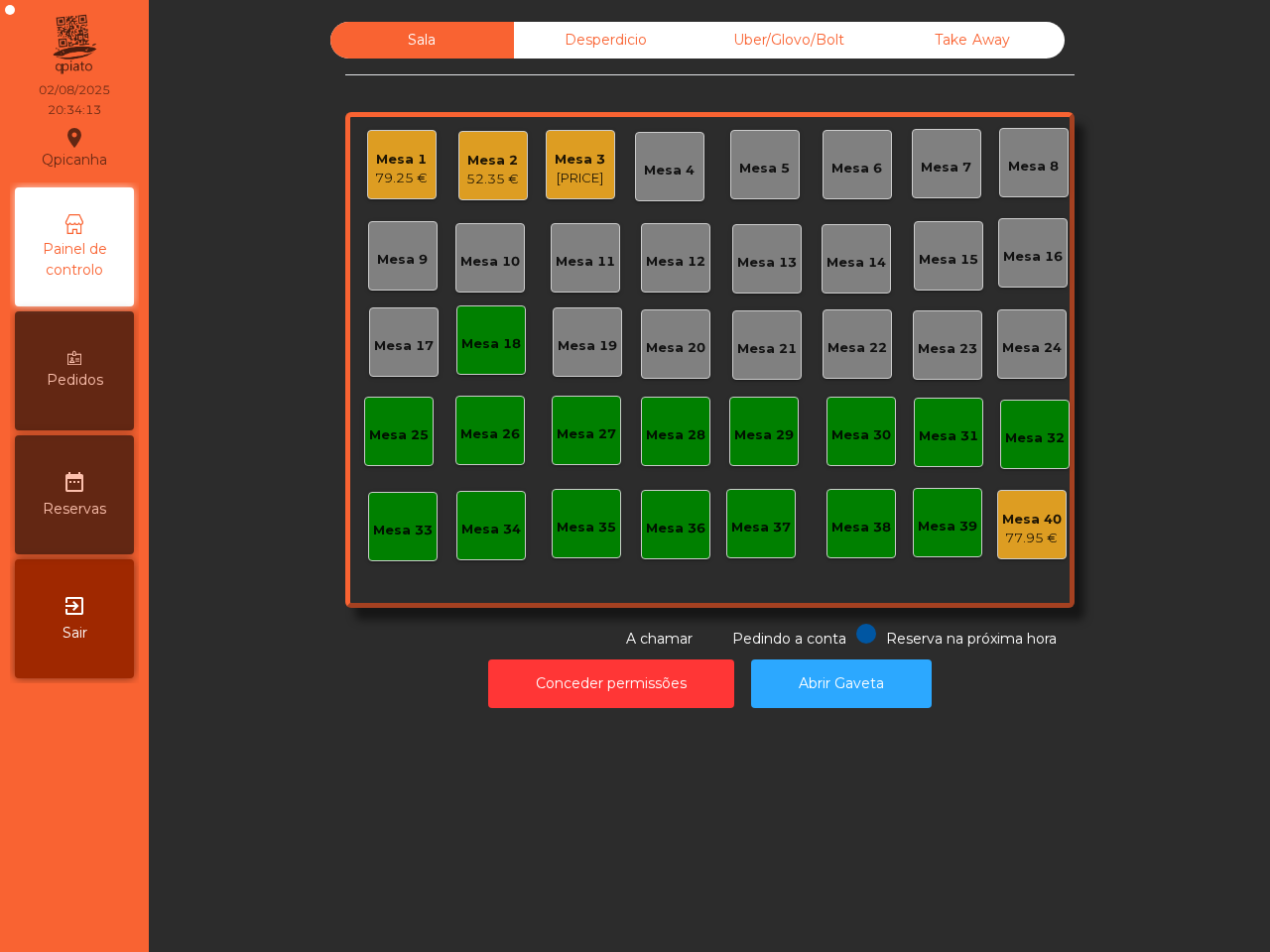 drag, startPoint x: 150, startPoint y: 828, endPoint x: 221, endPoint y: 897, distance: 99.00505 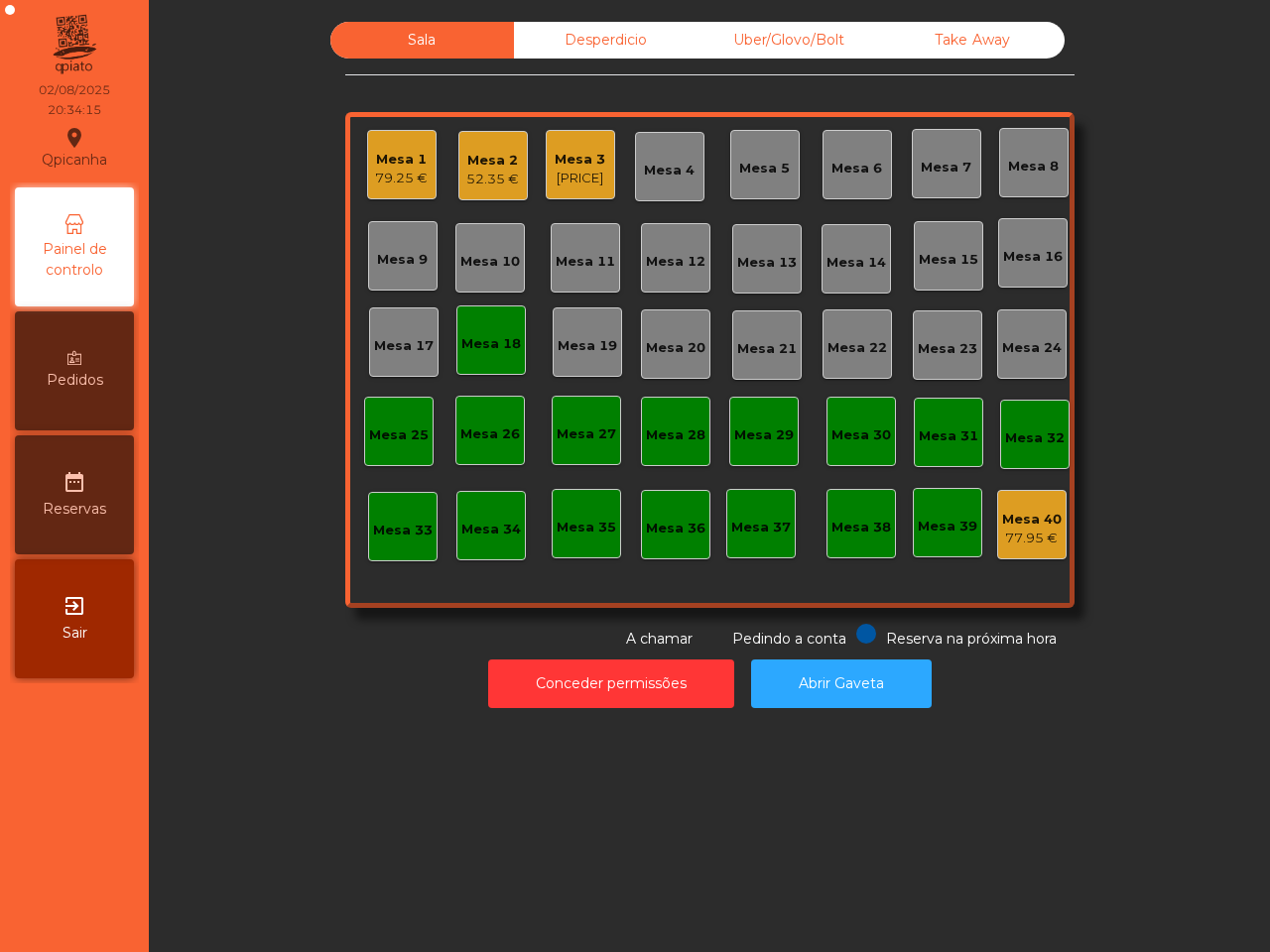 click on "Mesa 18" 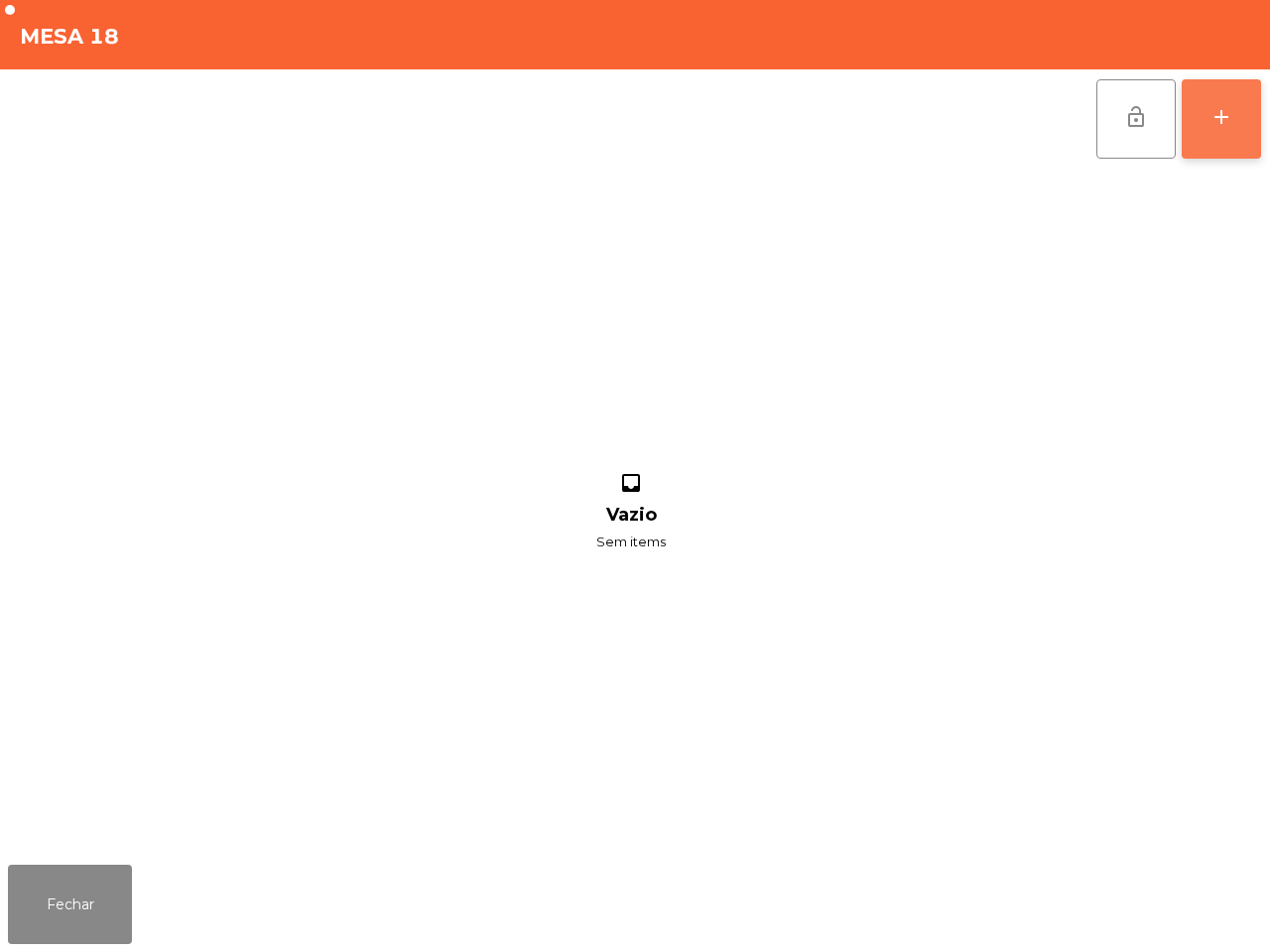 click on "add" 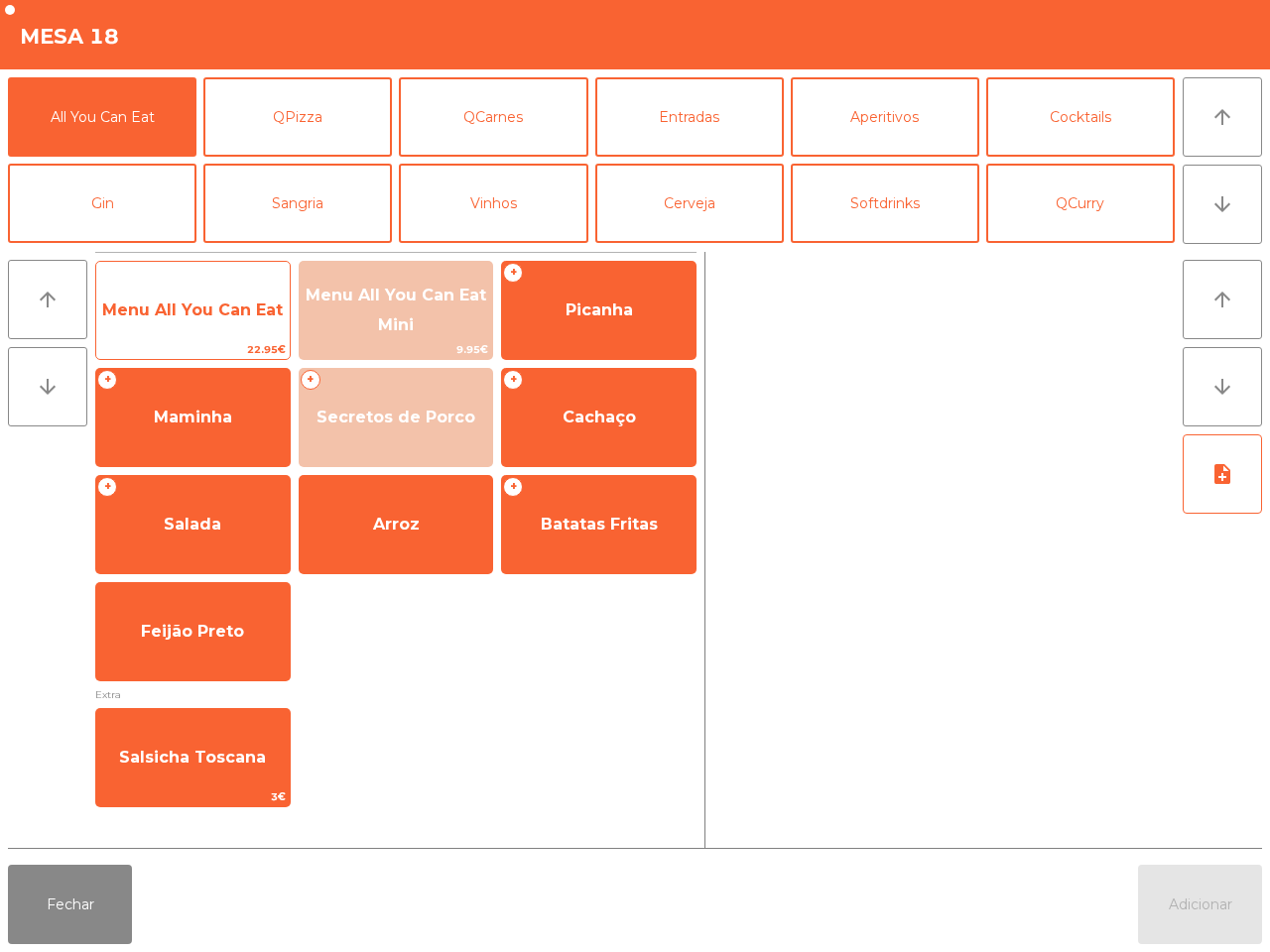 click on "Menu All You Can Eat" 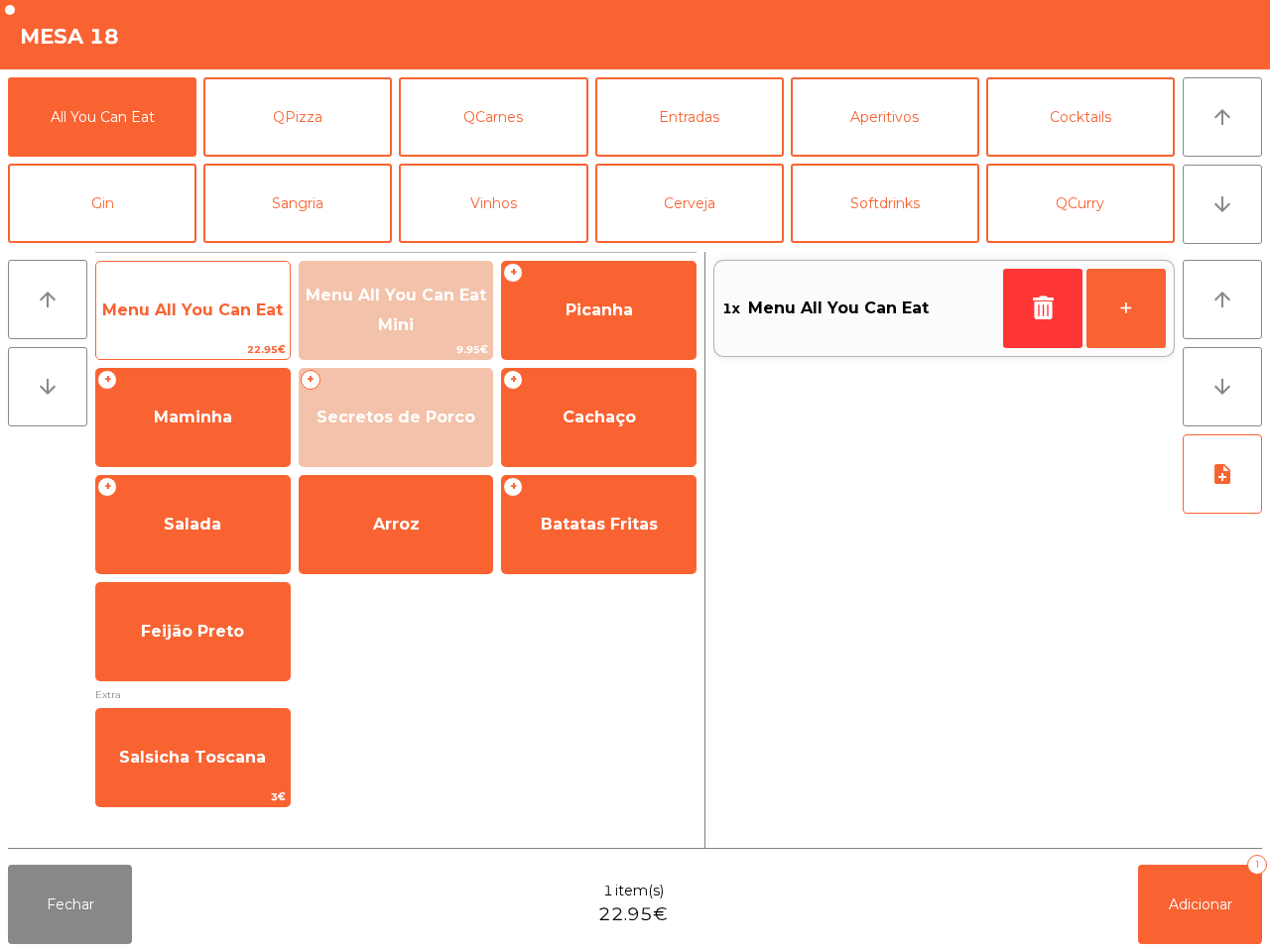 click on "Menu All You Can Eat" 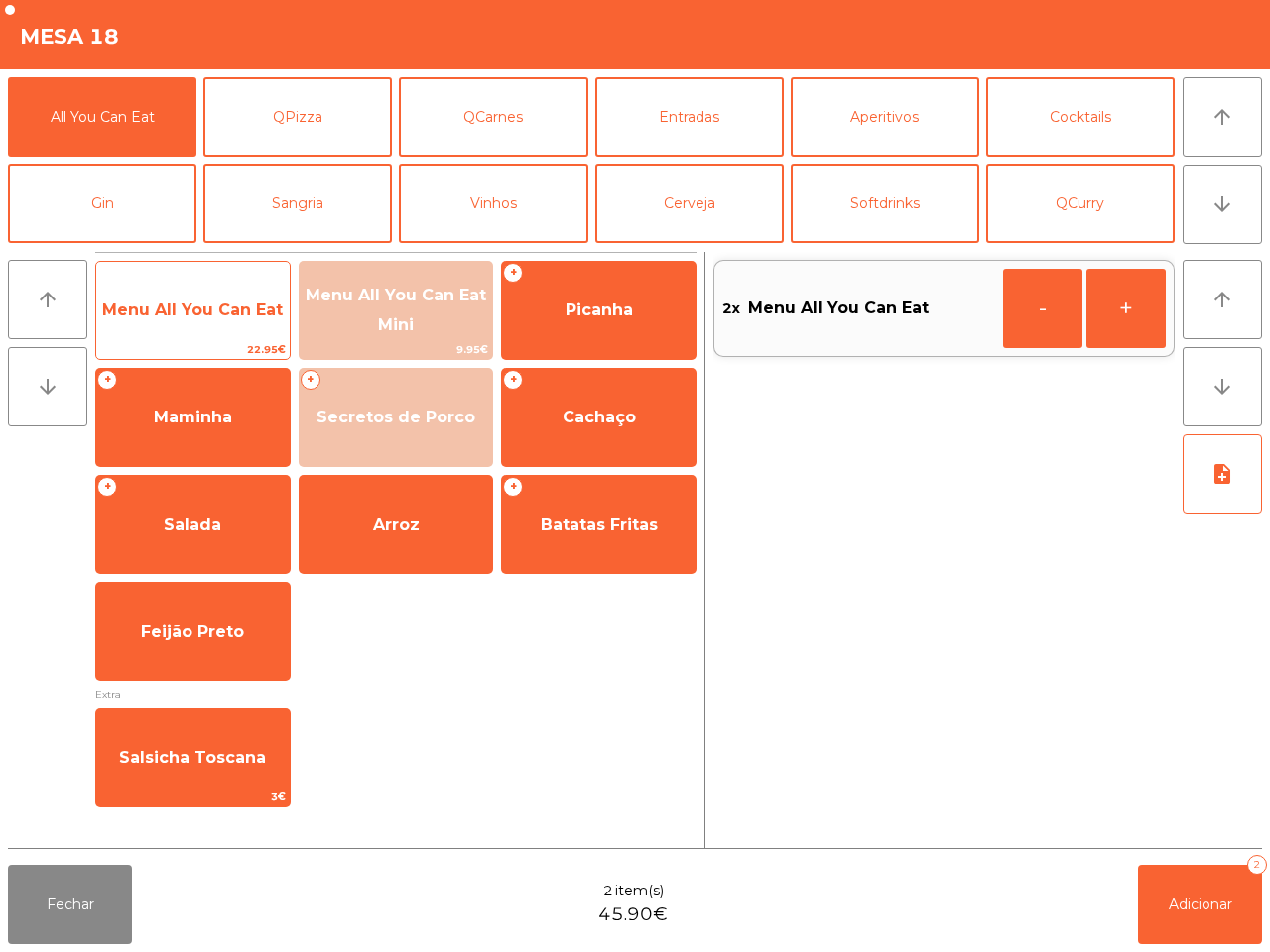 click on "Menu All You Can Eat" 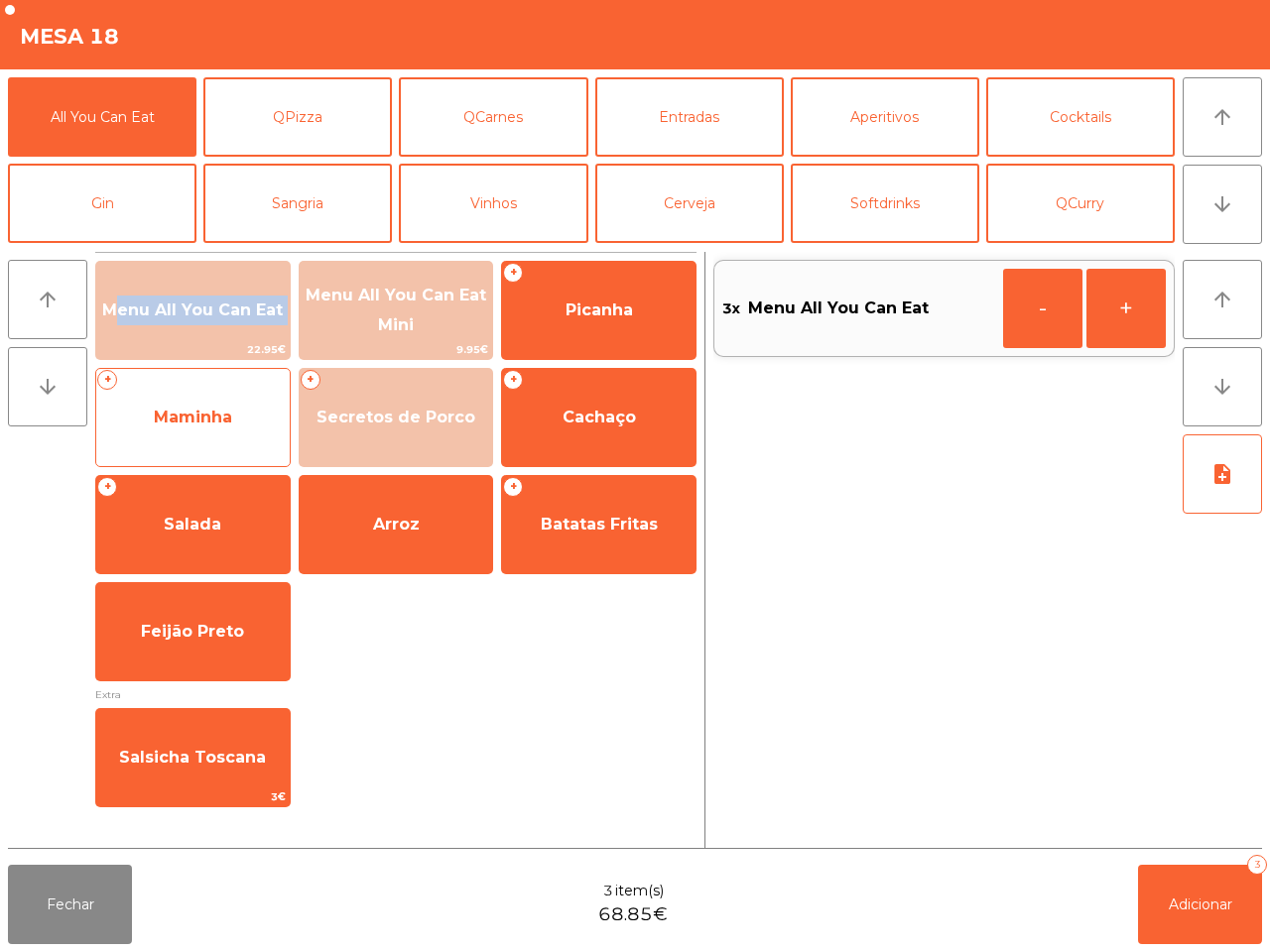 drag, startPoint x: 186, startPoint y: 308, endPoint x: 285, endPoint y: 372, distance: 117.88554 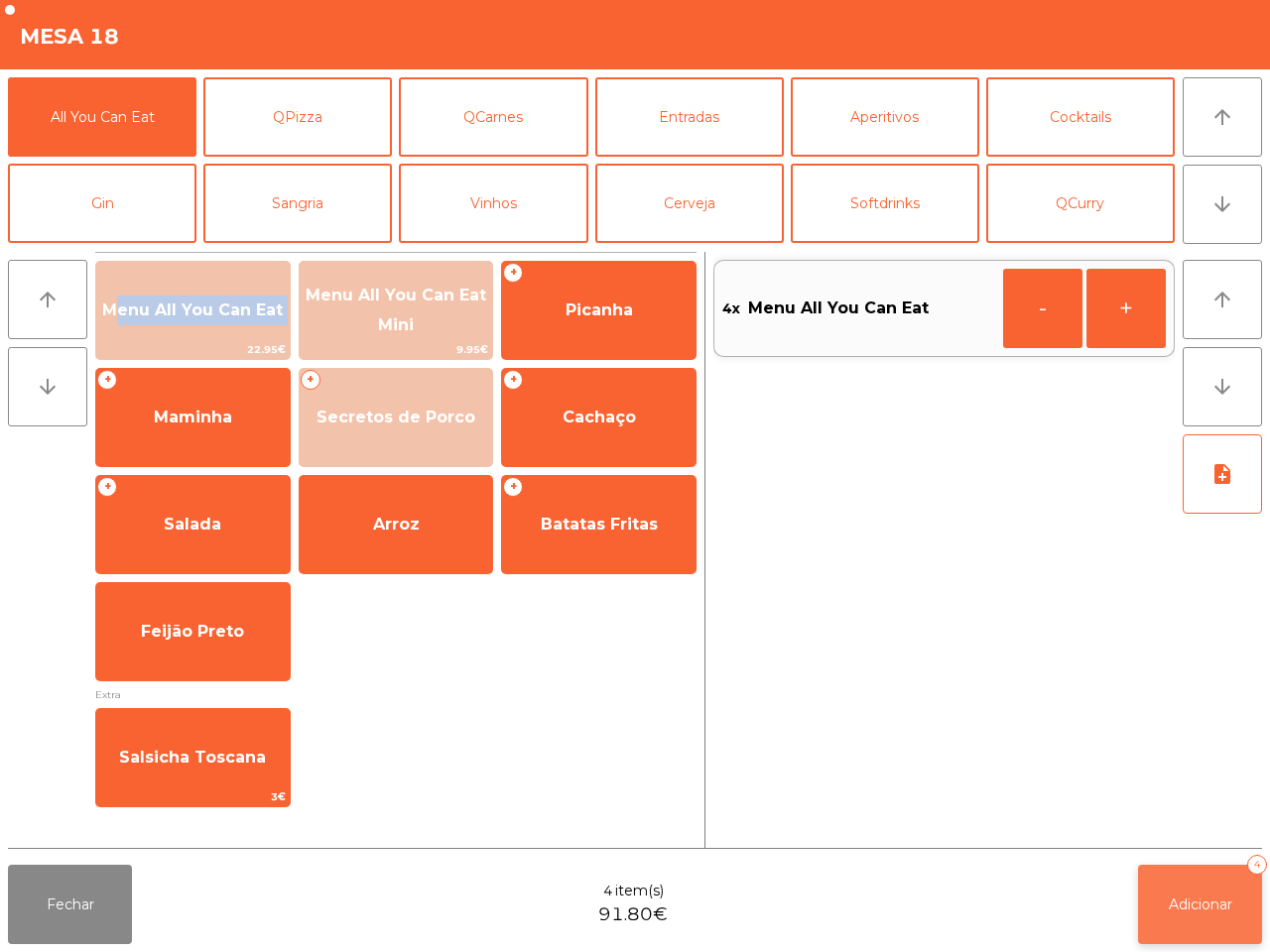 click on "Adicionar   4" 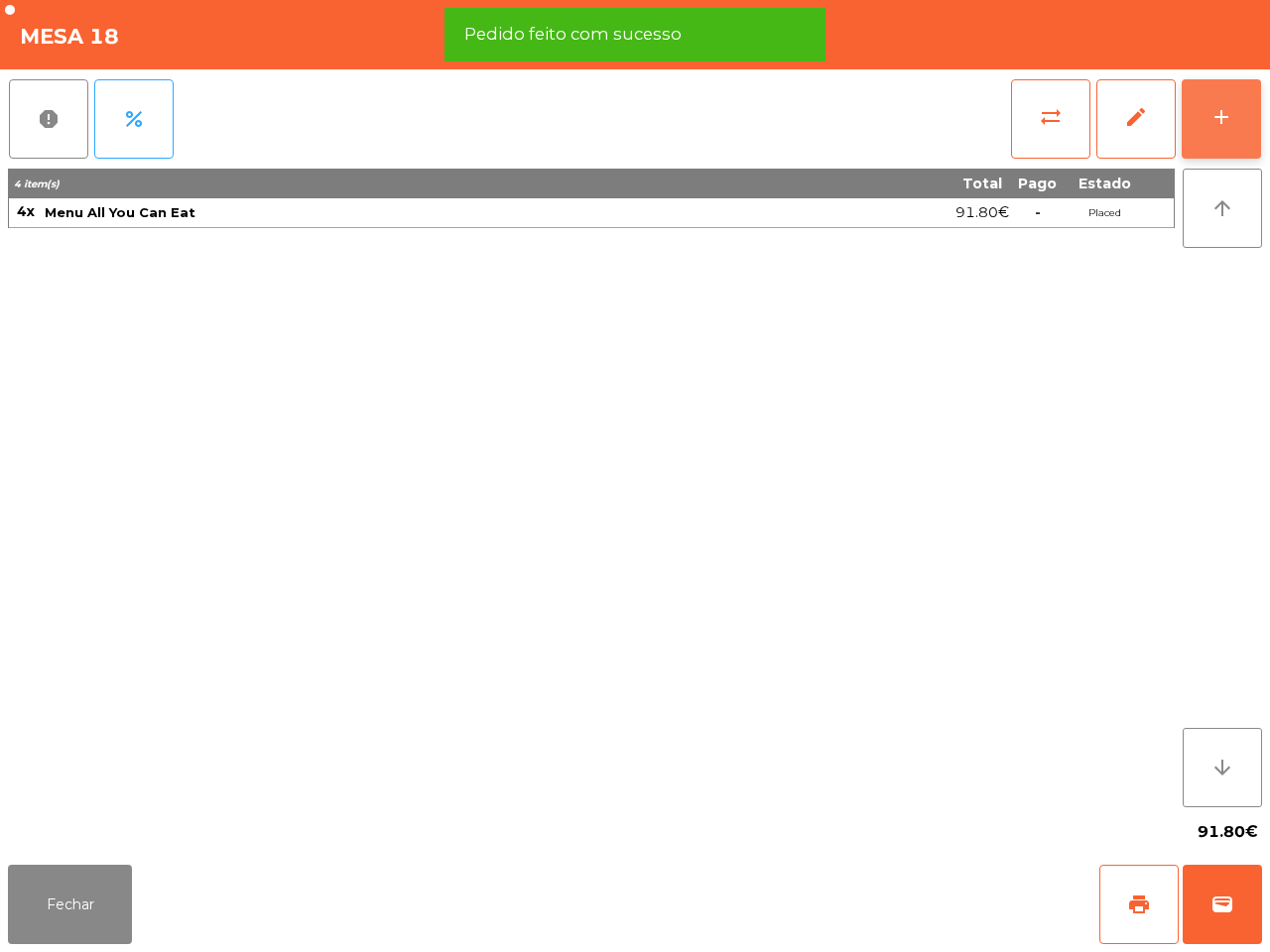 click on "add" 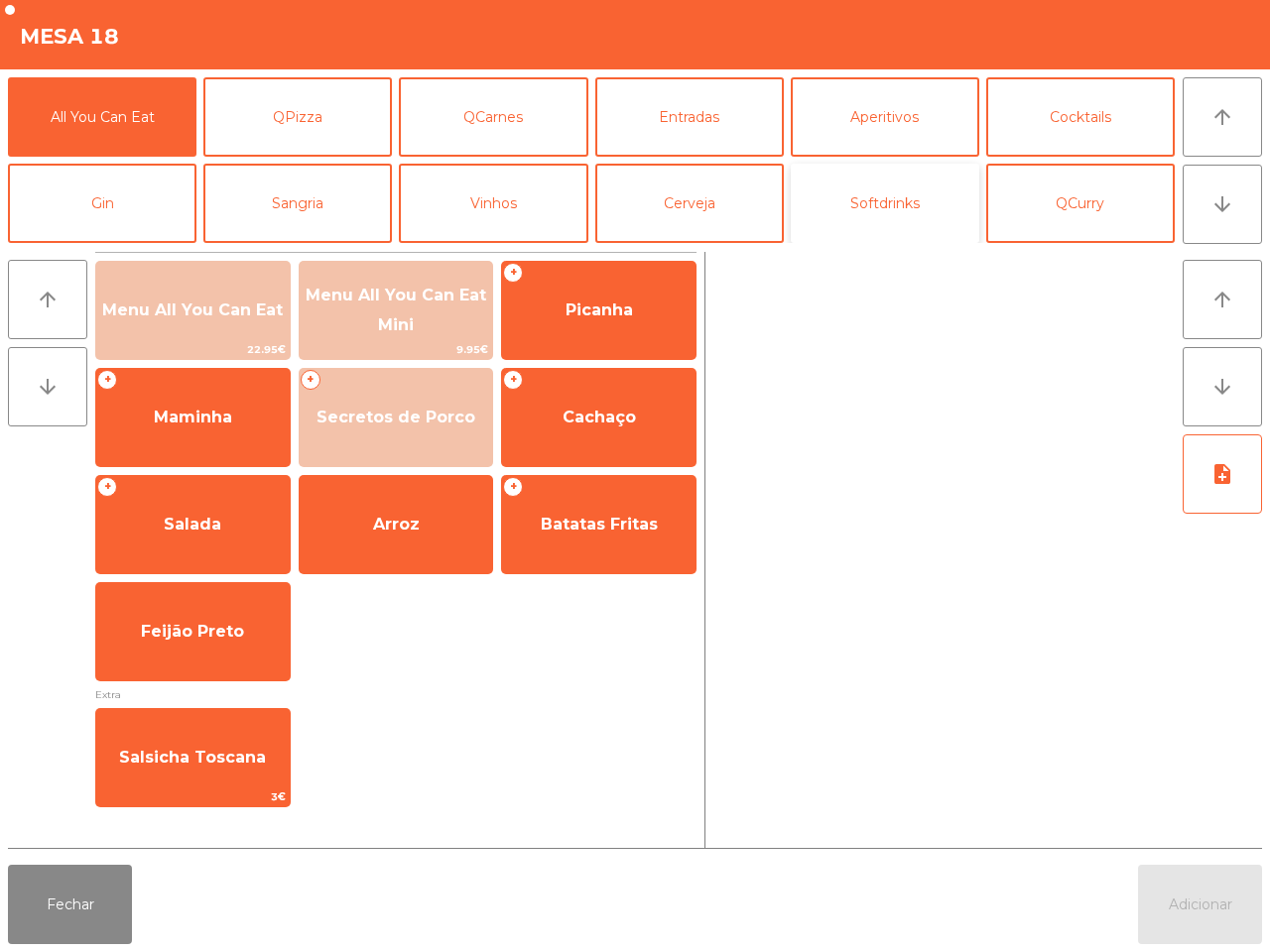 click on "Softdrinks" 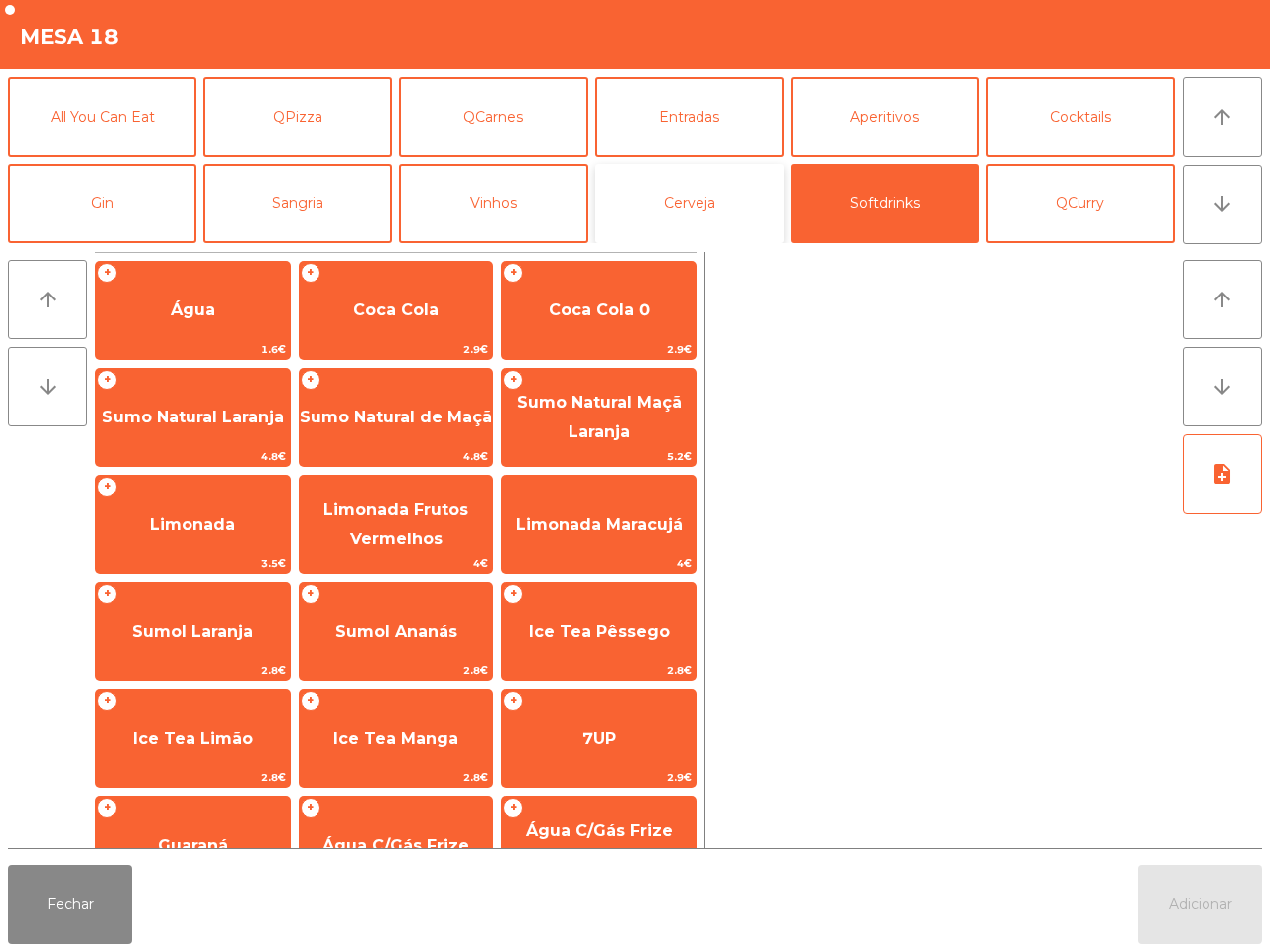 click on "Cerveja" 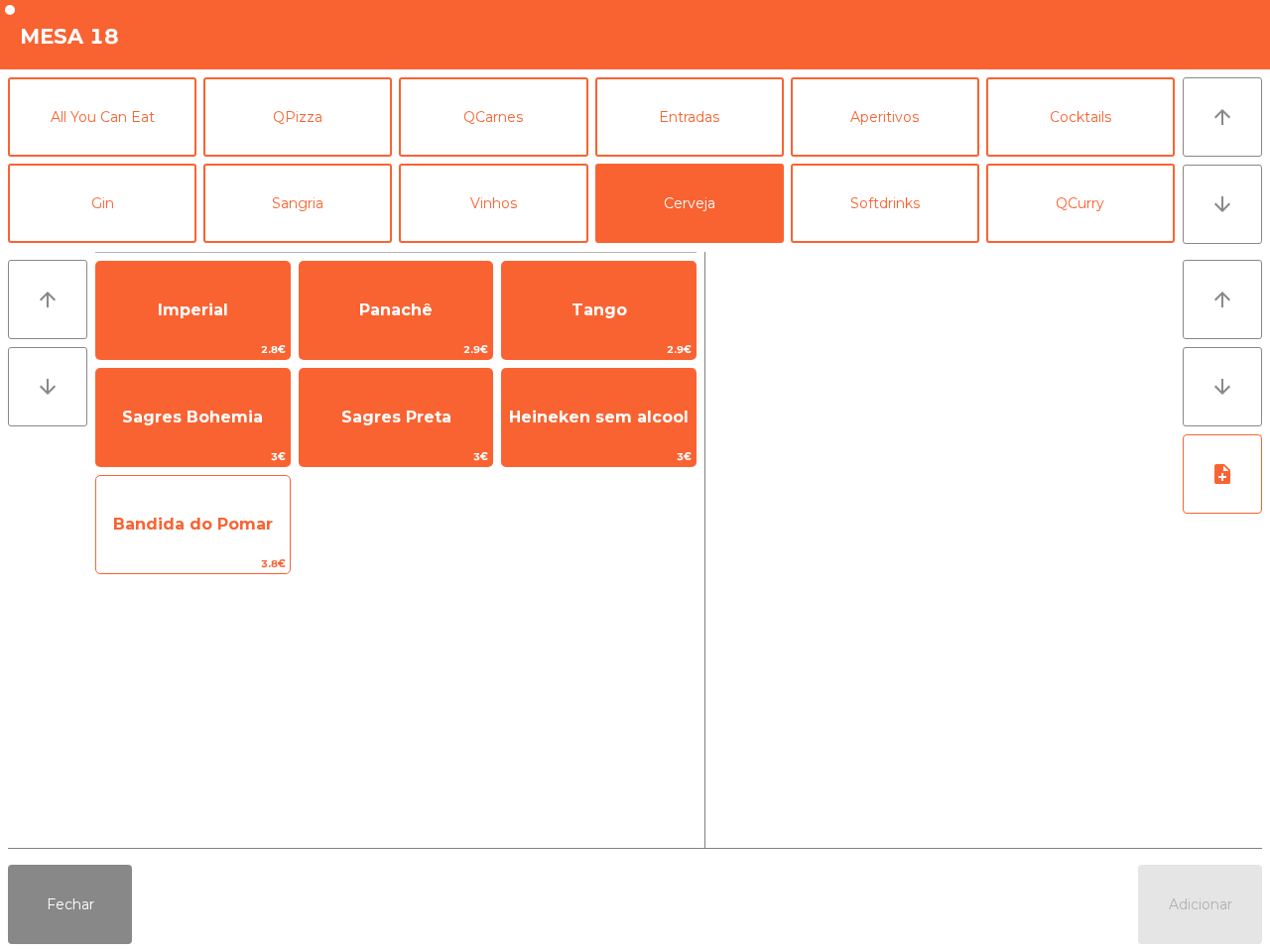 click on "Bandida do Pomar" 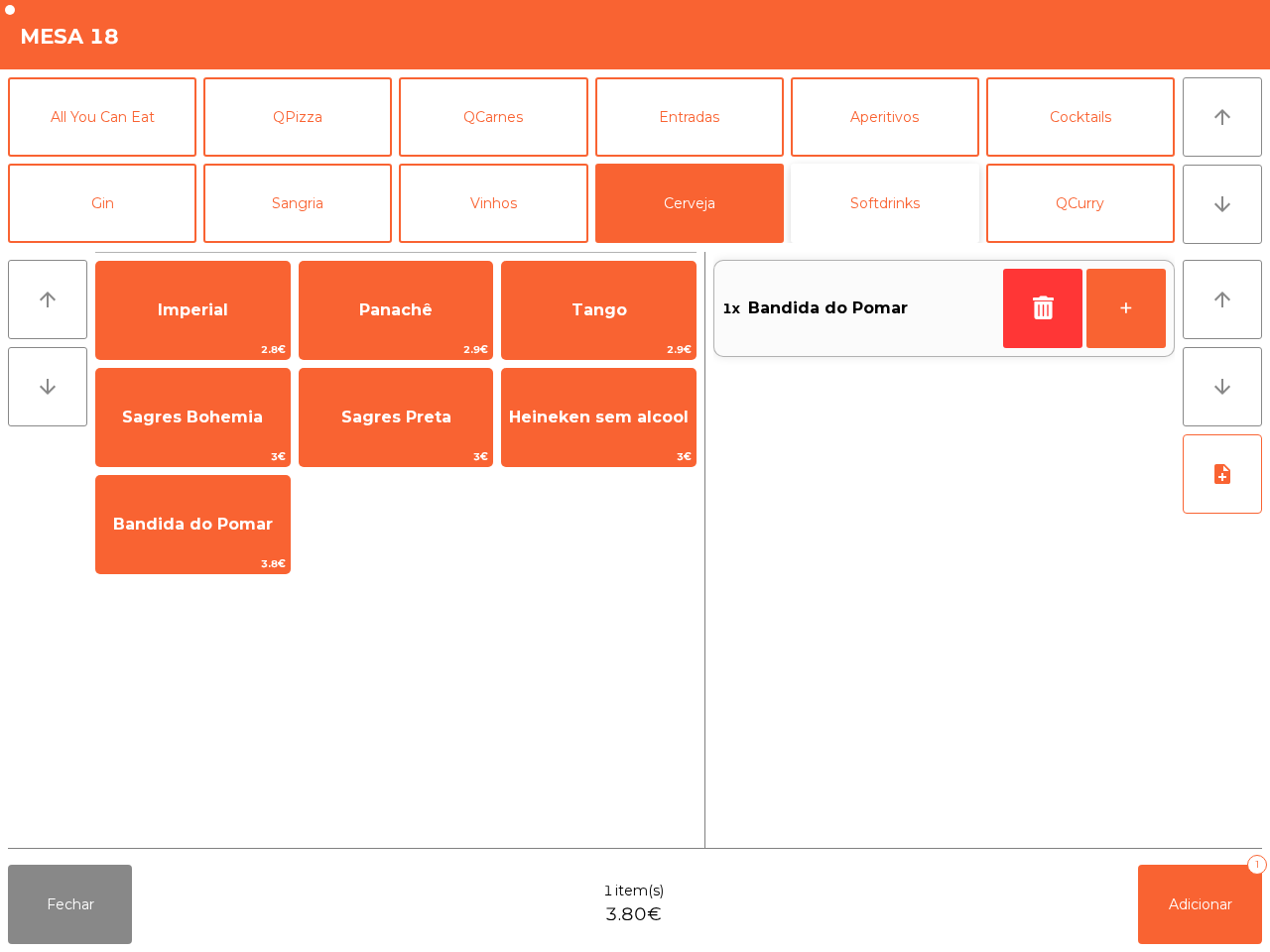 click on "Softdrinks" 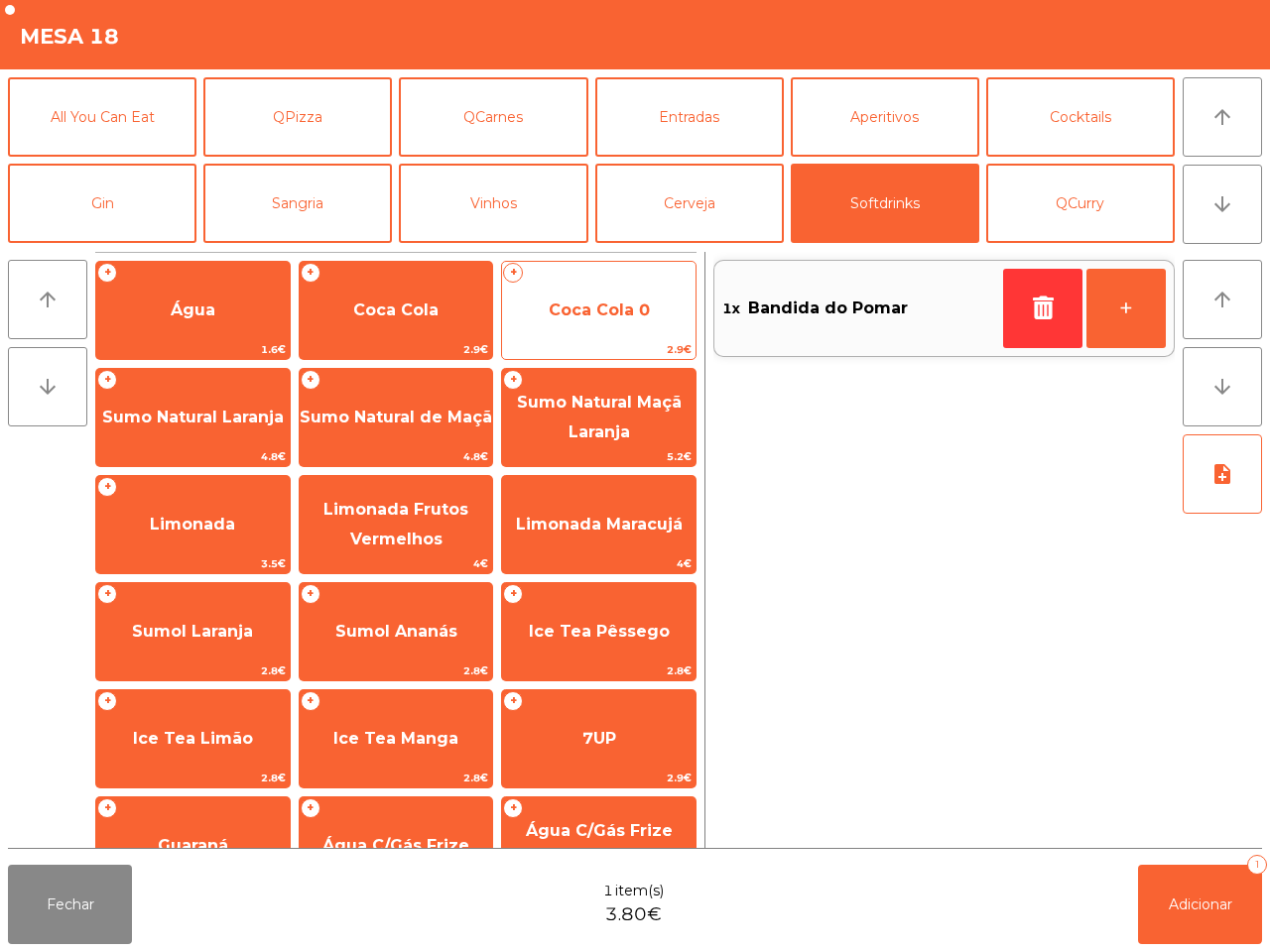 click on "Coca Cola 0" 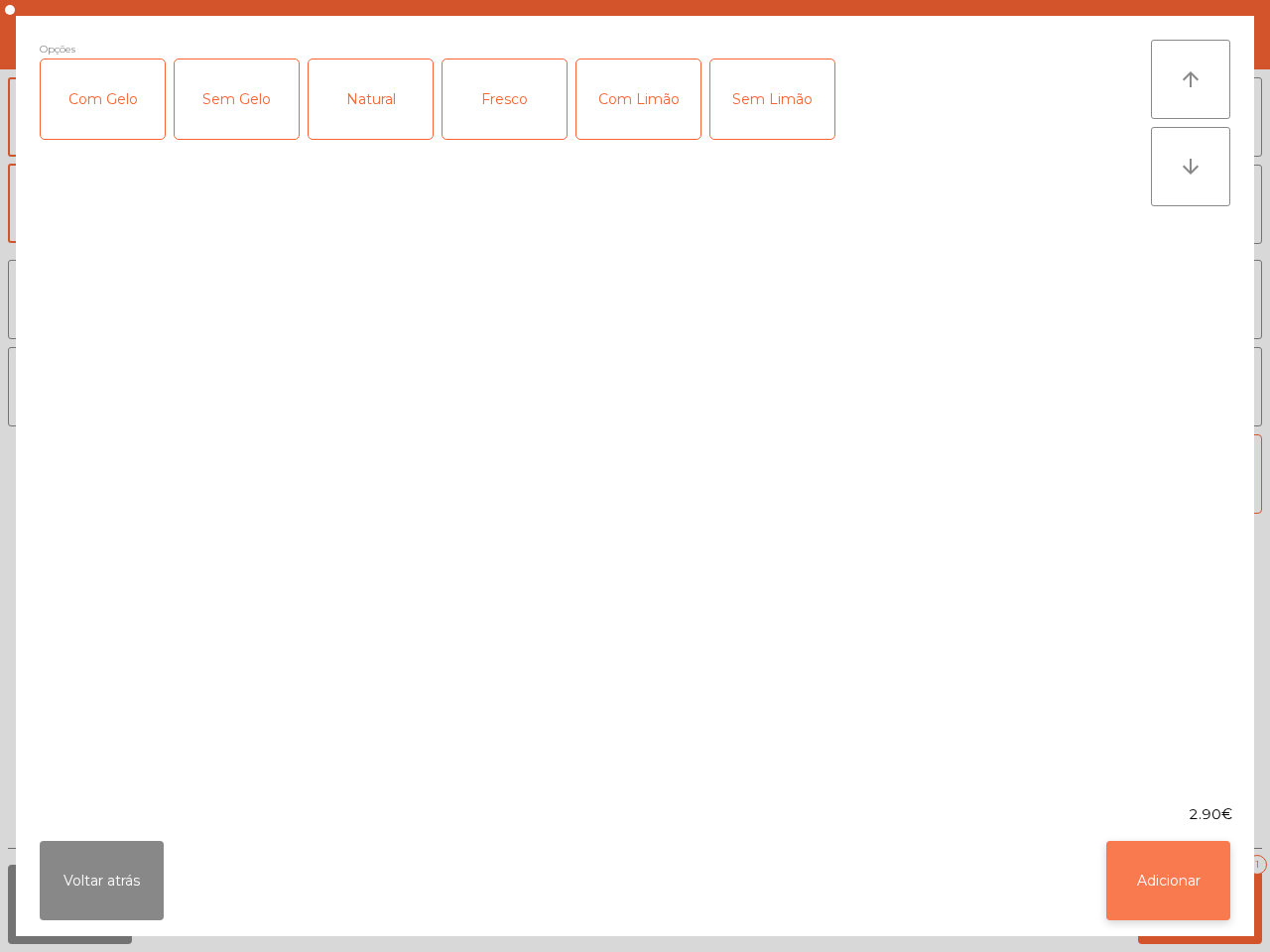 click on "Adicionar" 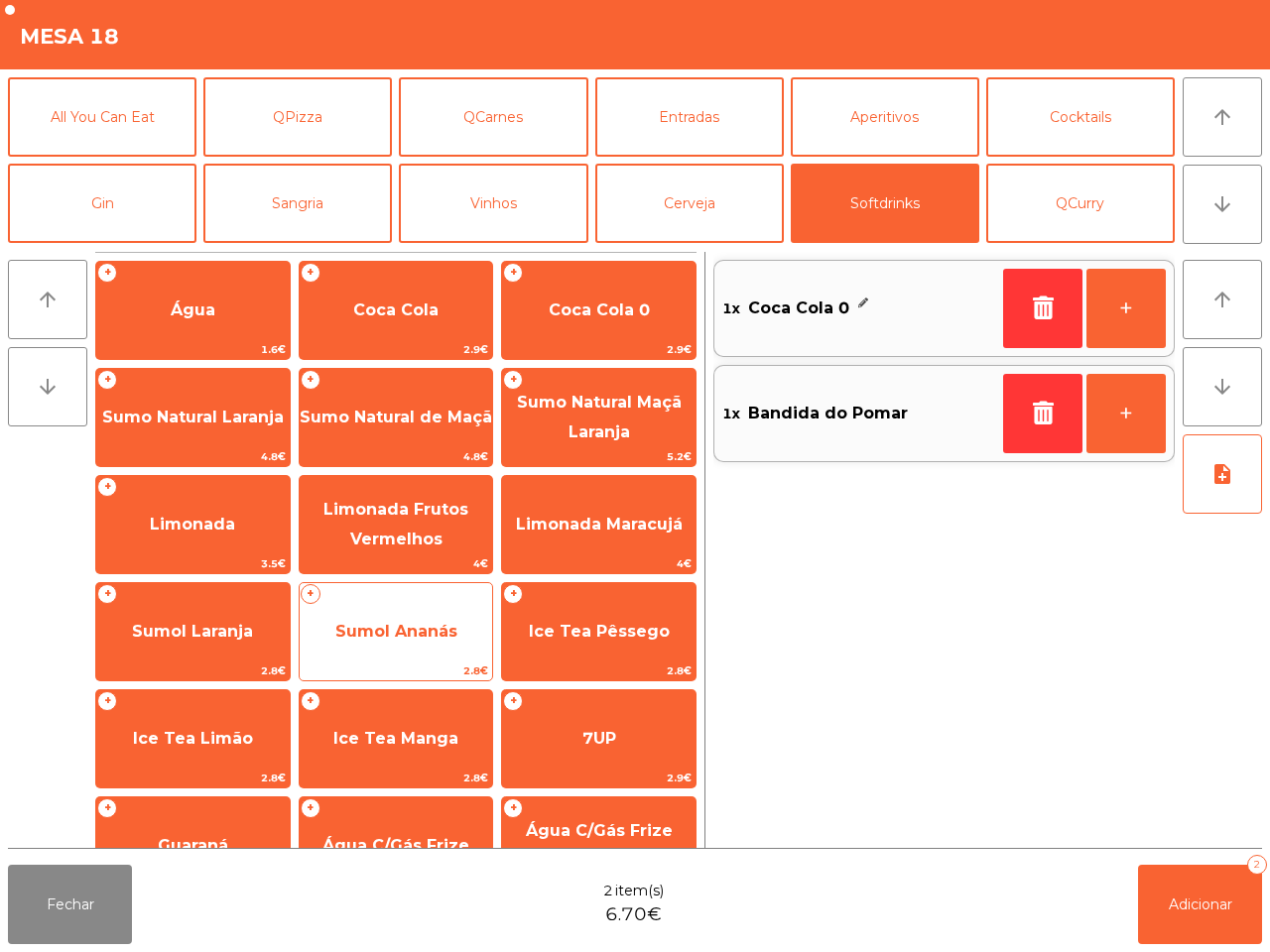 click on "Sumol Ananás" 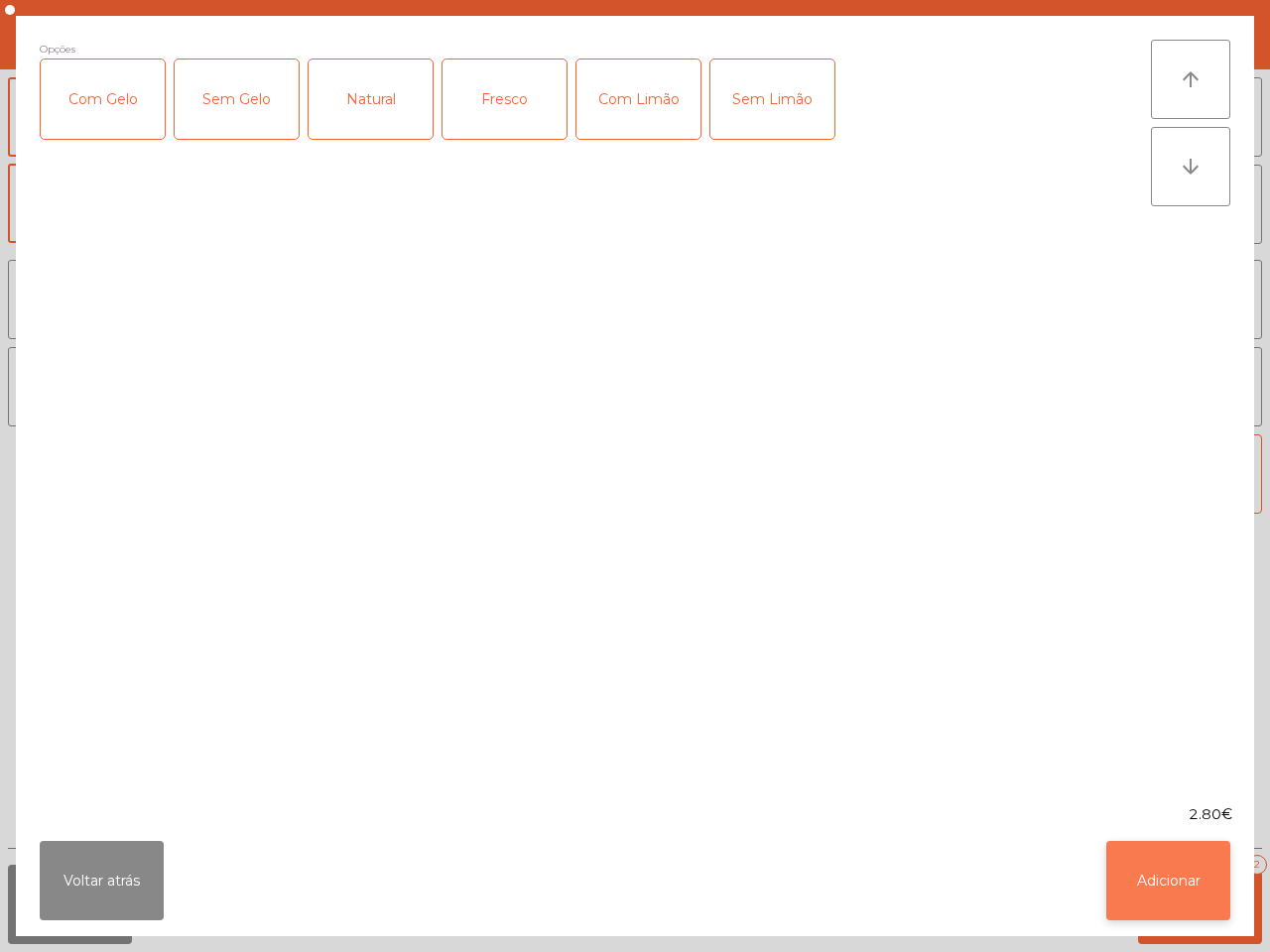 click on "Adicionar" 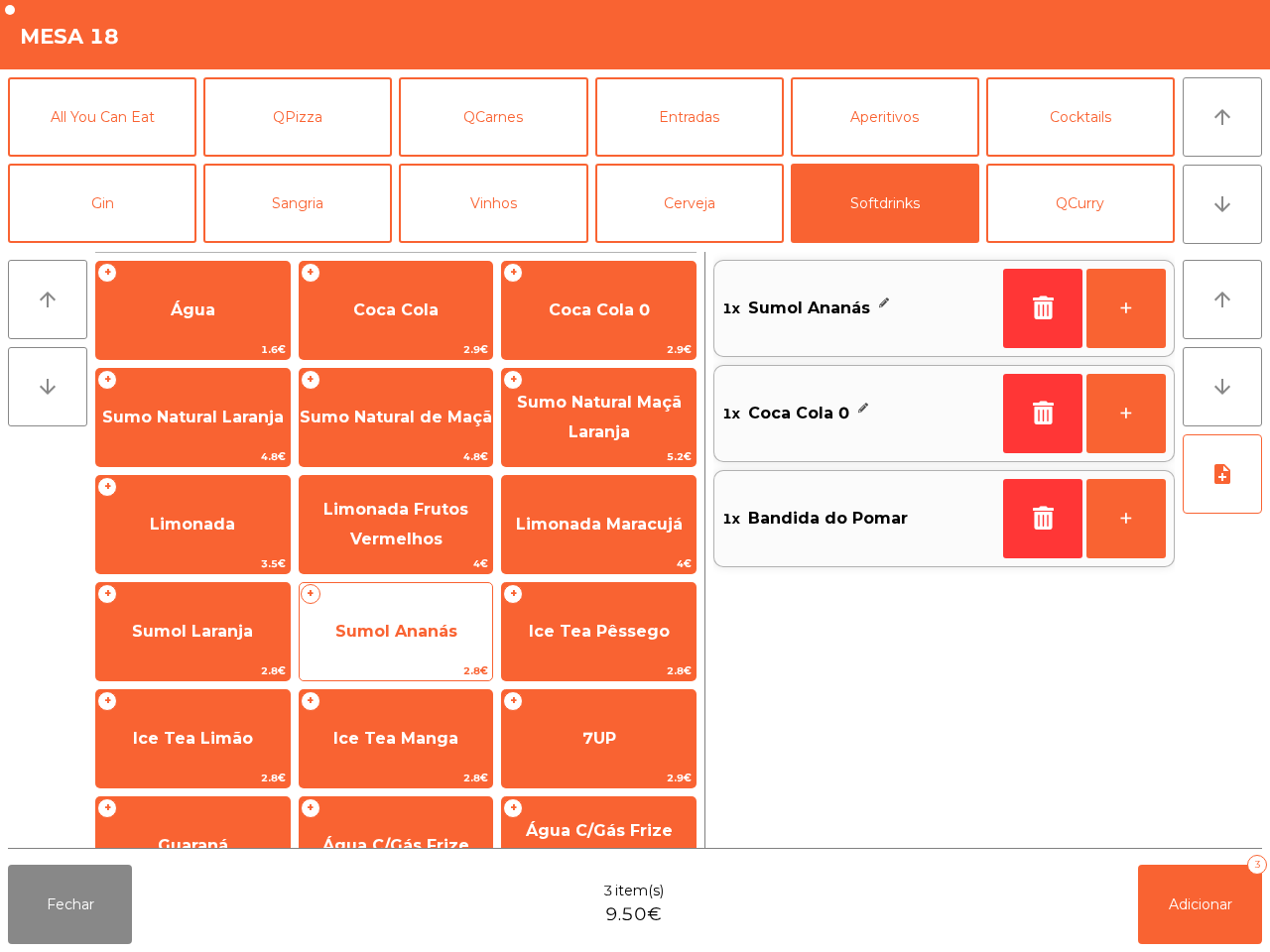 click on "Sumol Ananás" 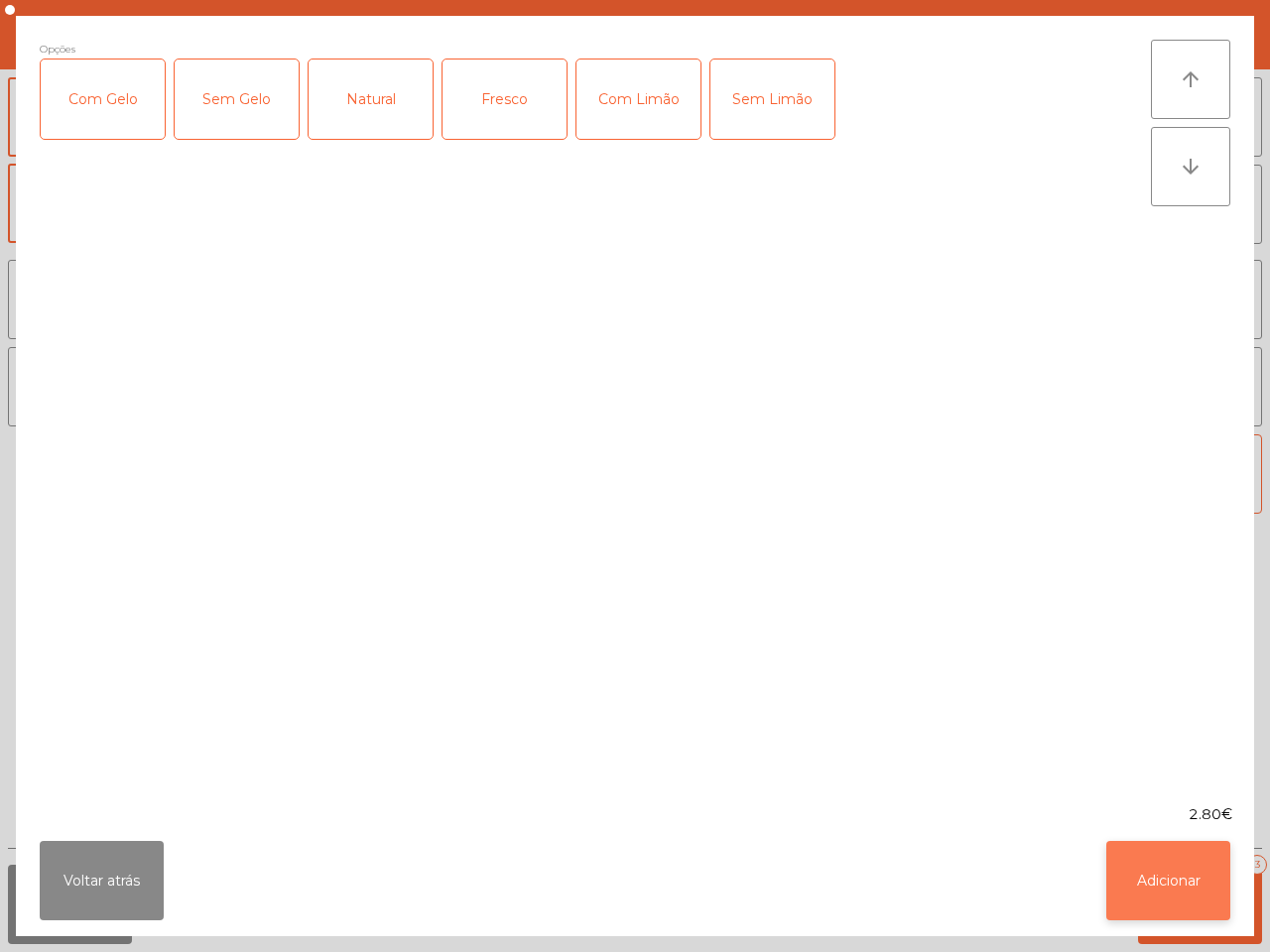 click on "Adicionar" 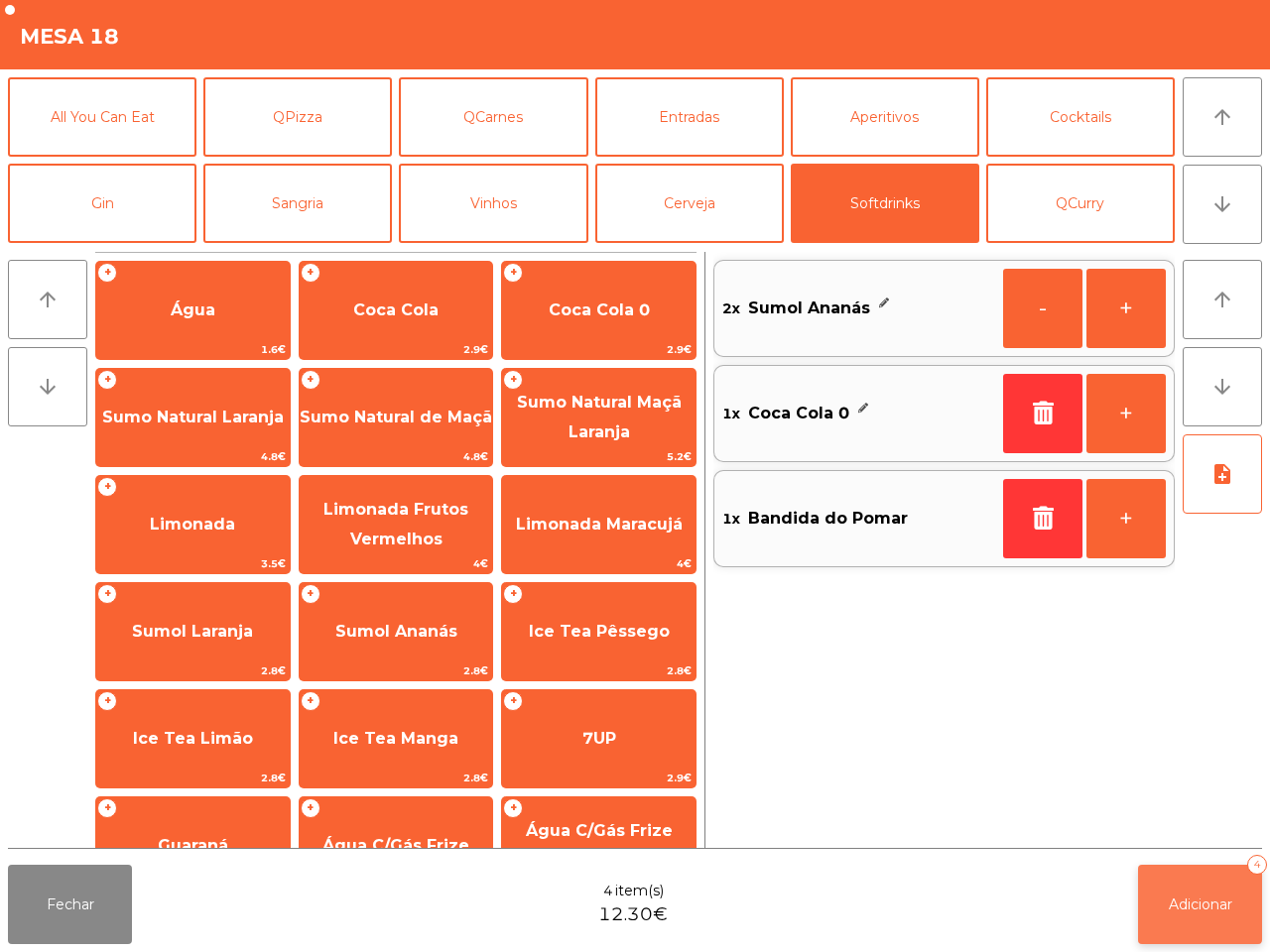 click on "Adicionar" 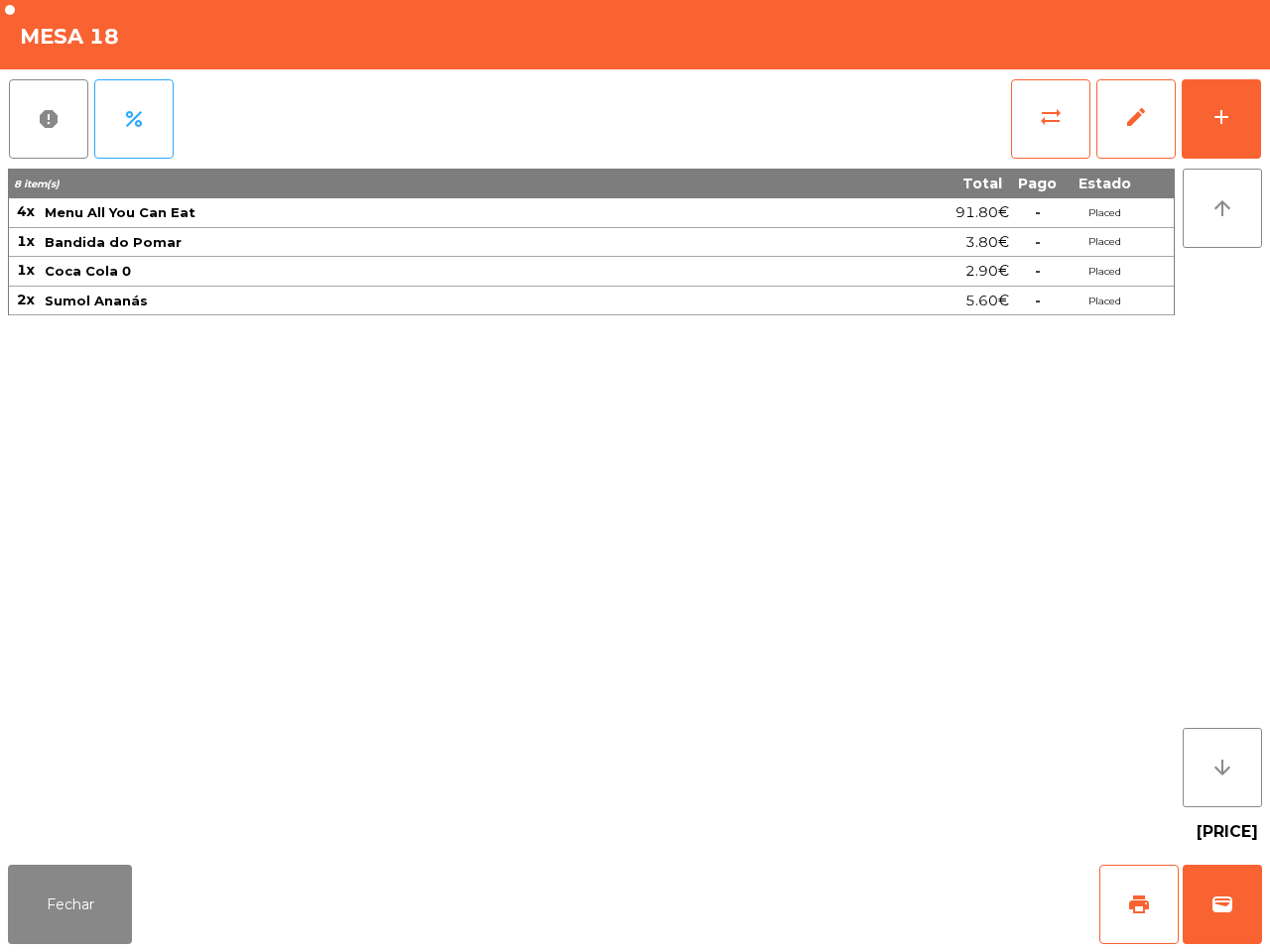 click on "[PRICE]" 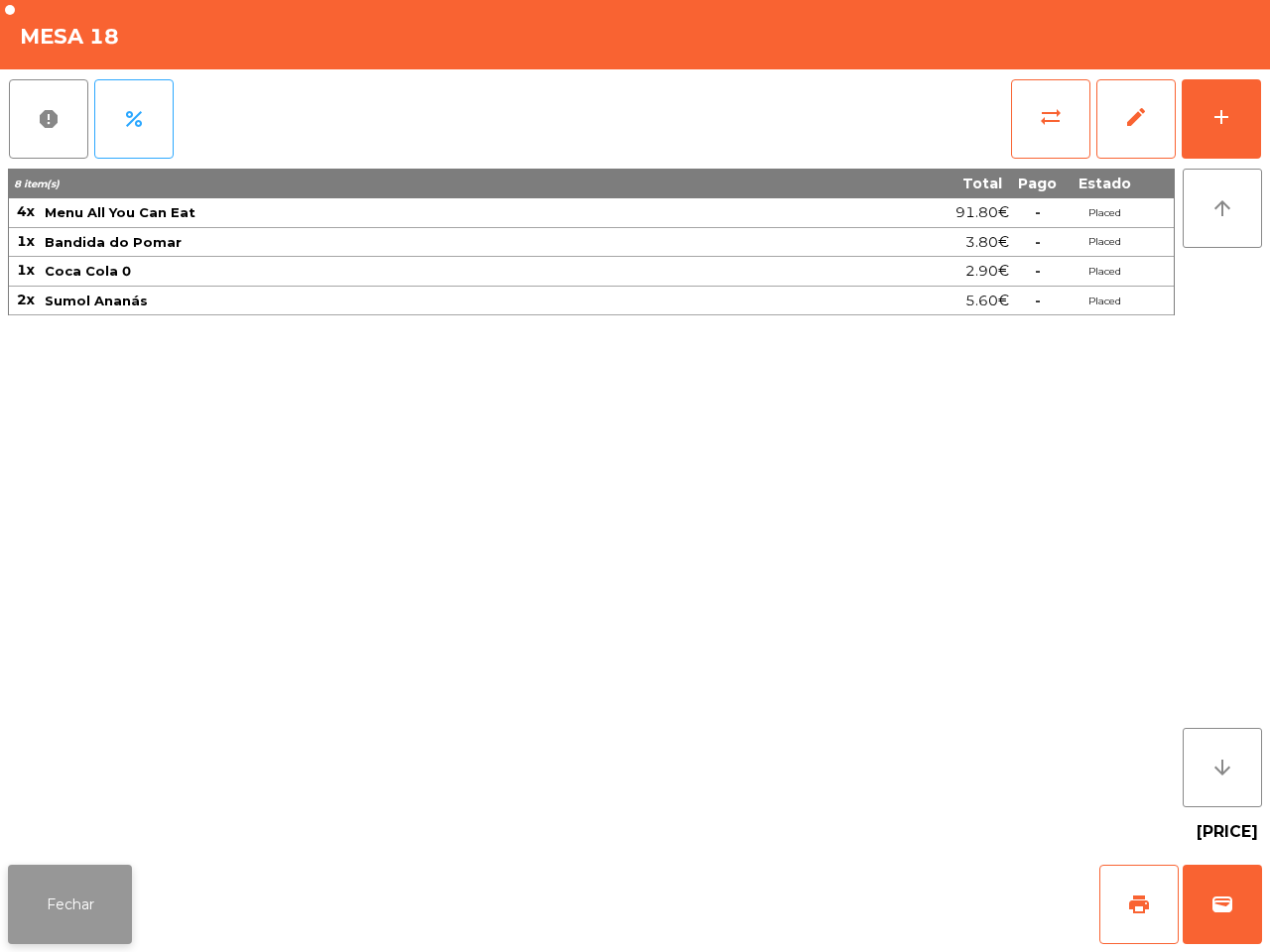 click on "Fechar" 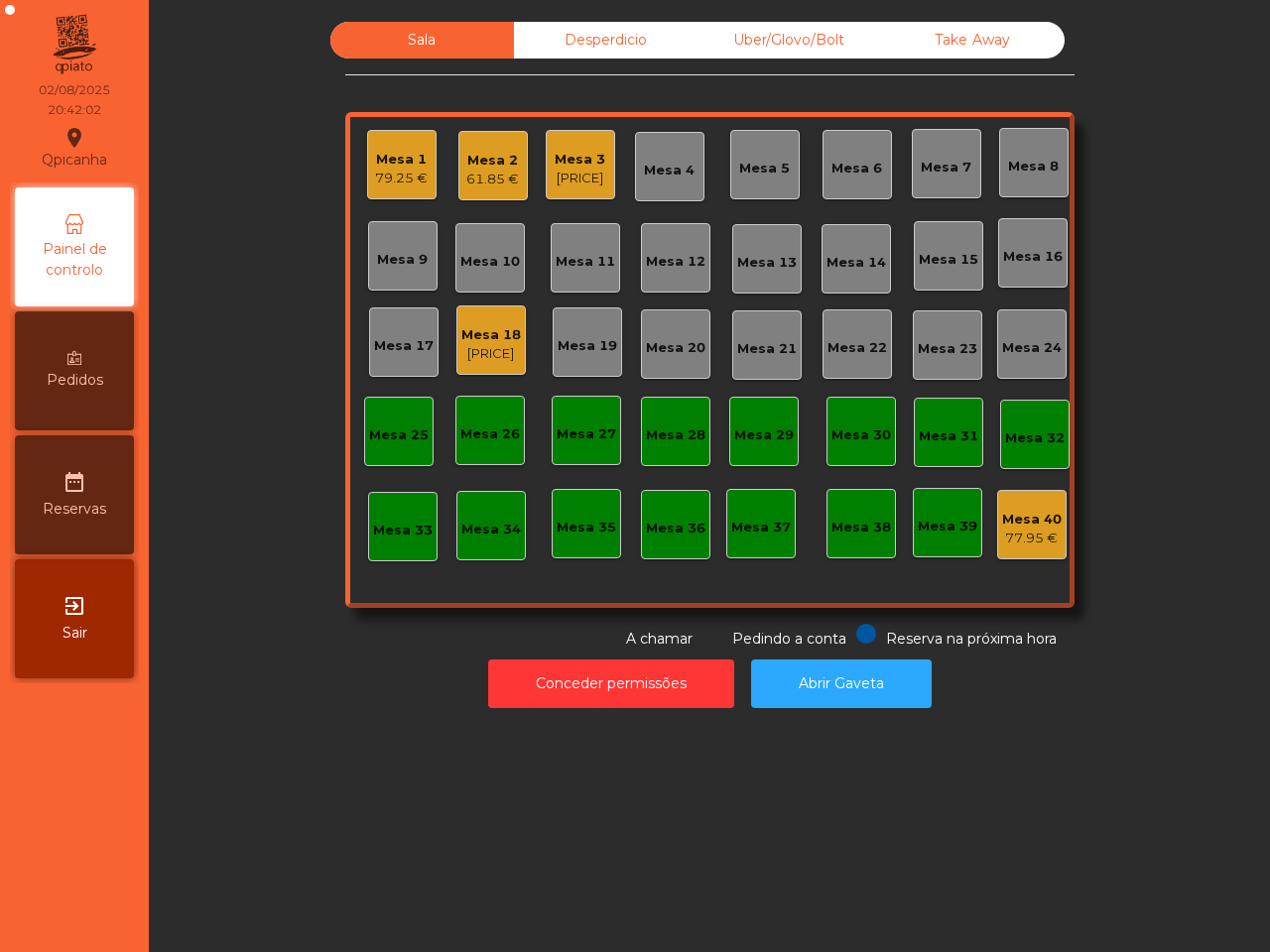 click on "[PRICE]" 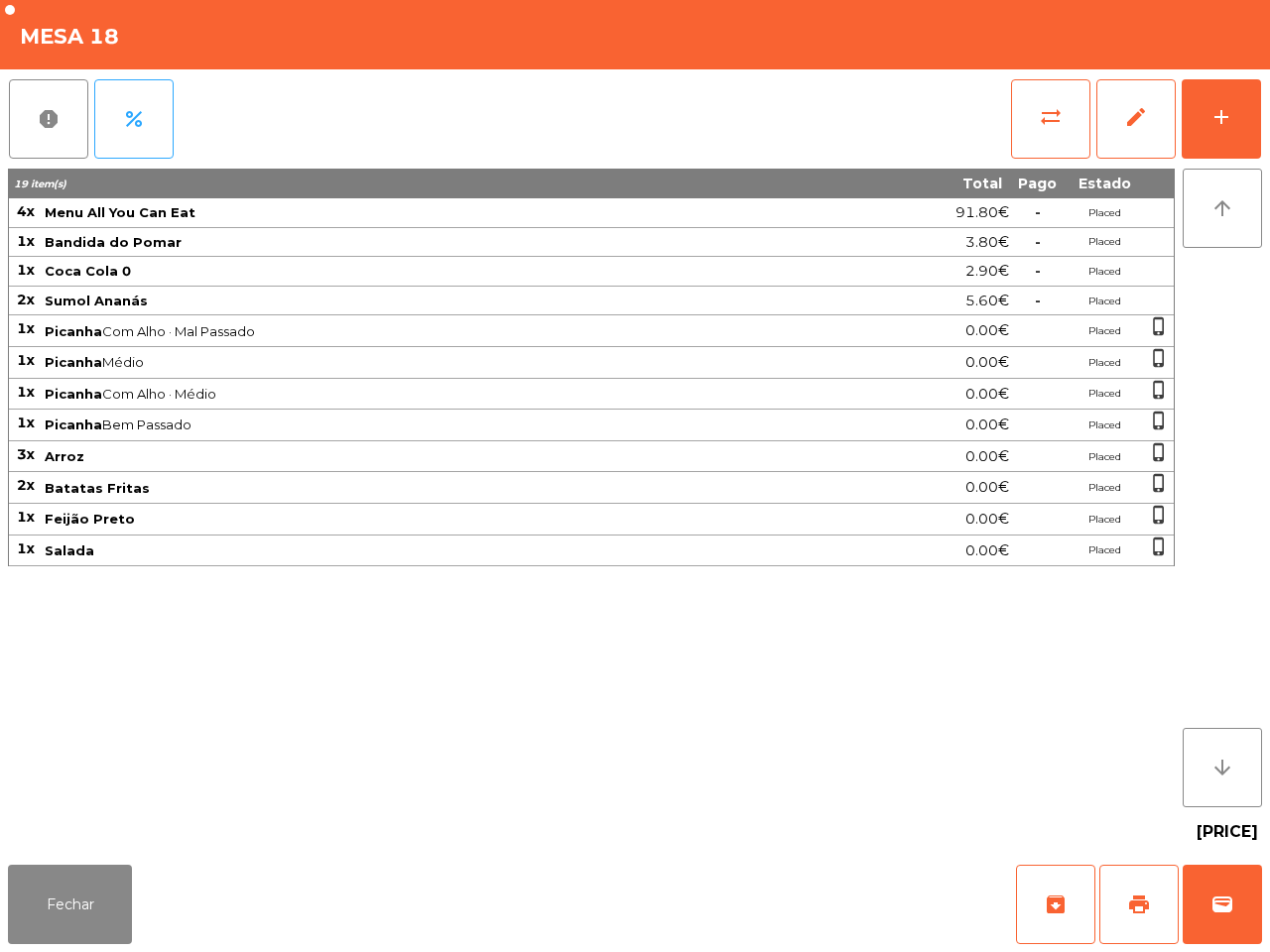click on "Picanha  Médio" 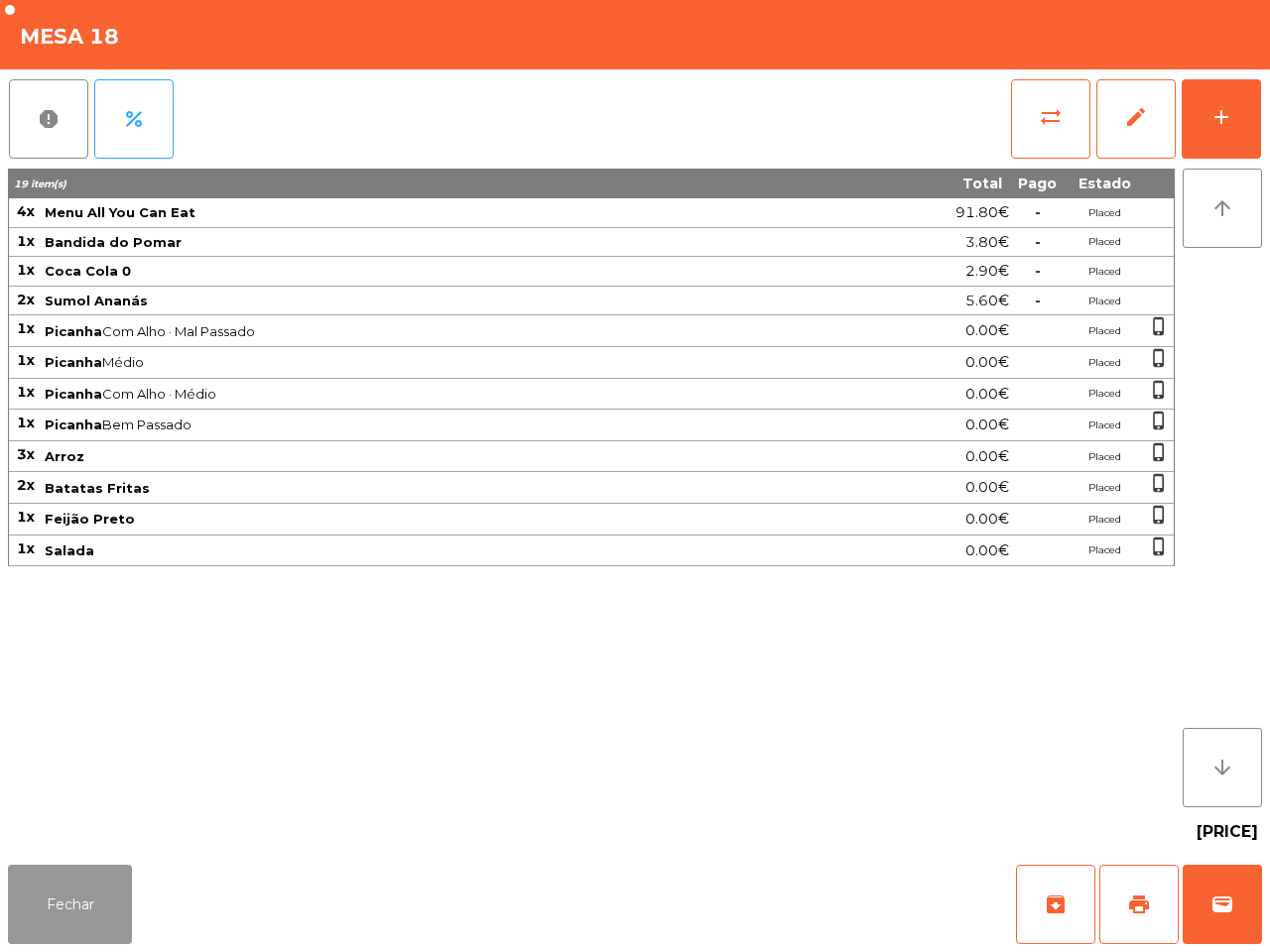 click on "Fechar" 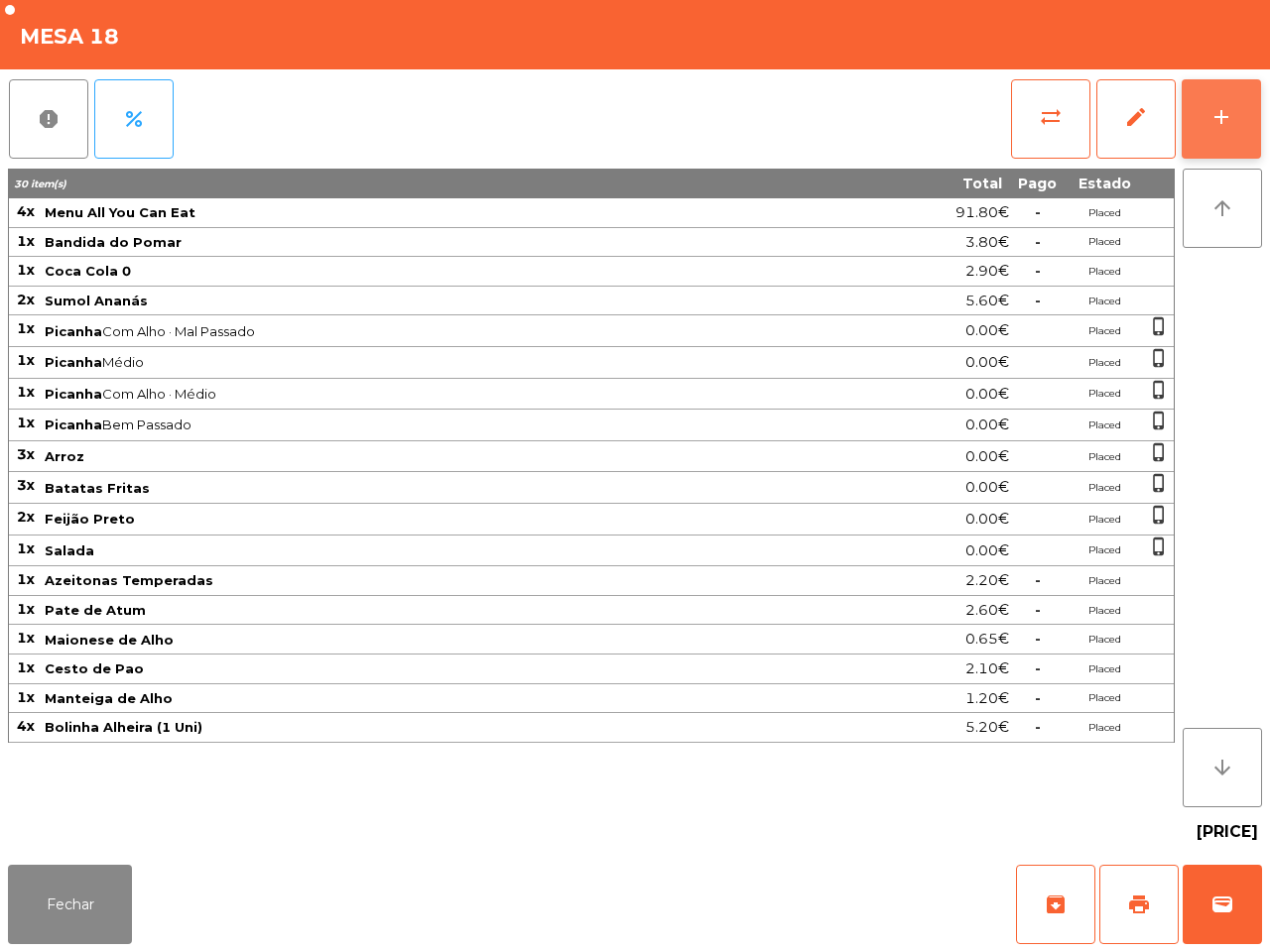 click on "add" 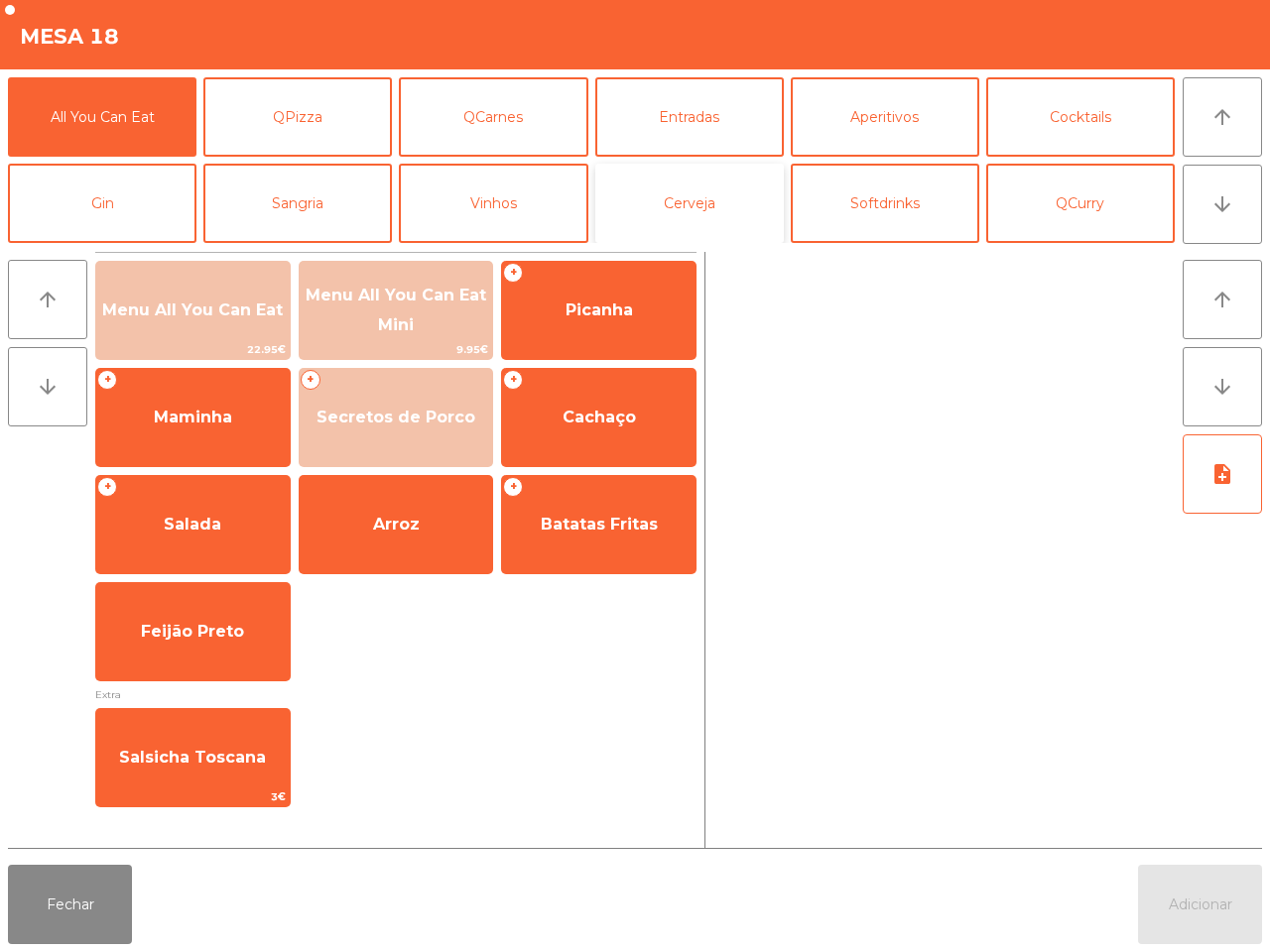 click on "Cerveja" 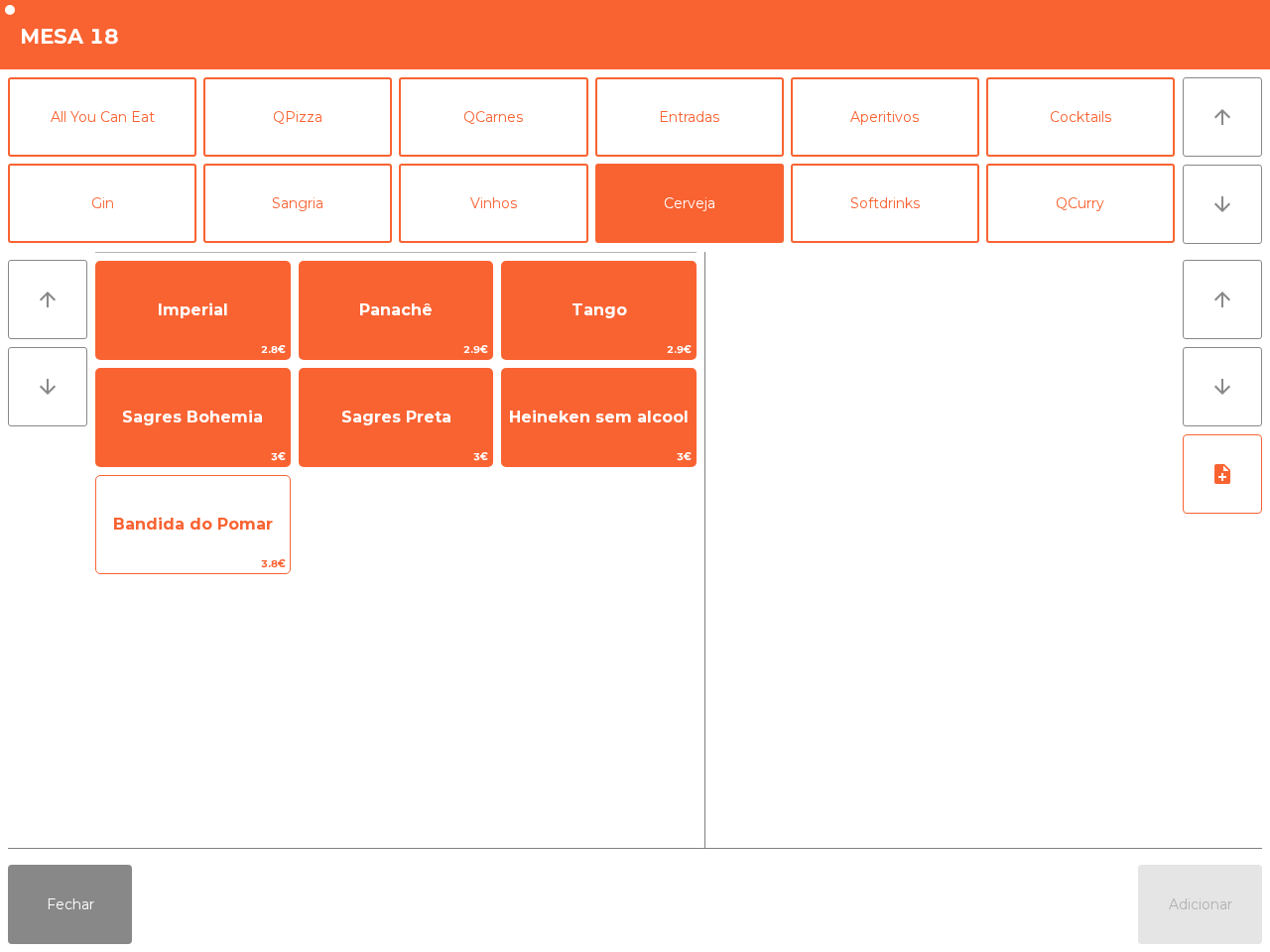 click on "Bandida do Pomar" 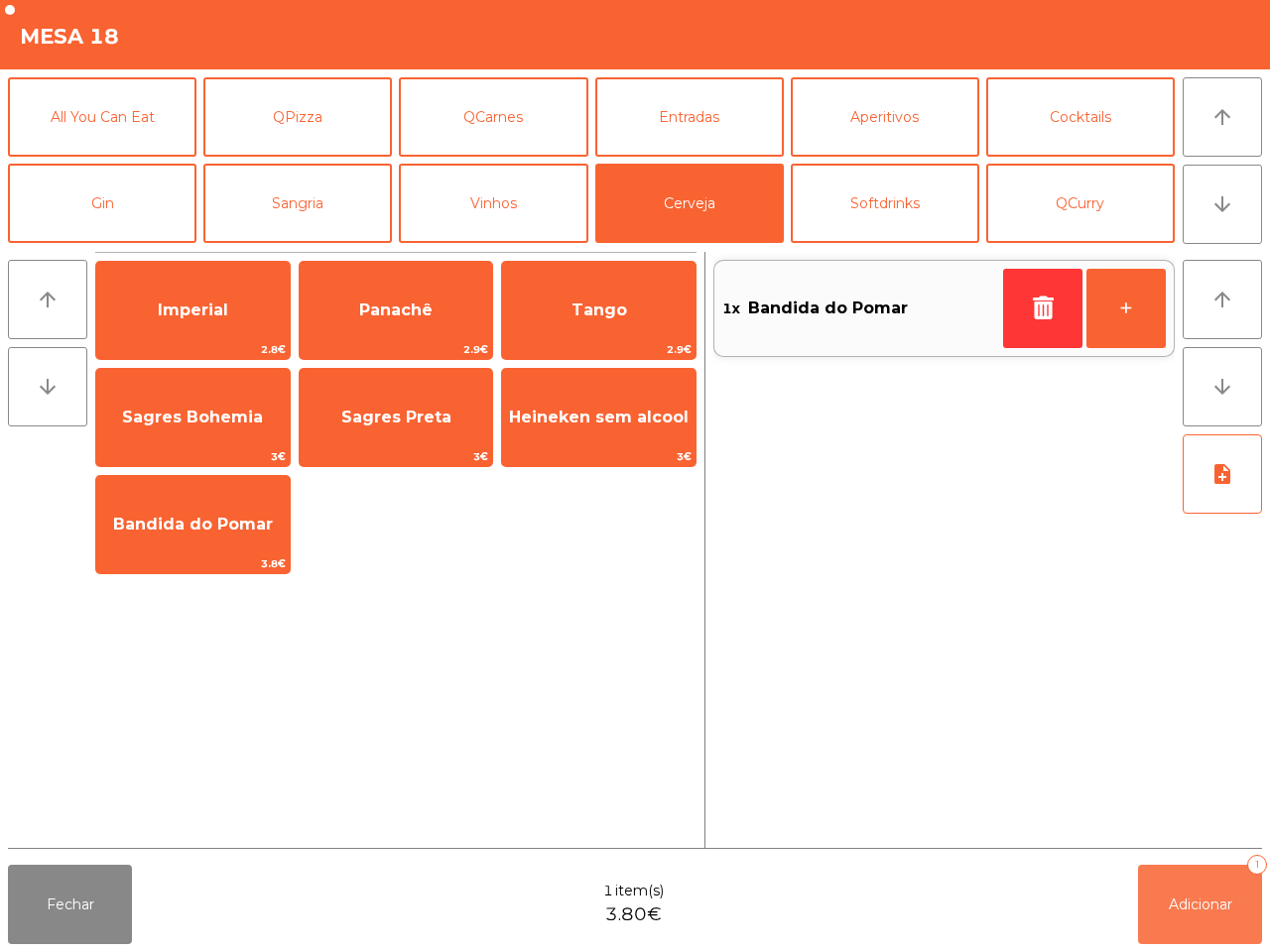 click on "Adicionar   1" 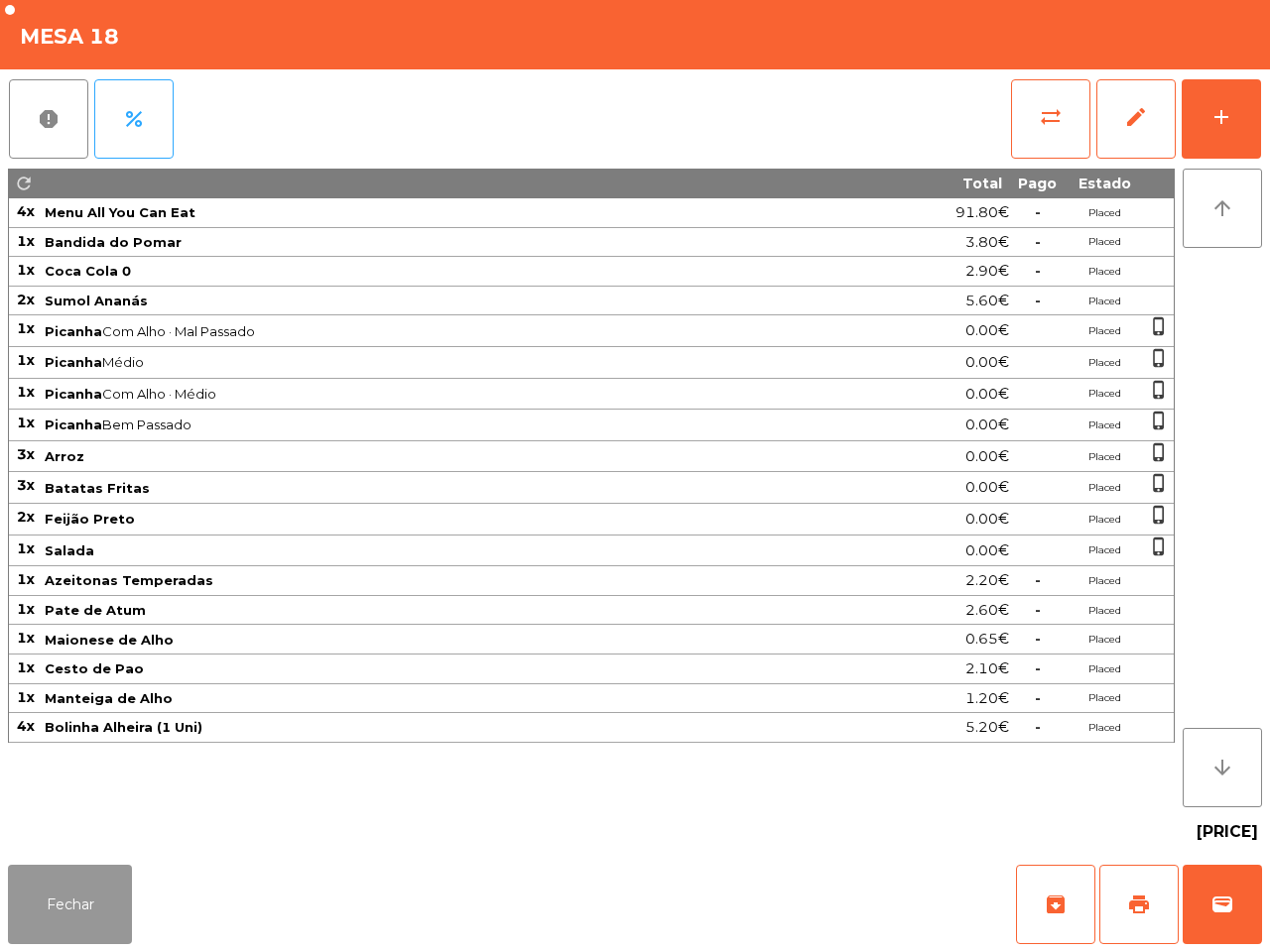 click on "Fechar" 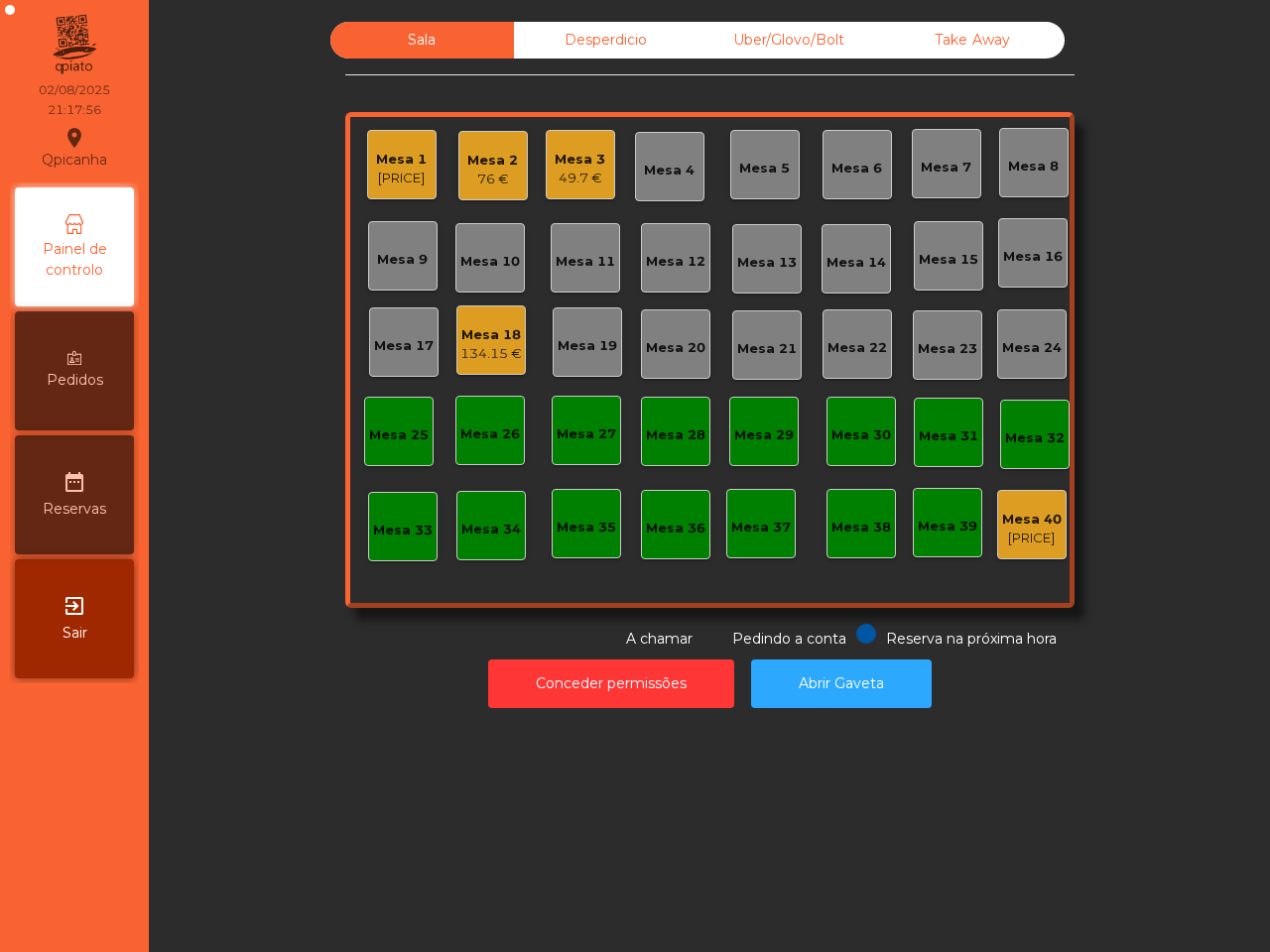 click on "Mesa 14" 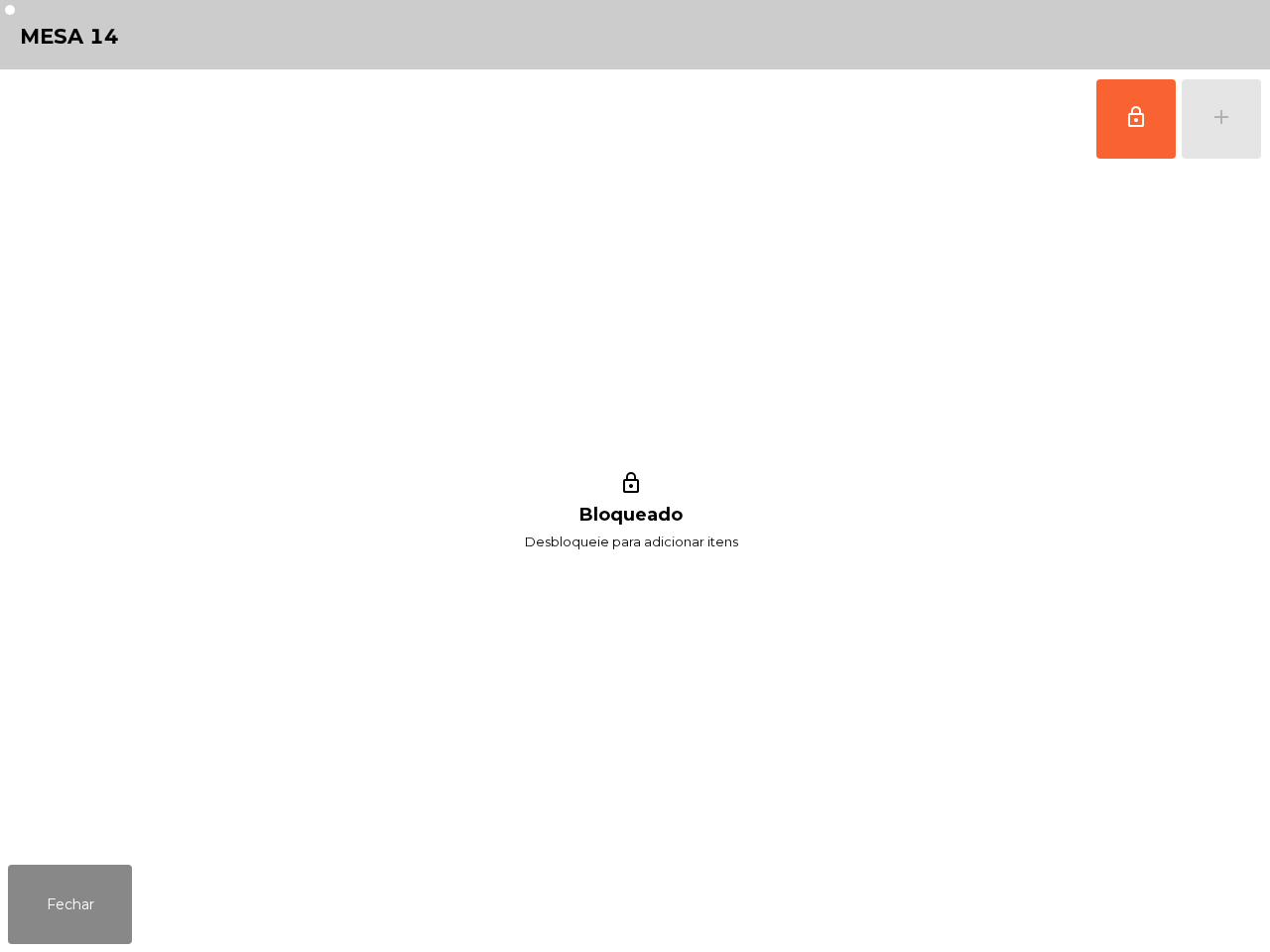 click on "lock_outline   add" 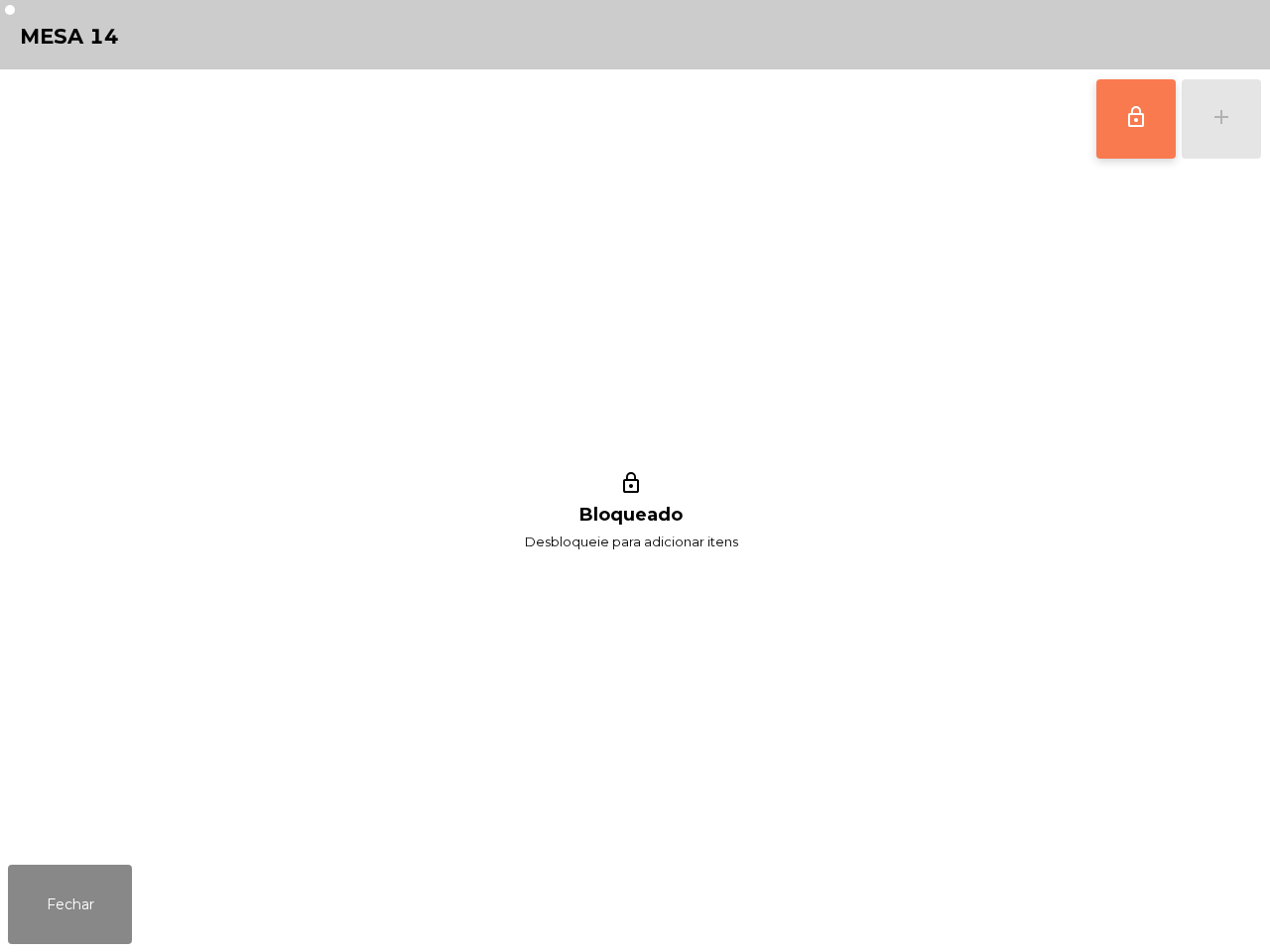 click on "lock_outline" 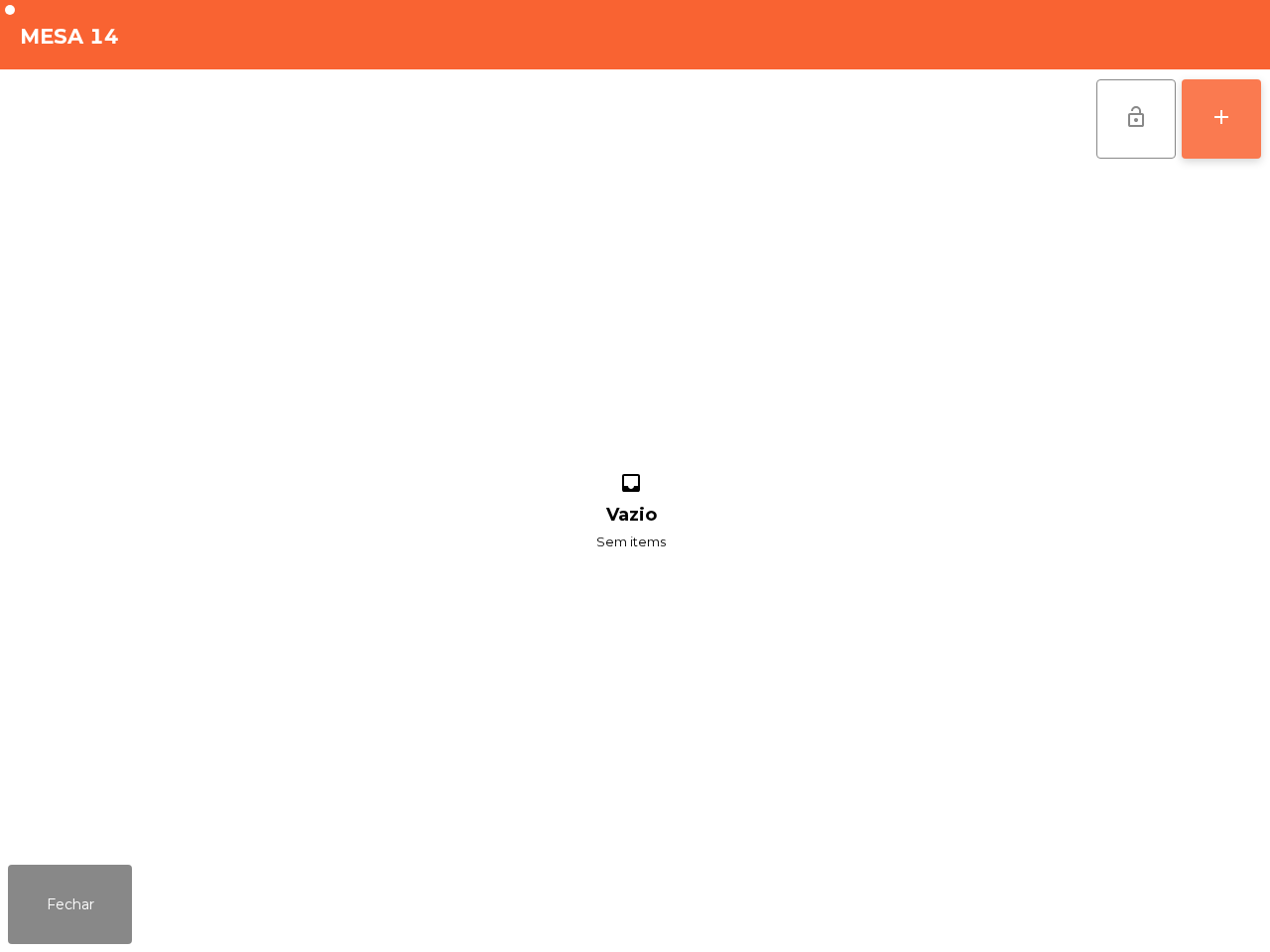 click on "add" 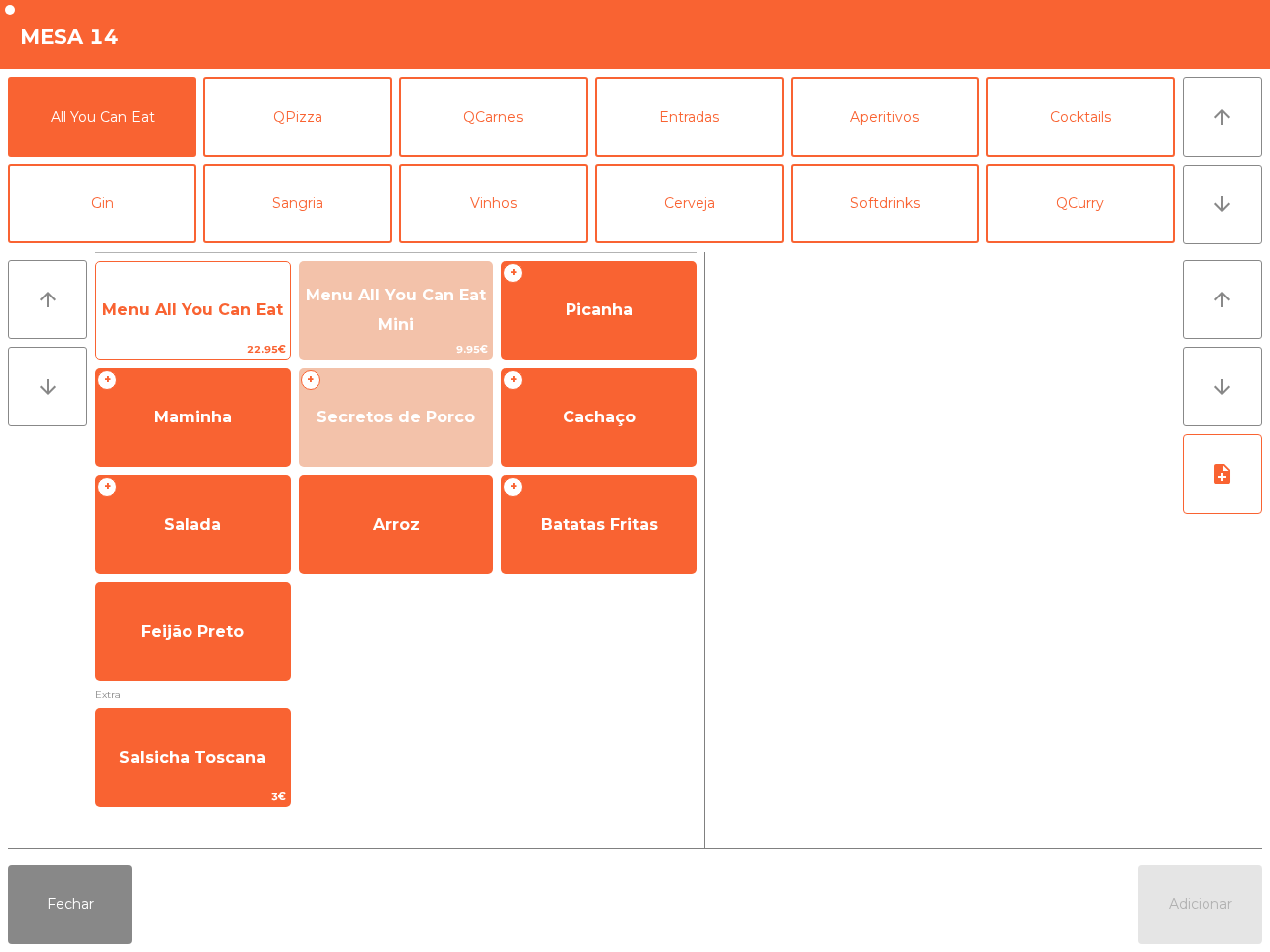 click on "Menu All You Can Eat" 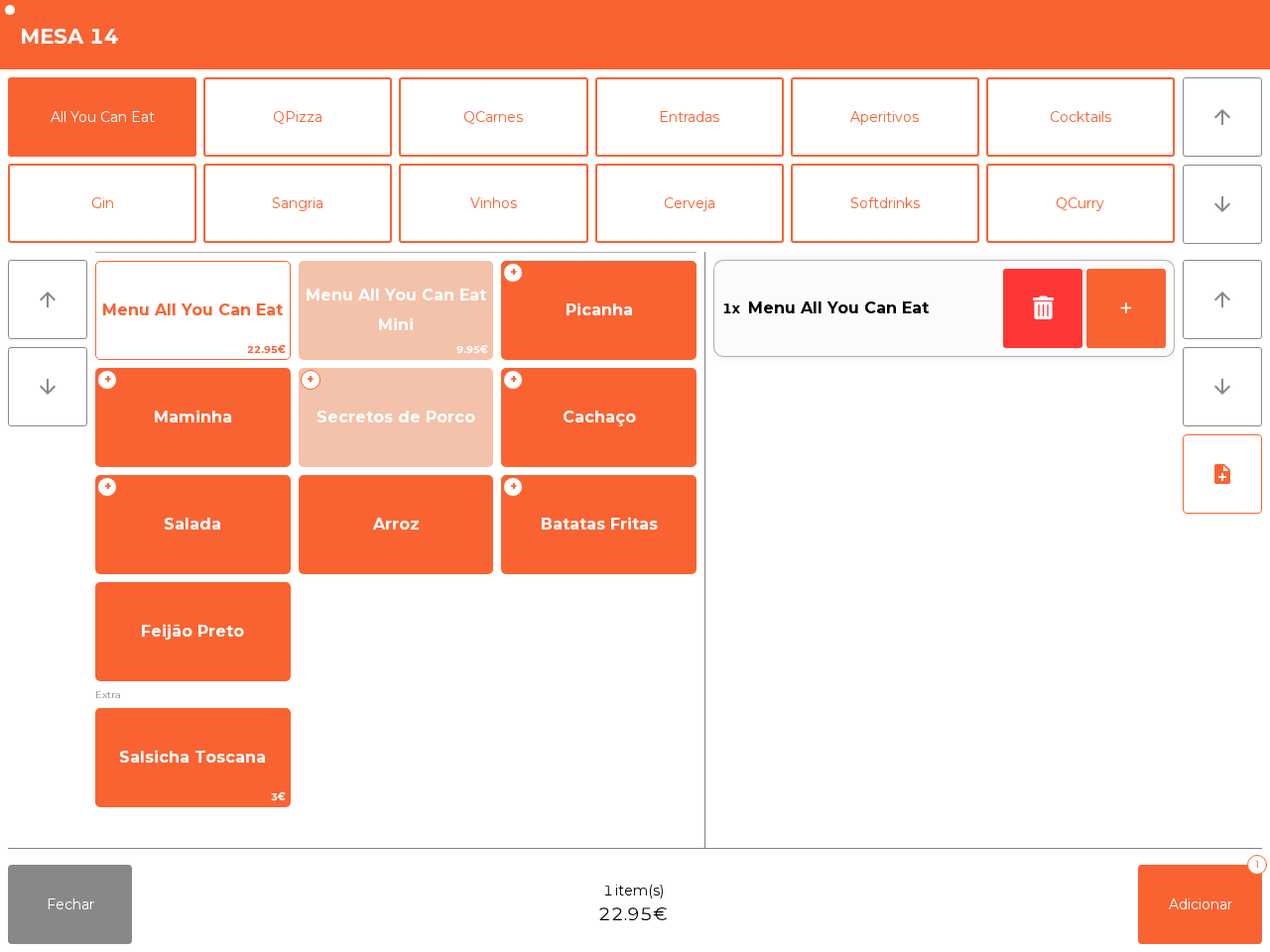 click on "Menu All You Can Eat" 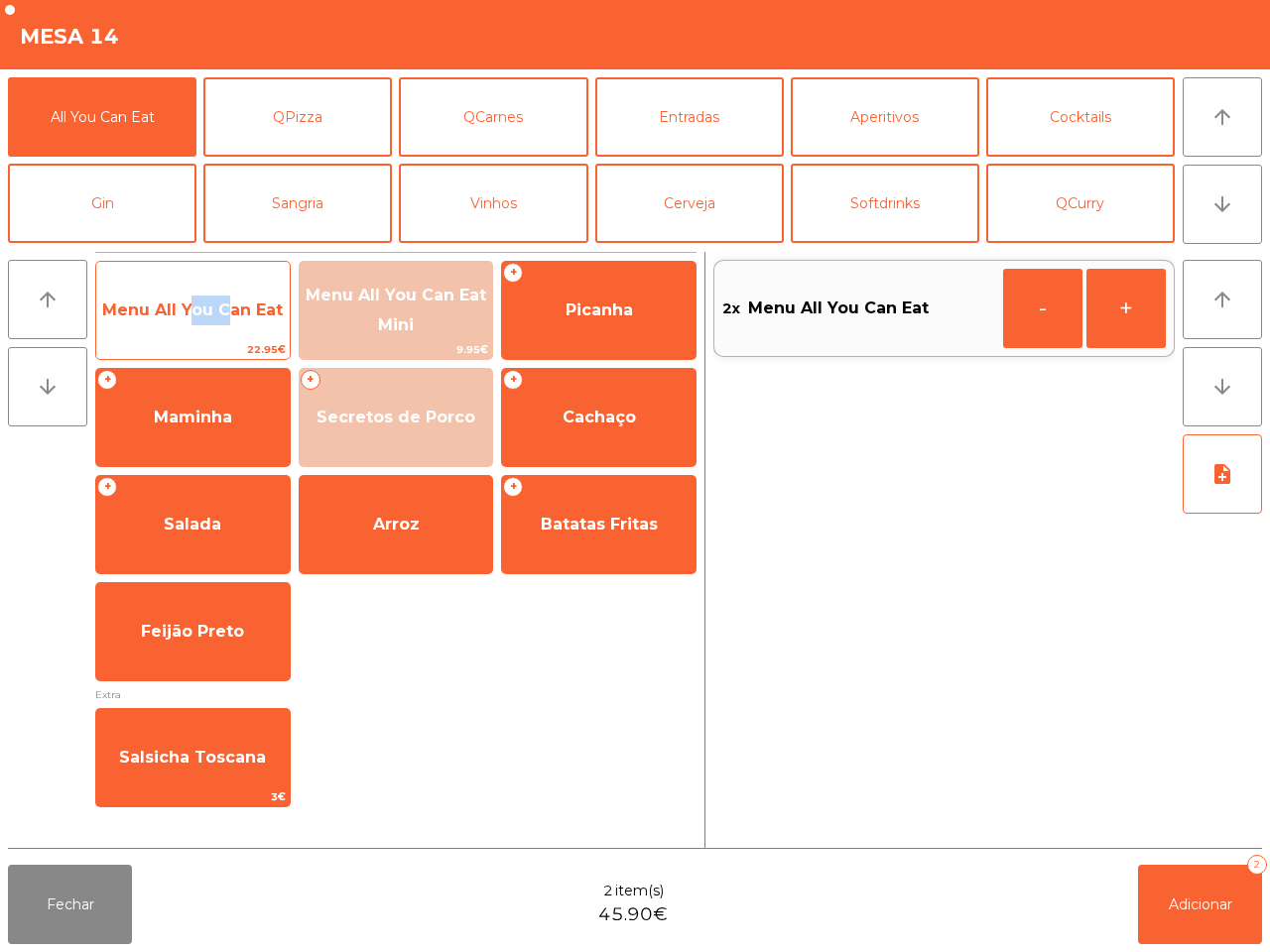 click on "Menu All You Can Eat" 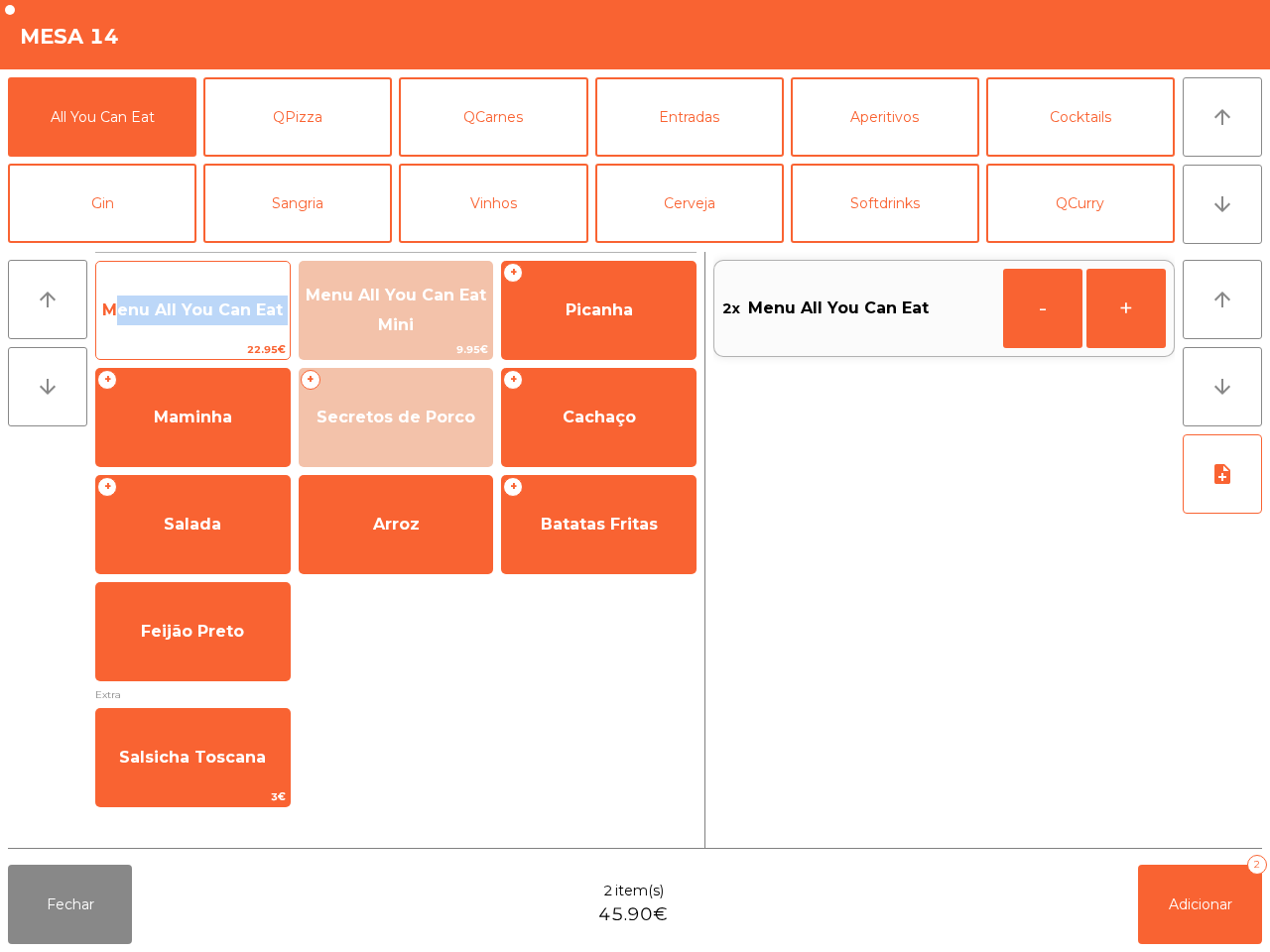 click on "Menu All You Can Eat" 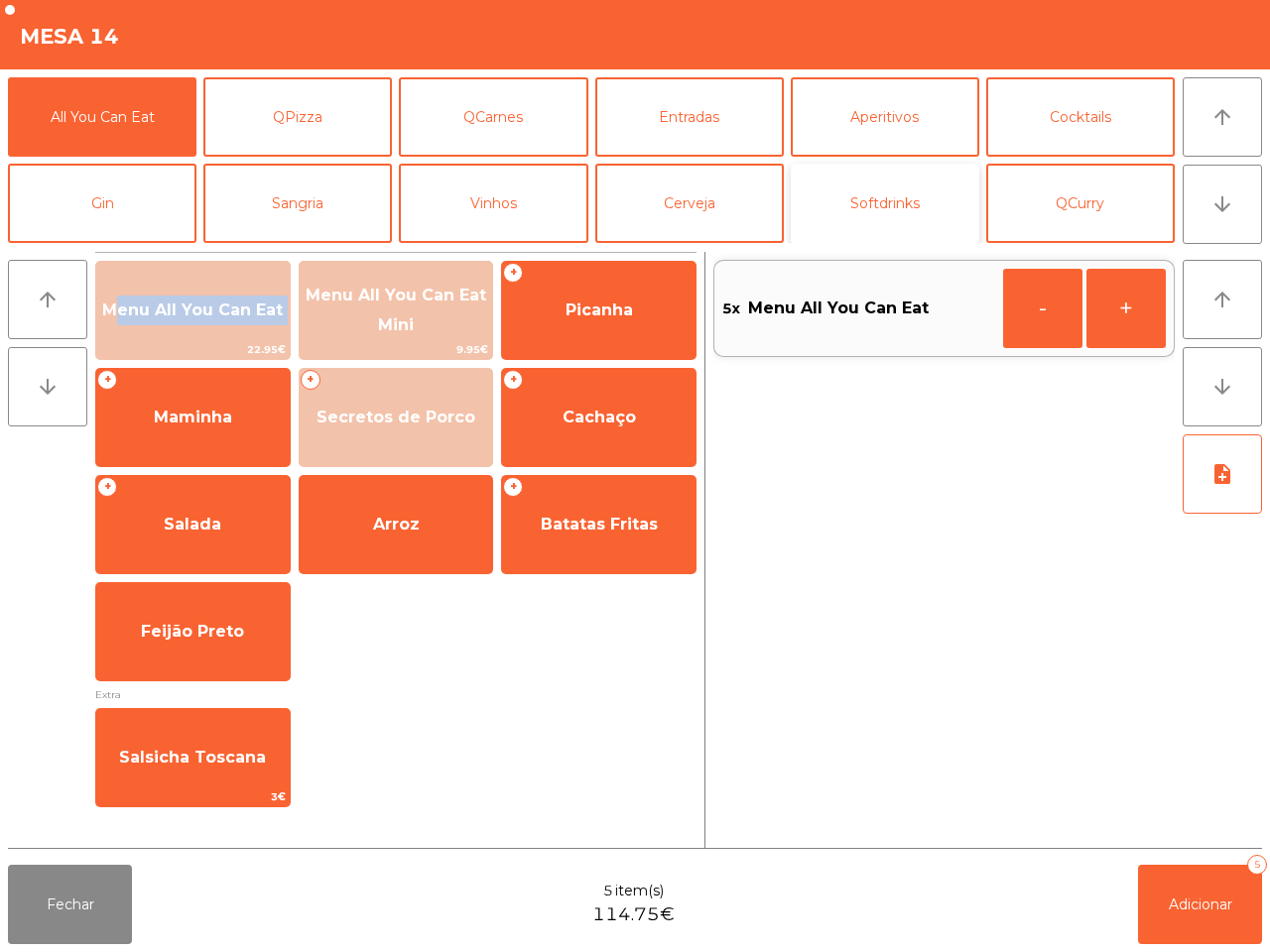 click on "Softdrinks" 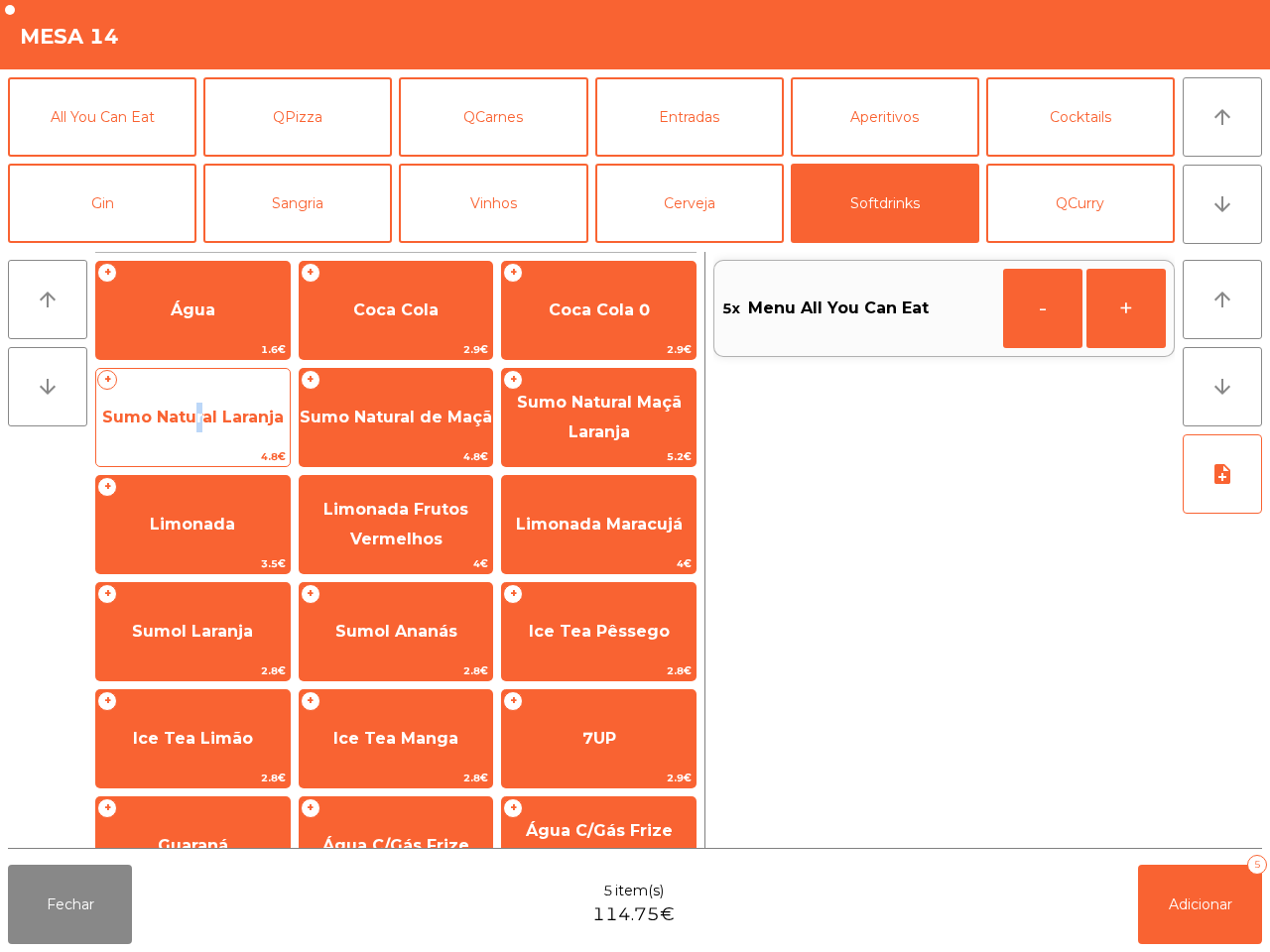 click on "Sumo Natural Laranja" 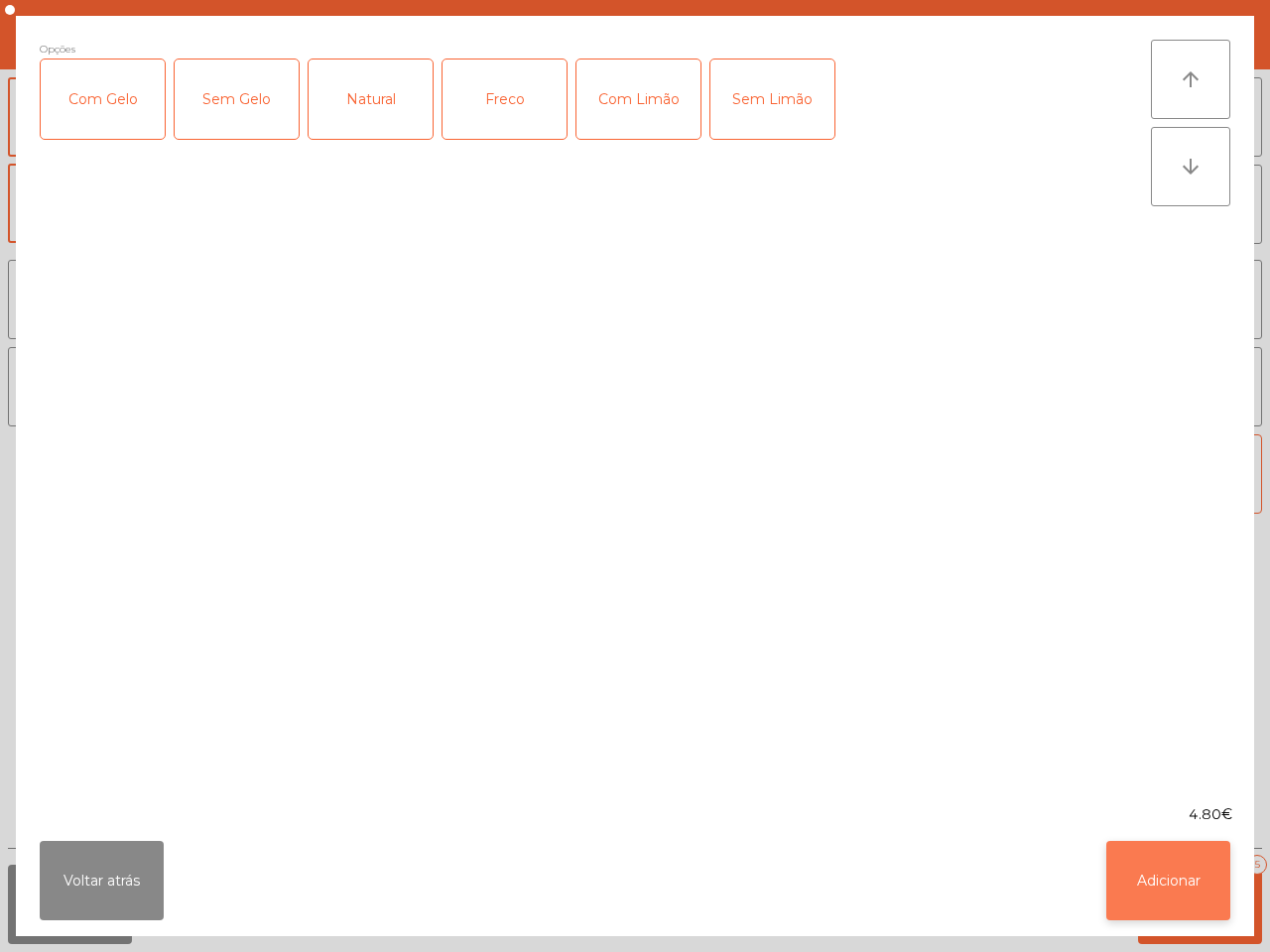 click on "Adicionar" 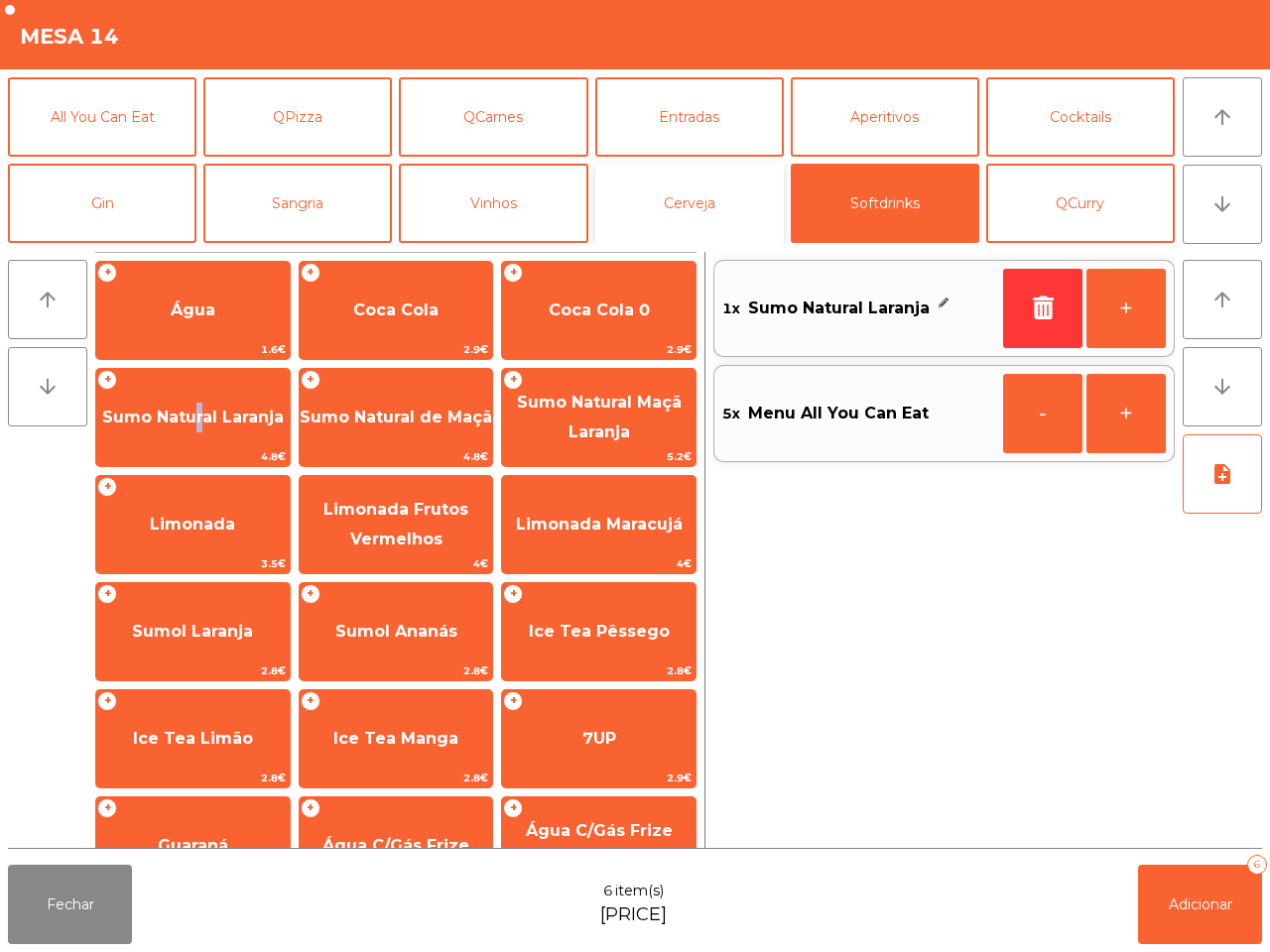 click on "Cerveja" 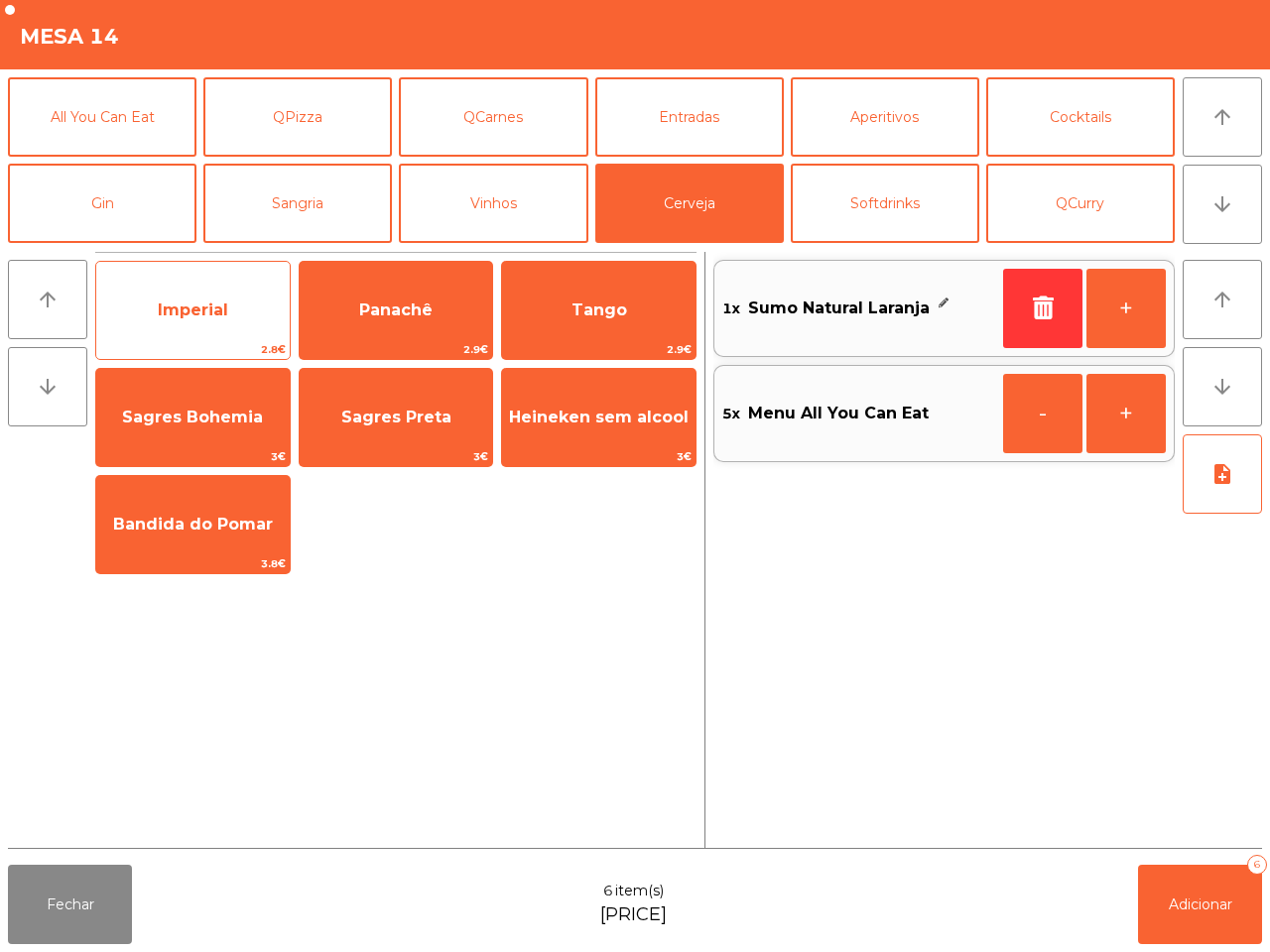 click on "Imperial" 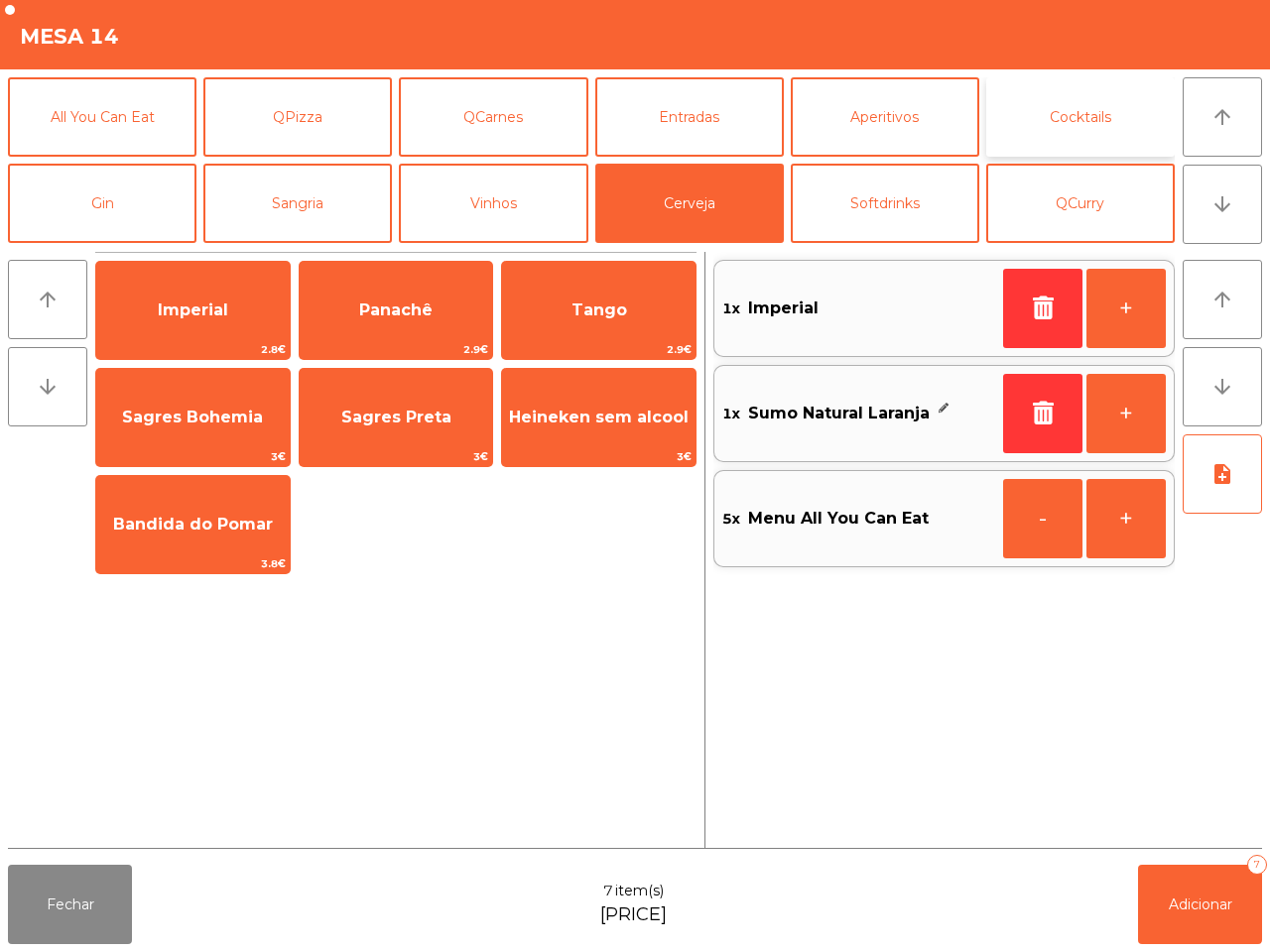 drag, startPoint x: 1073, startPoint y: 112, endPoint x: 1003, endPoint y: 127, distance: 71.5891 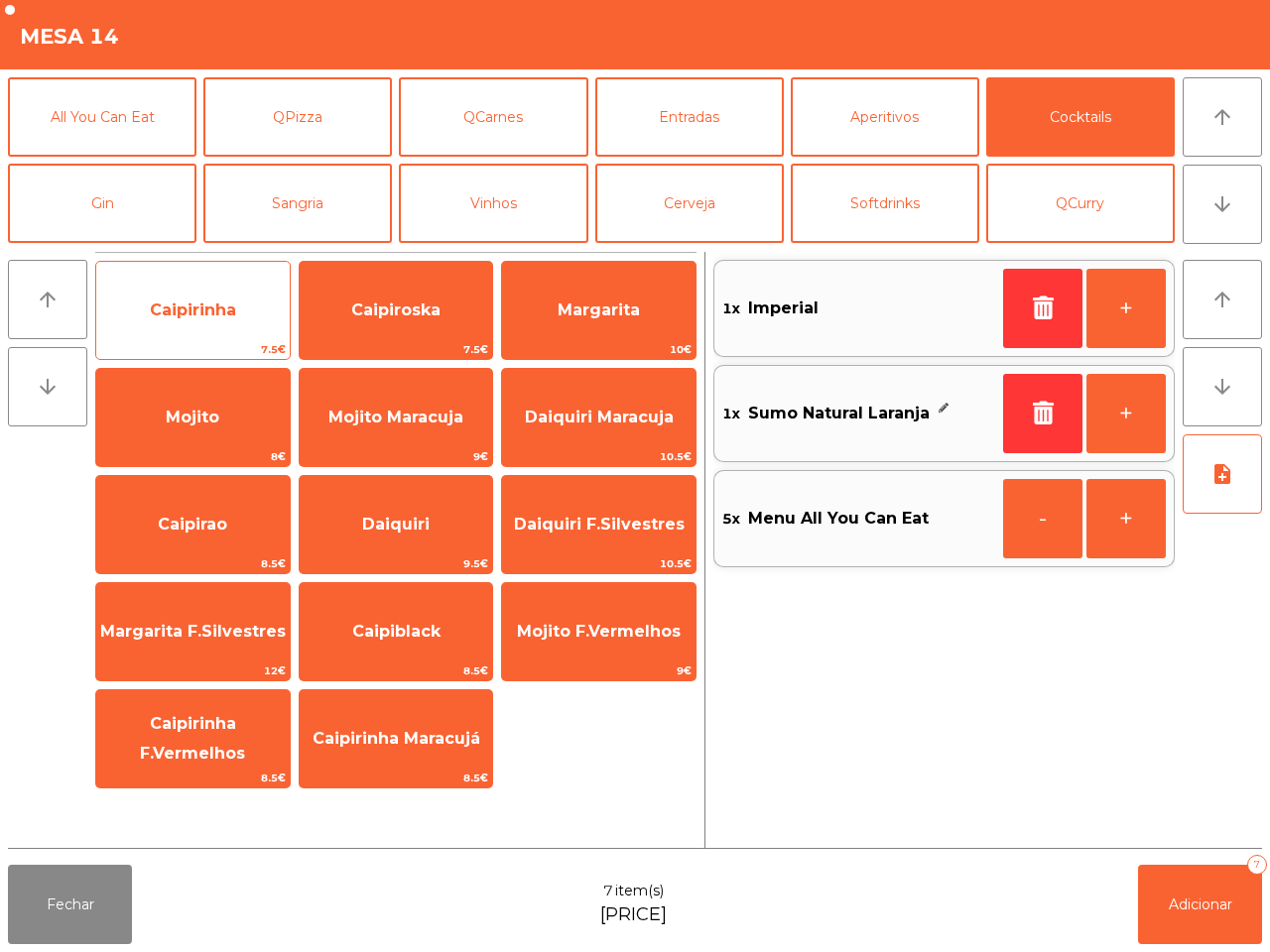 click on "Caipirinha" 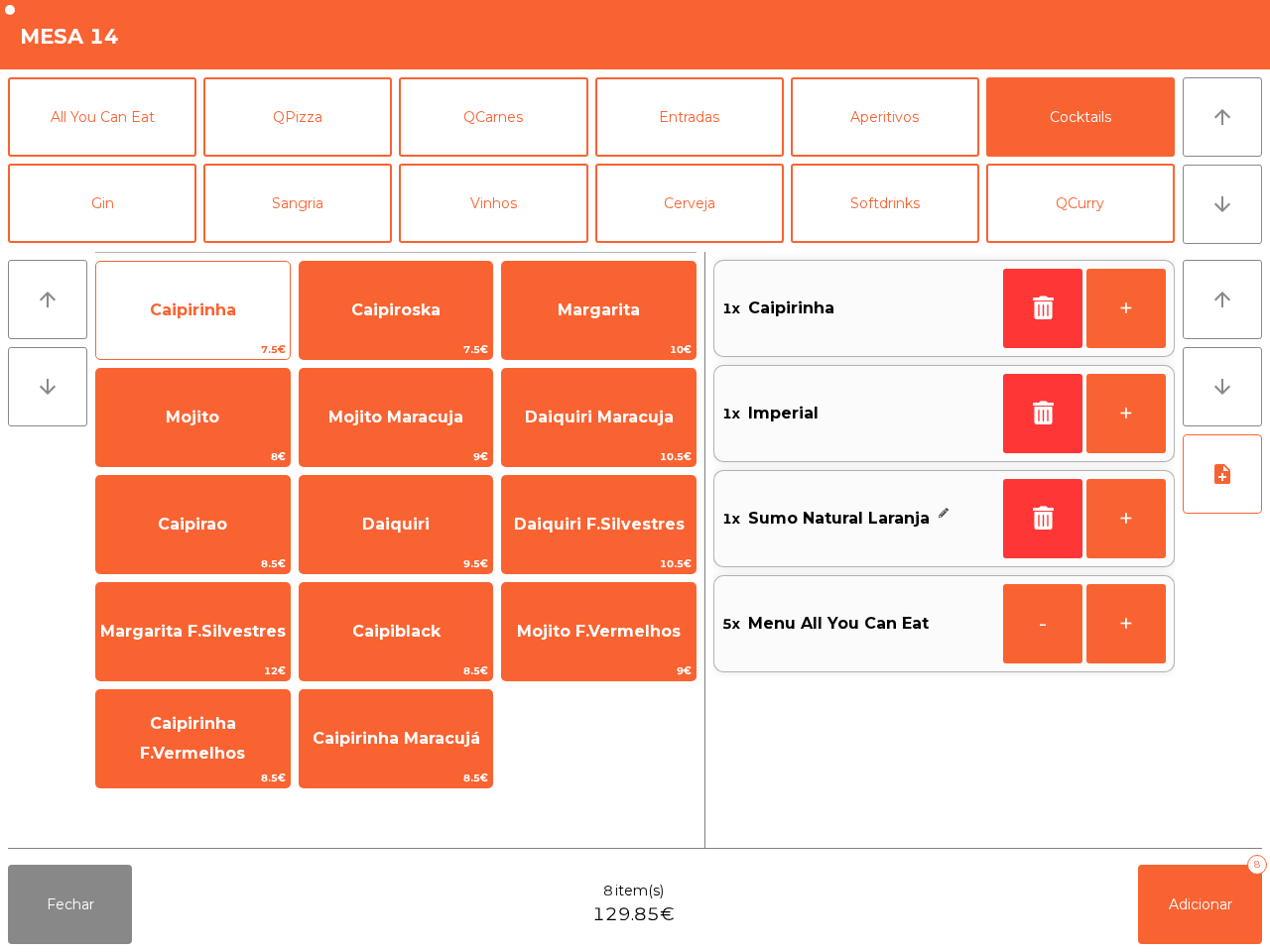 click on "Caipirinha" 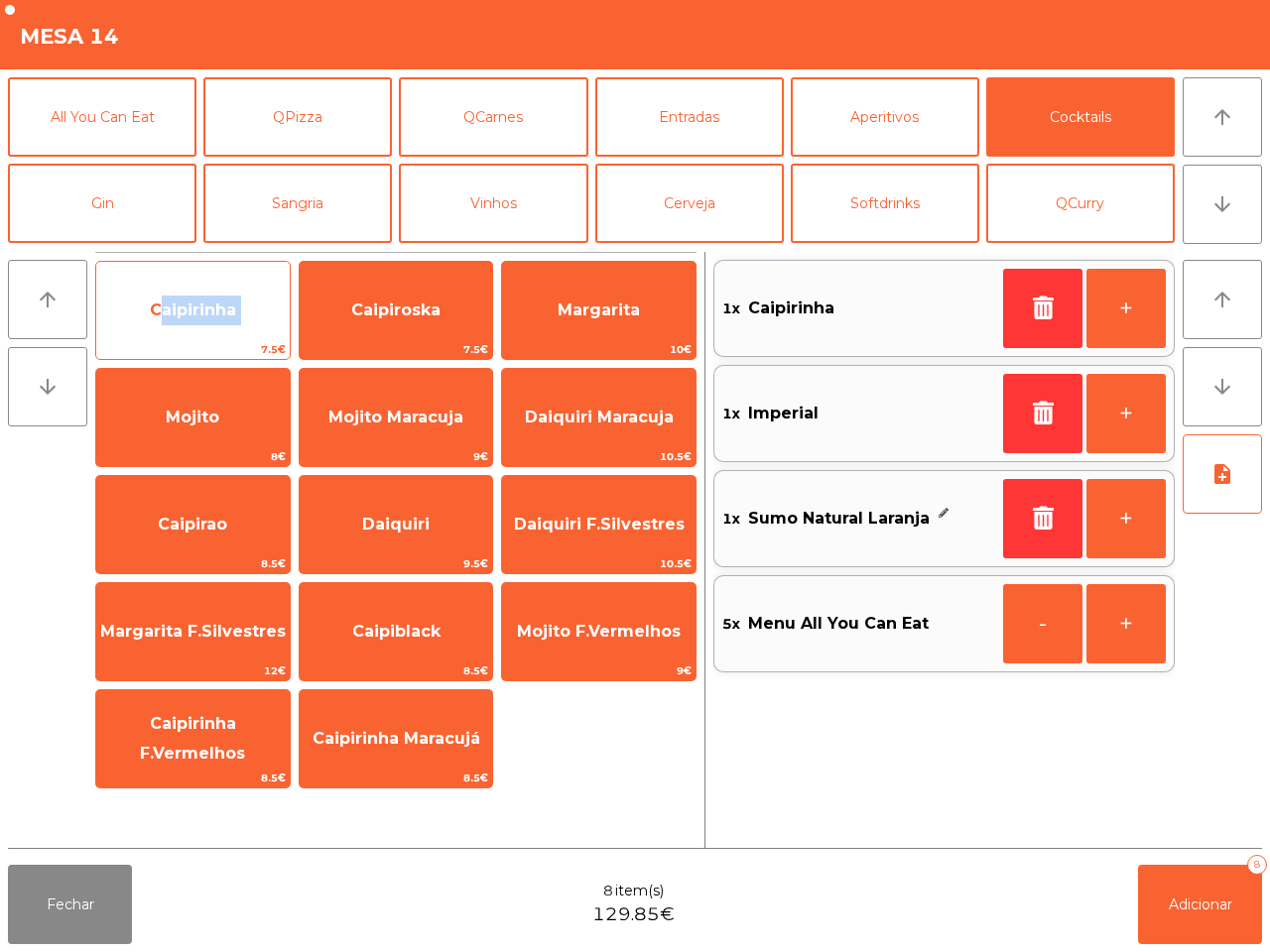 click on "Caipirinha" 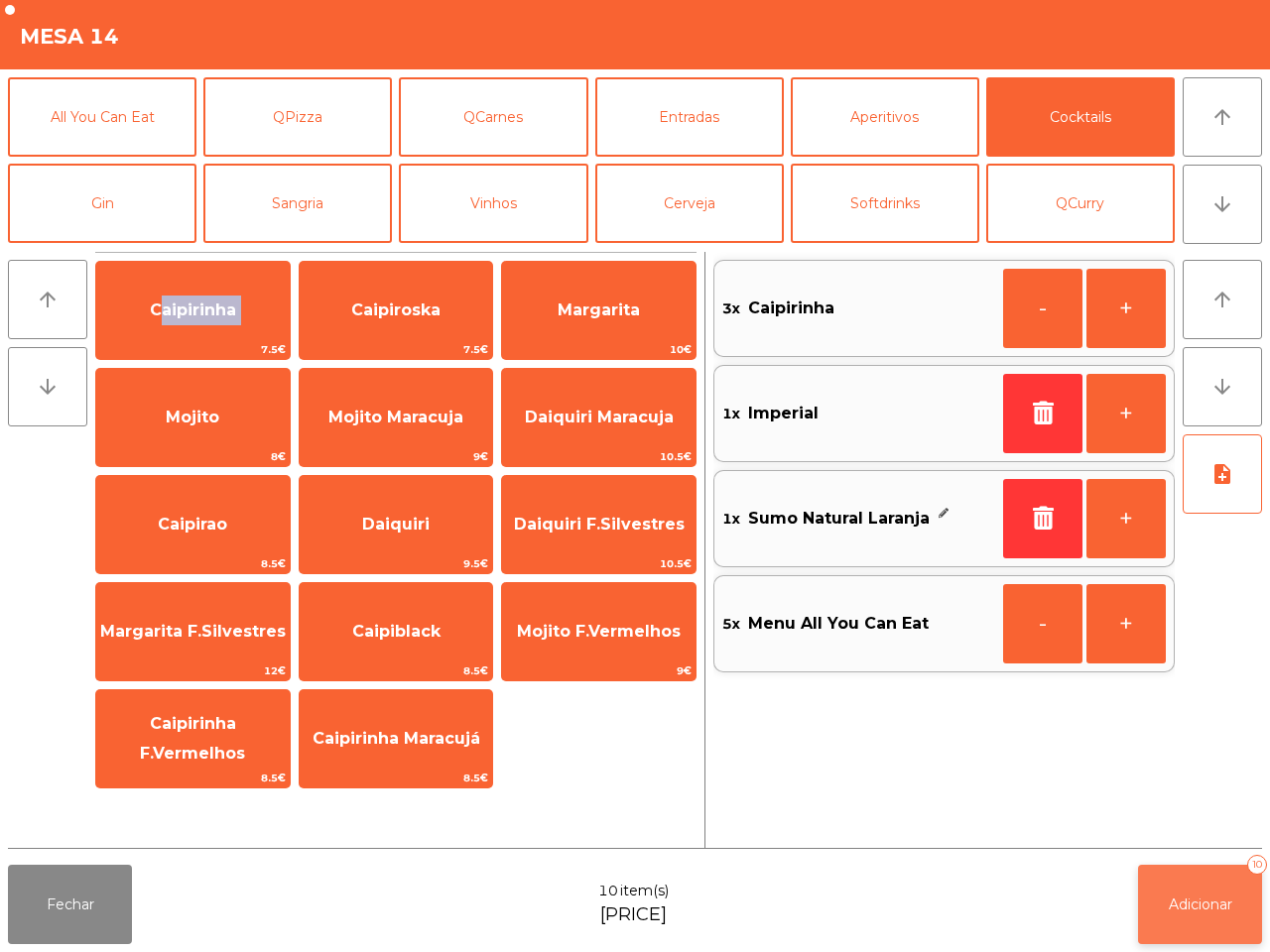 click on "Adicionar   10" 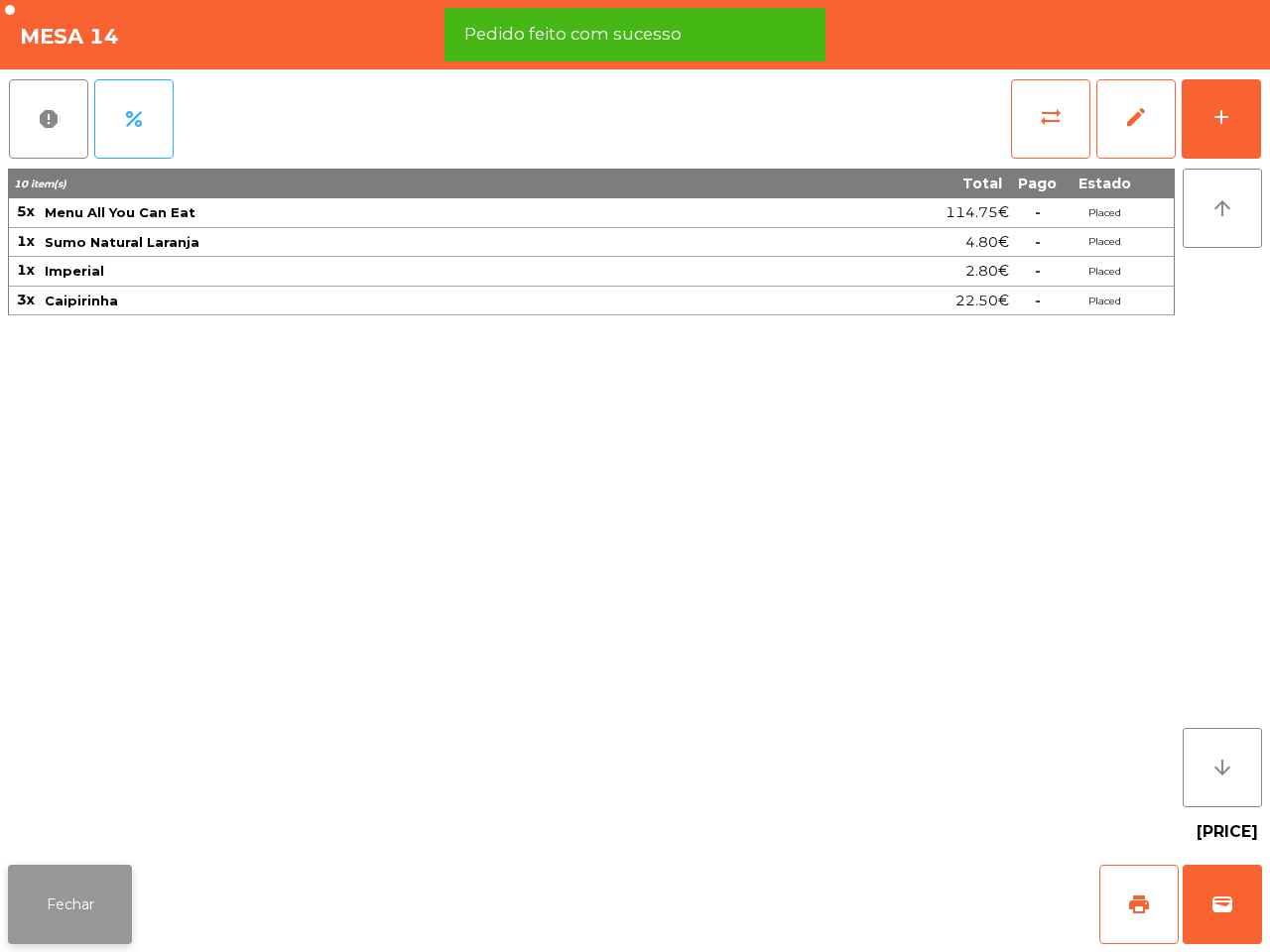 click on "Fechar" 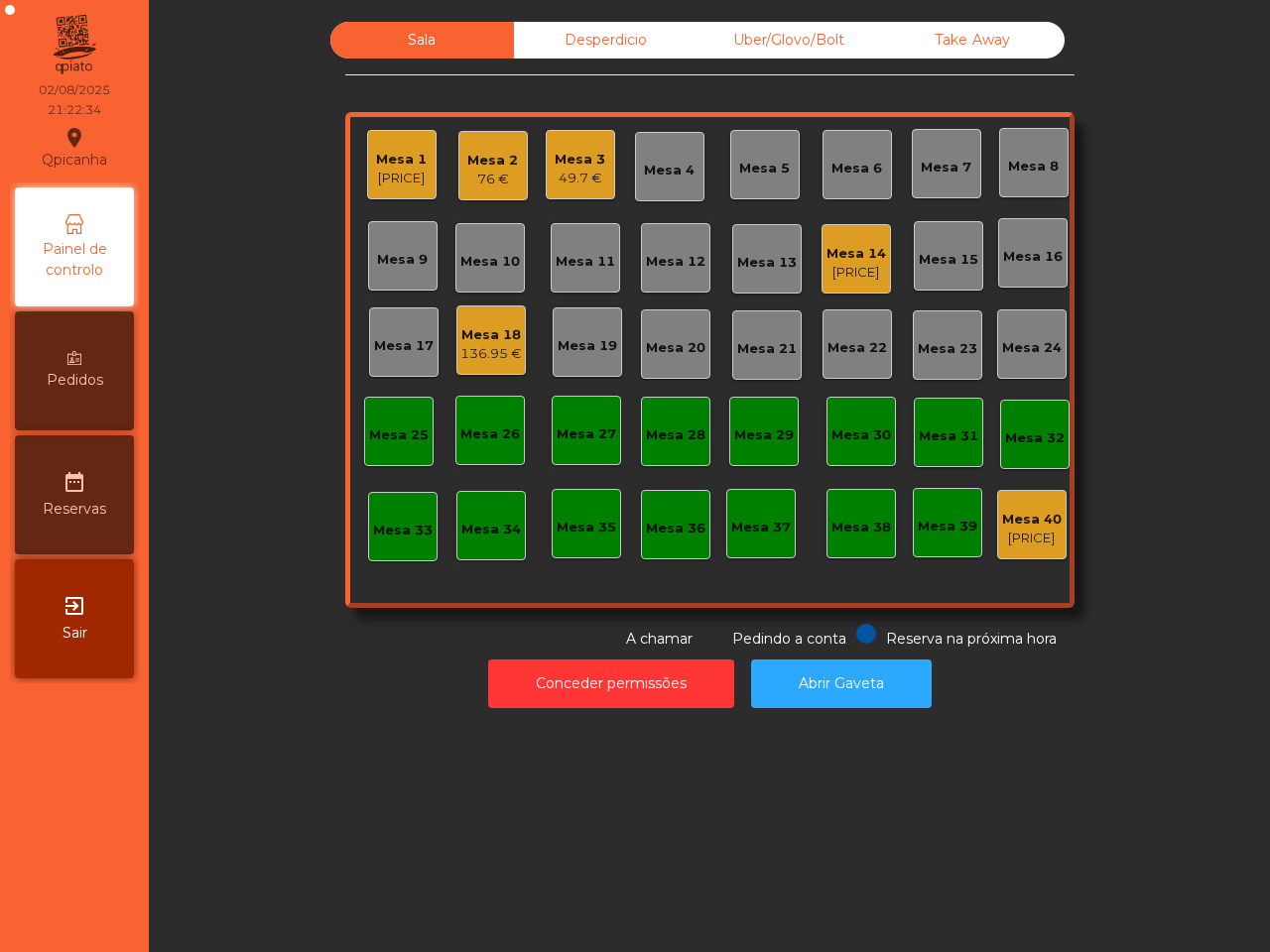 click on "Qpicanha  location_on  02/08/[YEAR]   [TIME]   Painel de controlo   Pedidos  date_range  Reservas  exit_to_app  Sair" 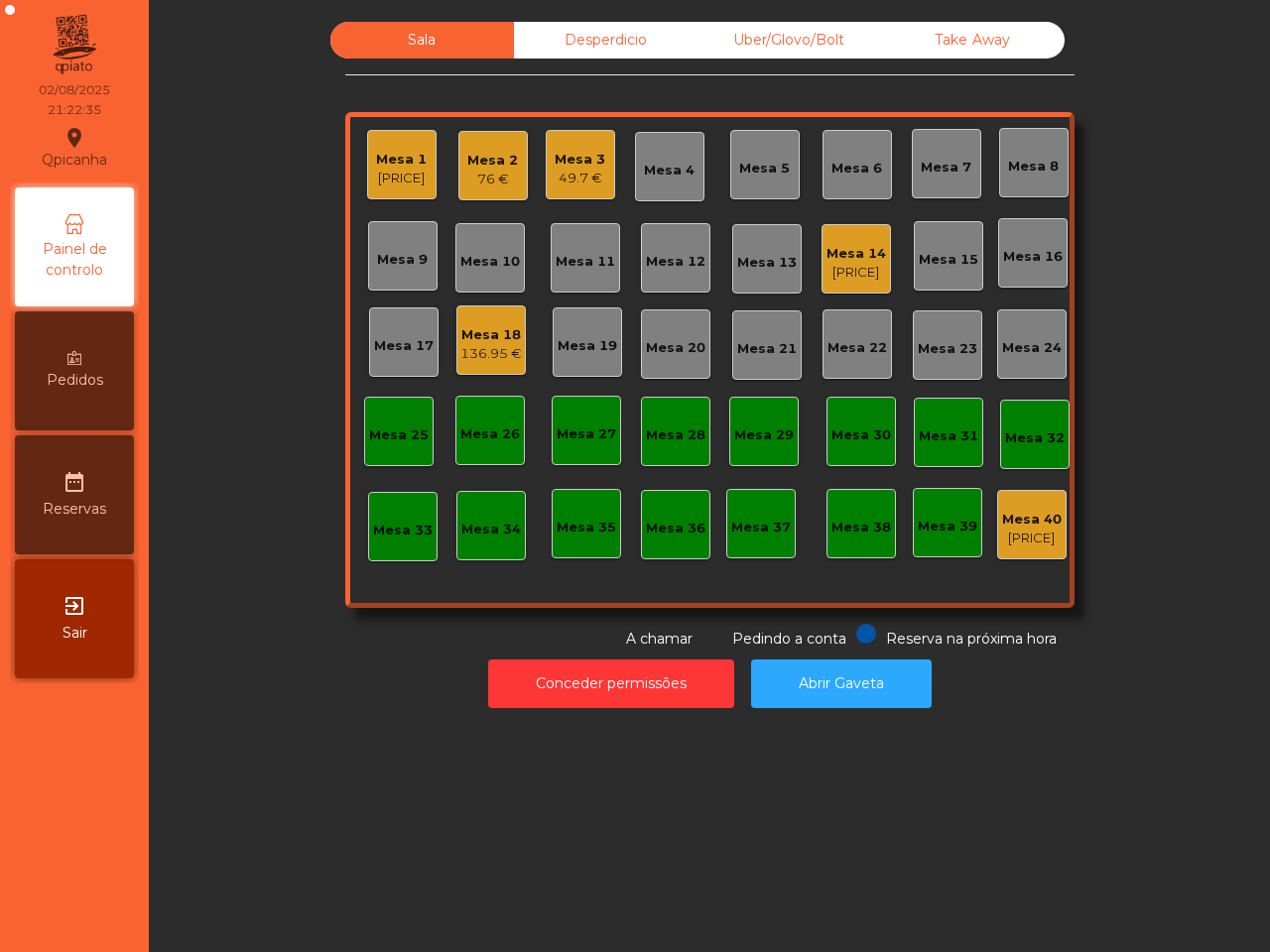 click on "[PRICE]" 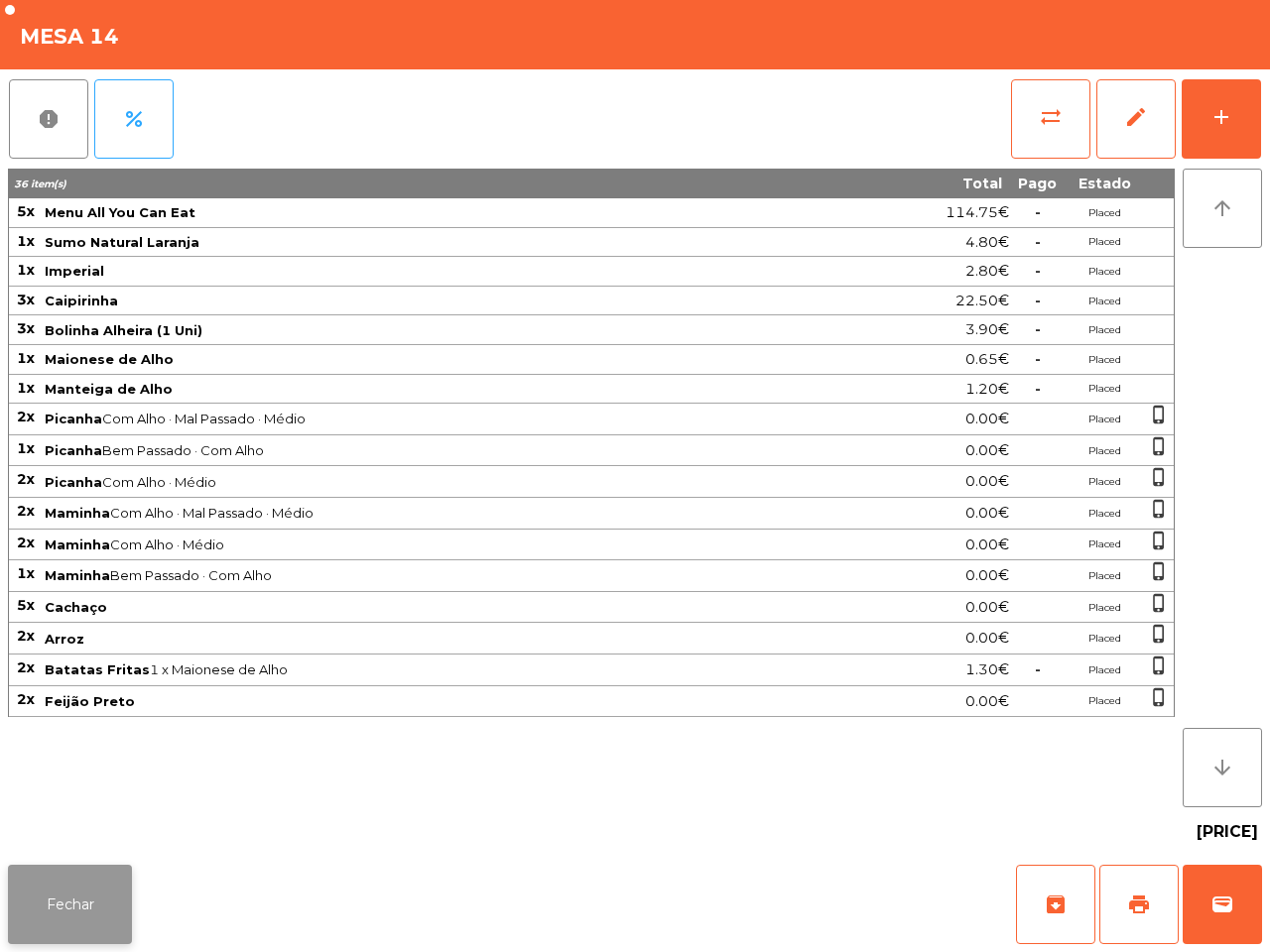 click on "Fechar" 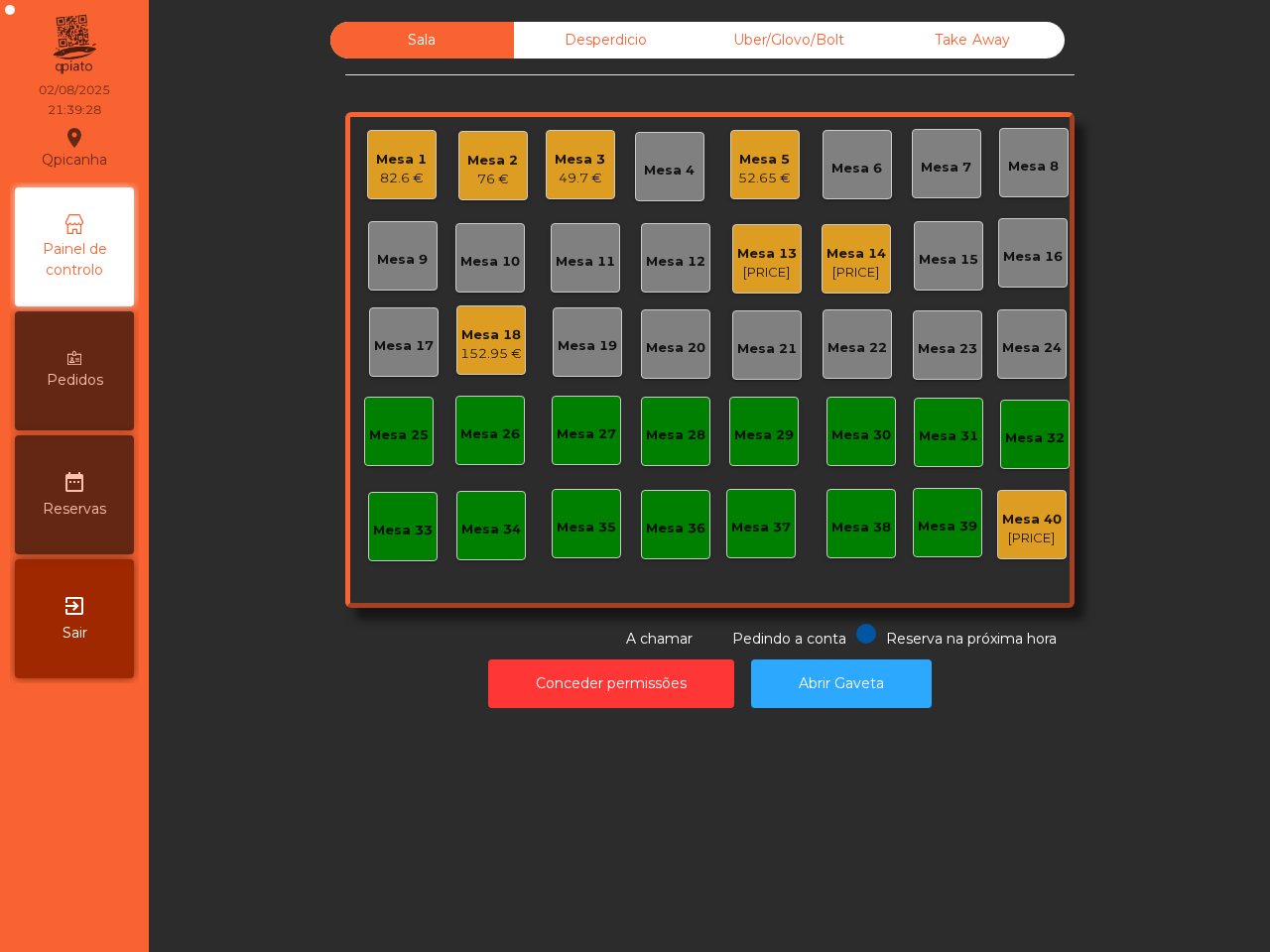 click on "Mesa 13" 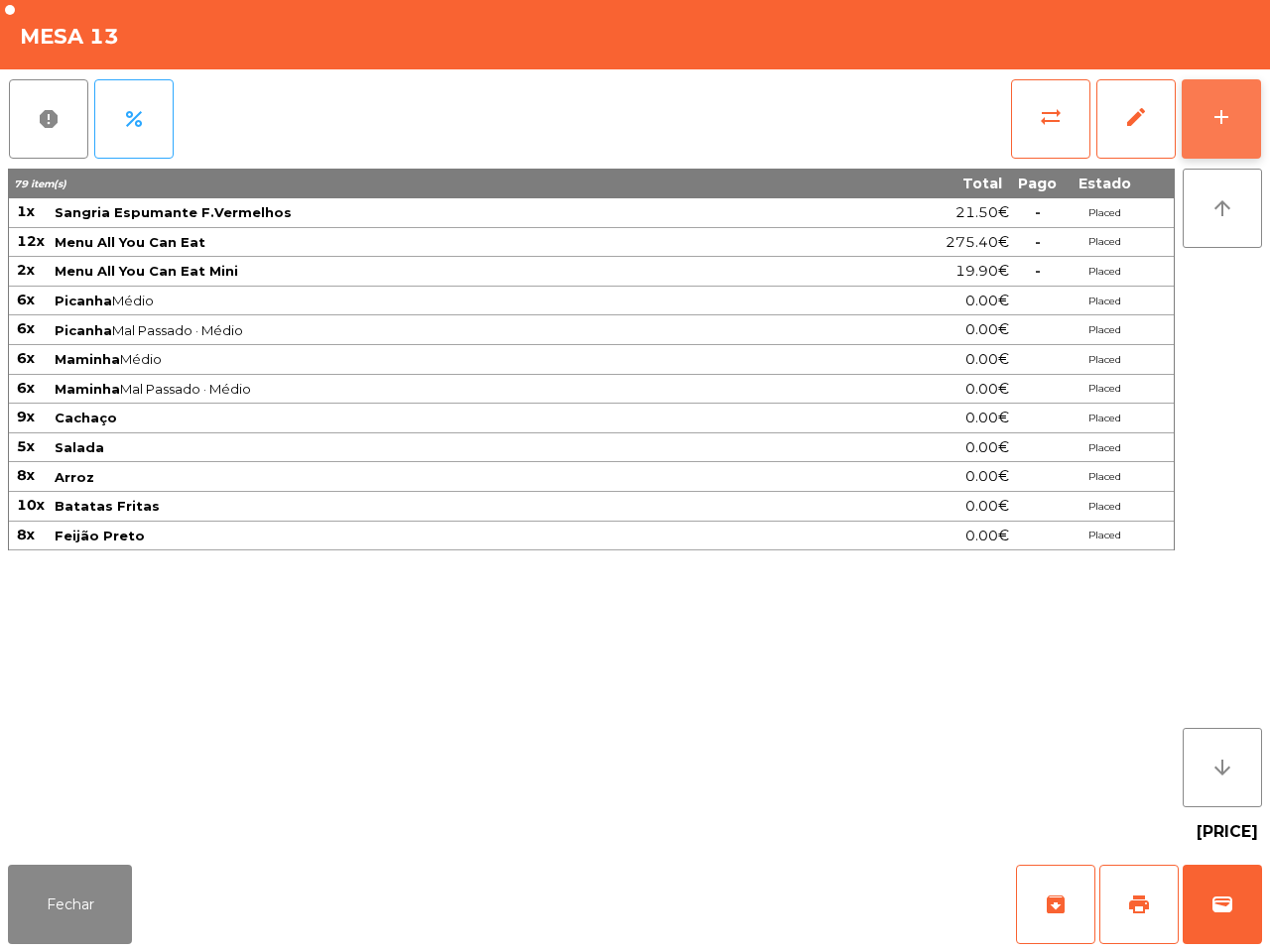 click on "add" 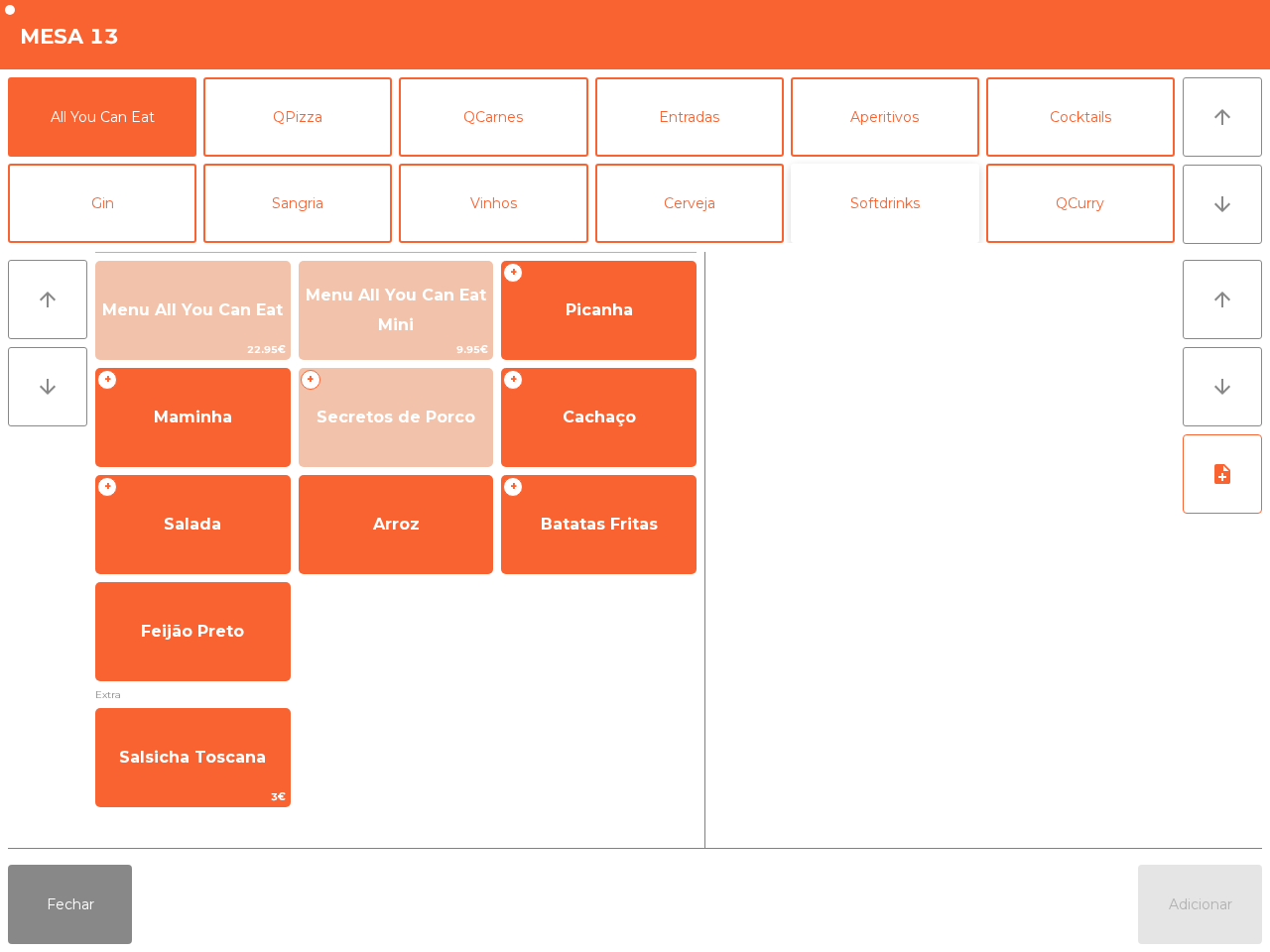 click on "Softdrinks" 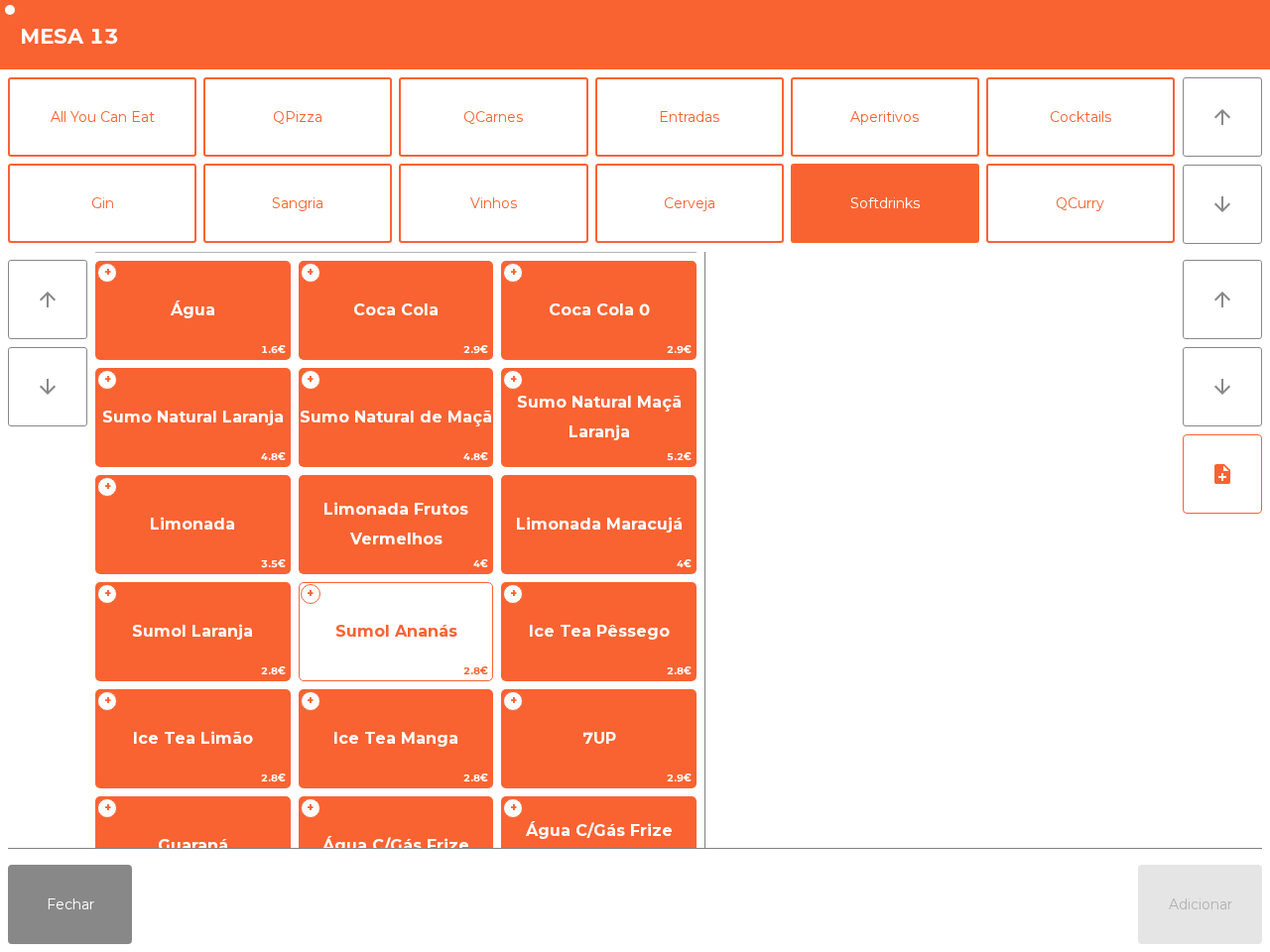 click on "Sumol Ananás" 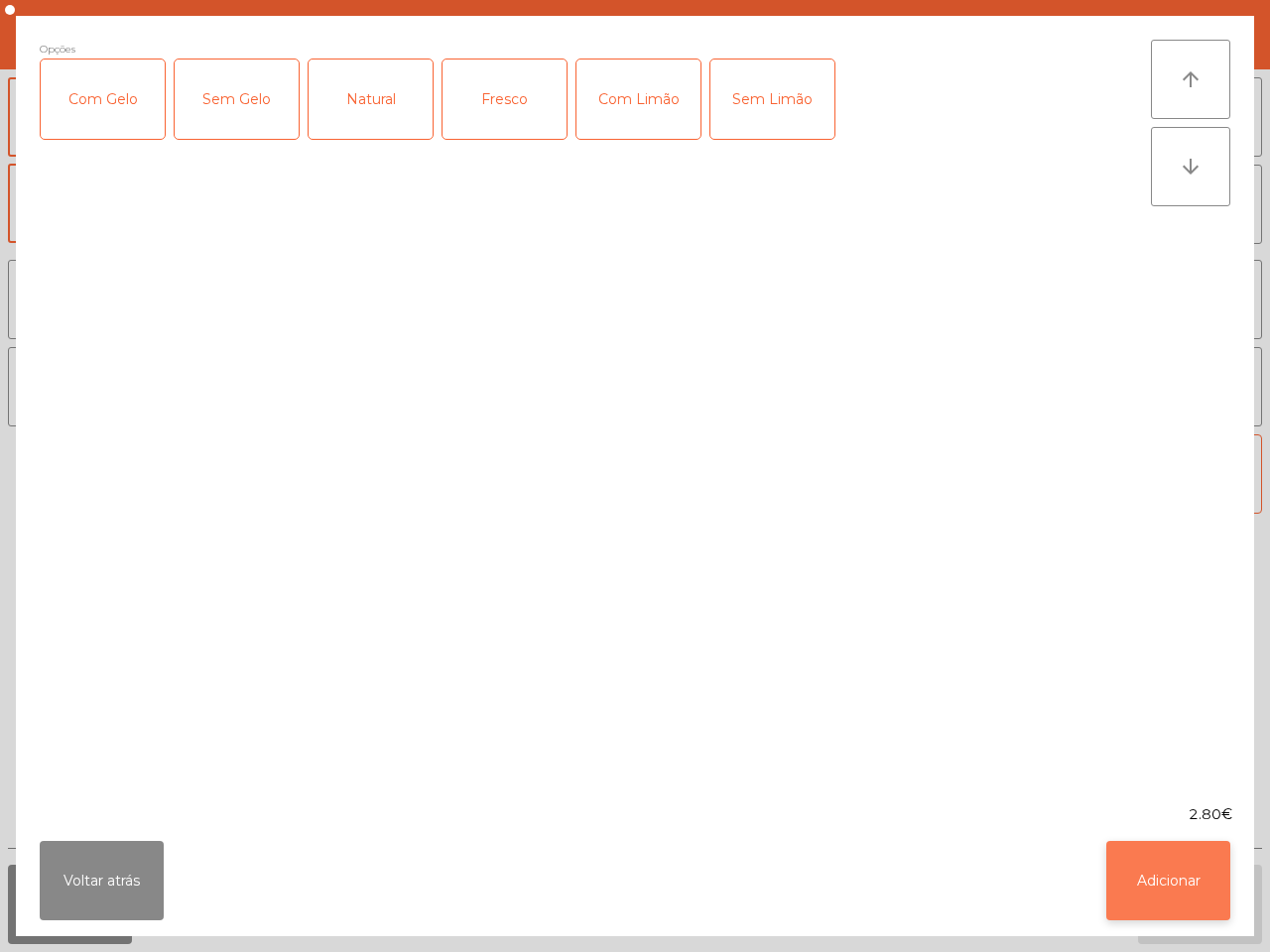 click on "Adicionar" 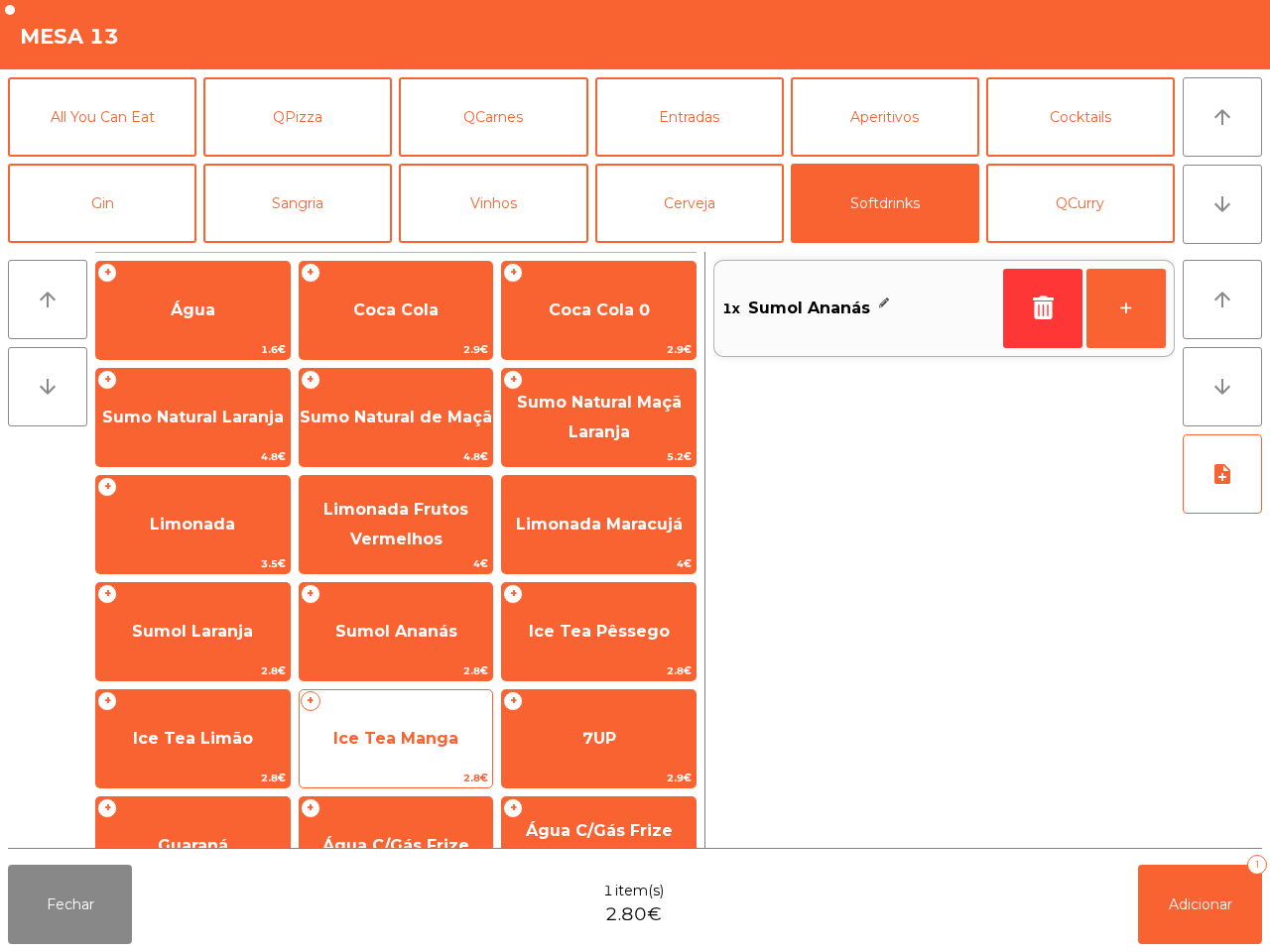 click on "Ice Tea Manga" 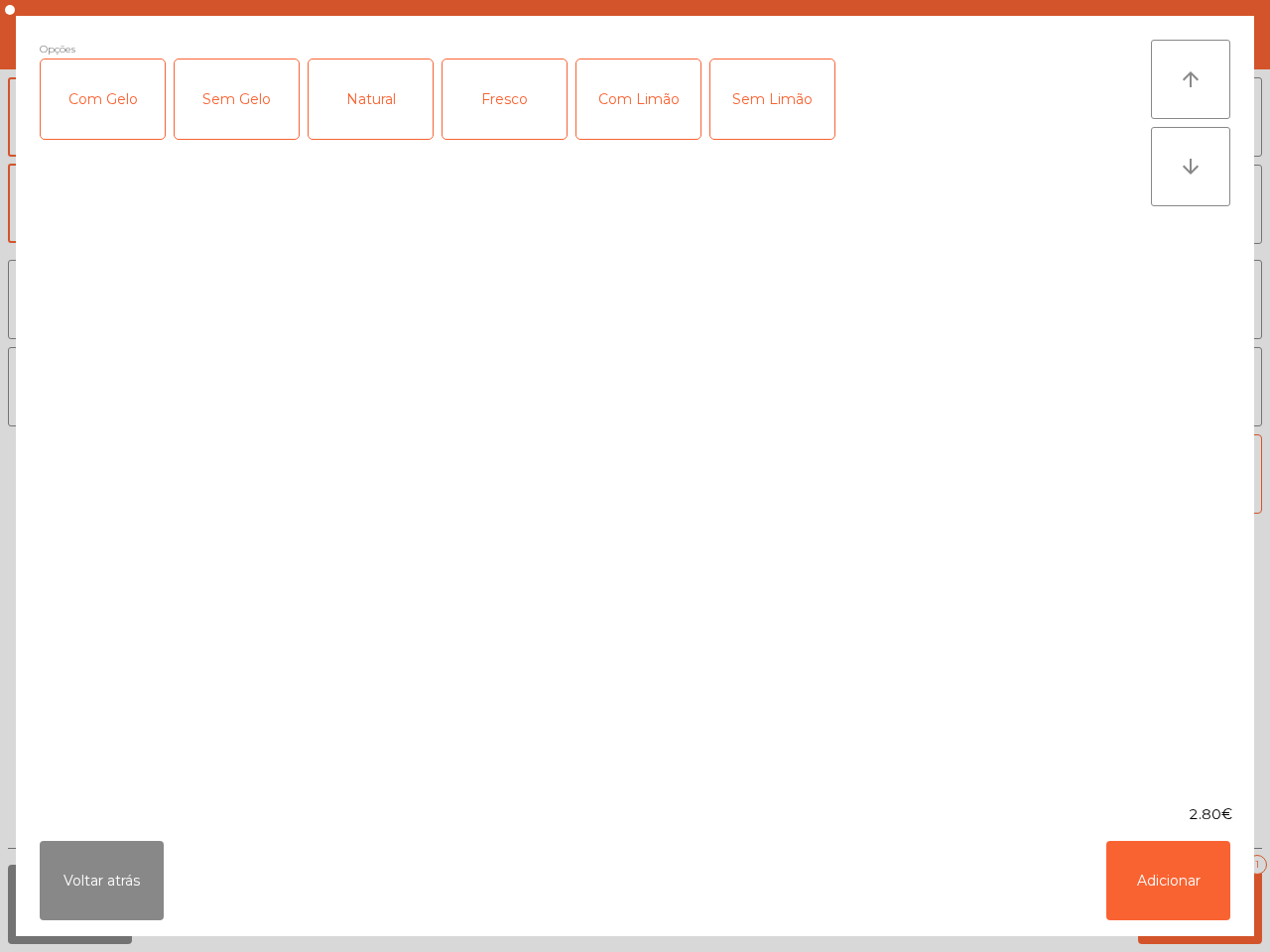 click on "Opções  Com Gelo   Sem Gelo   Natural   Fresco   Com Limão   Sem Limão" 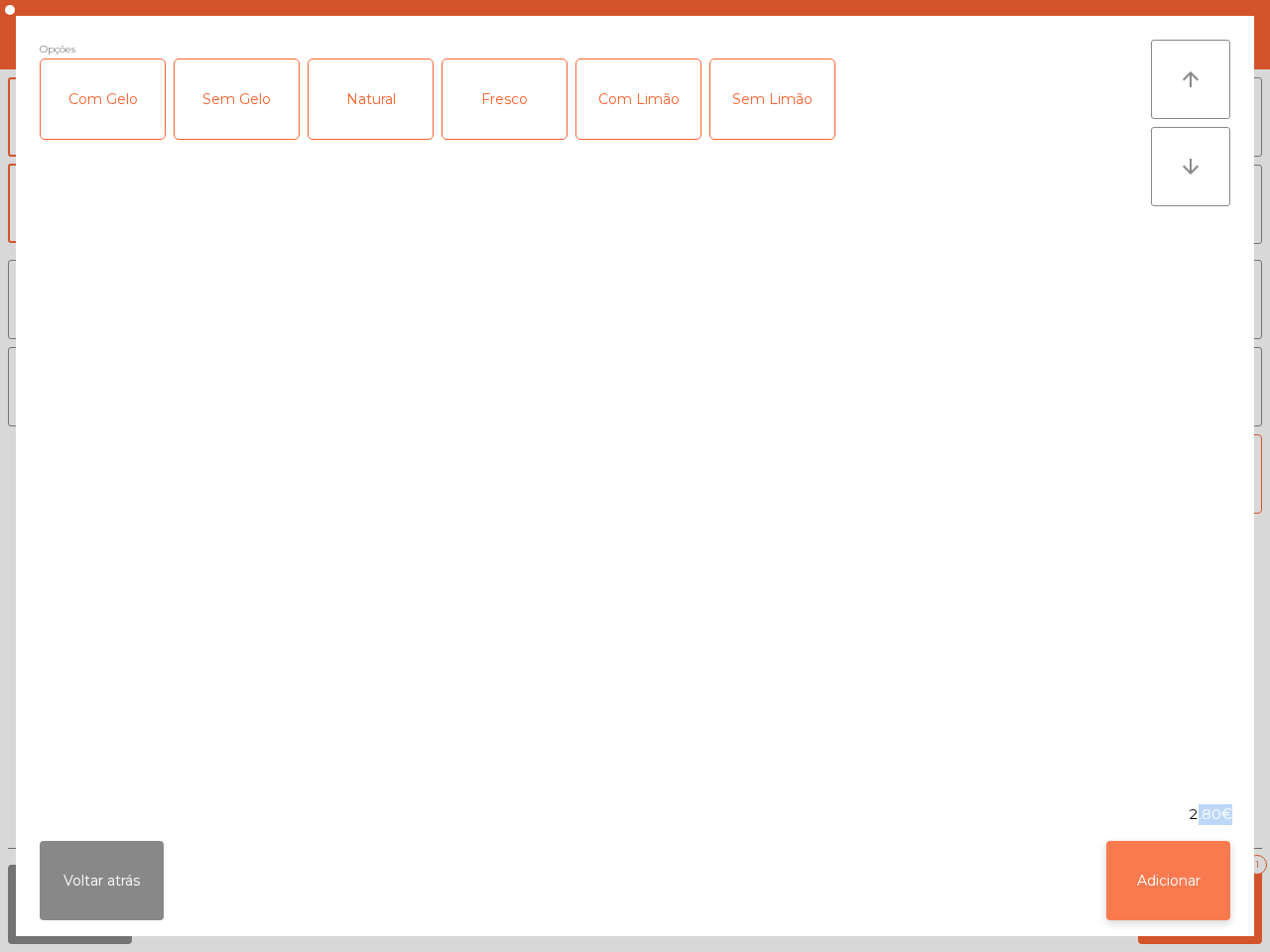 click on "Adicionar" 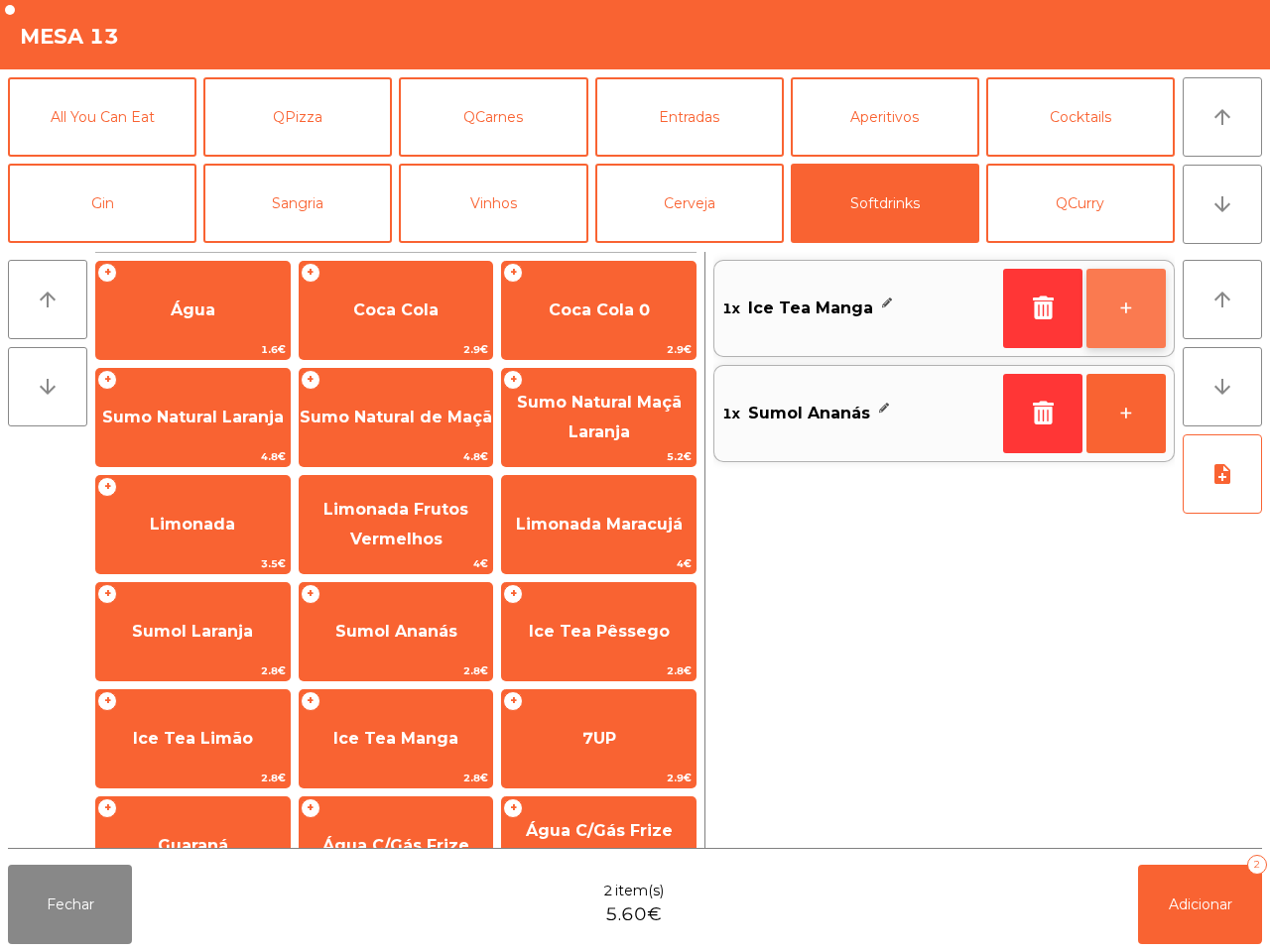 click on "+" 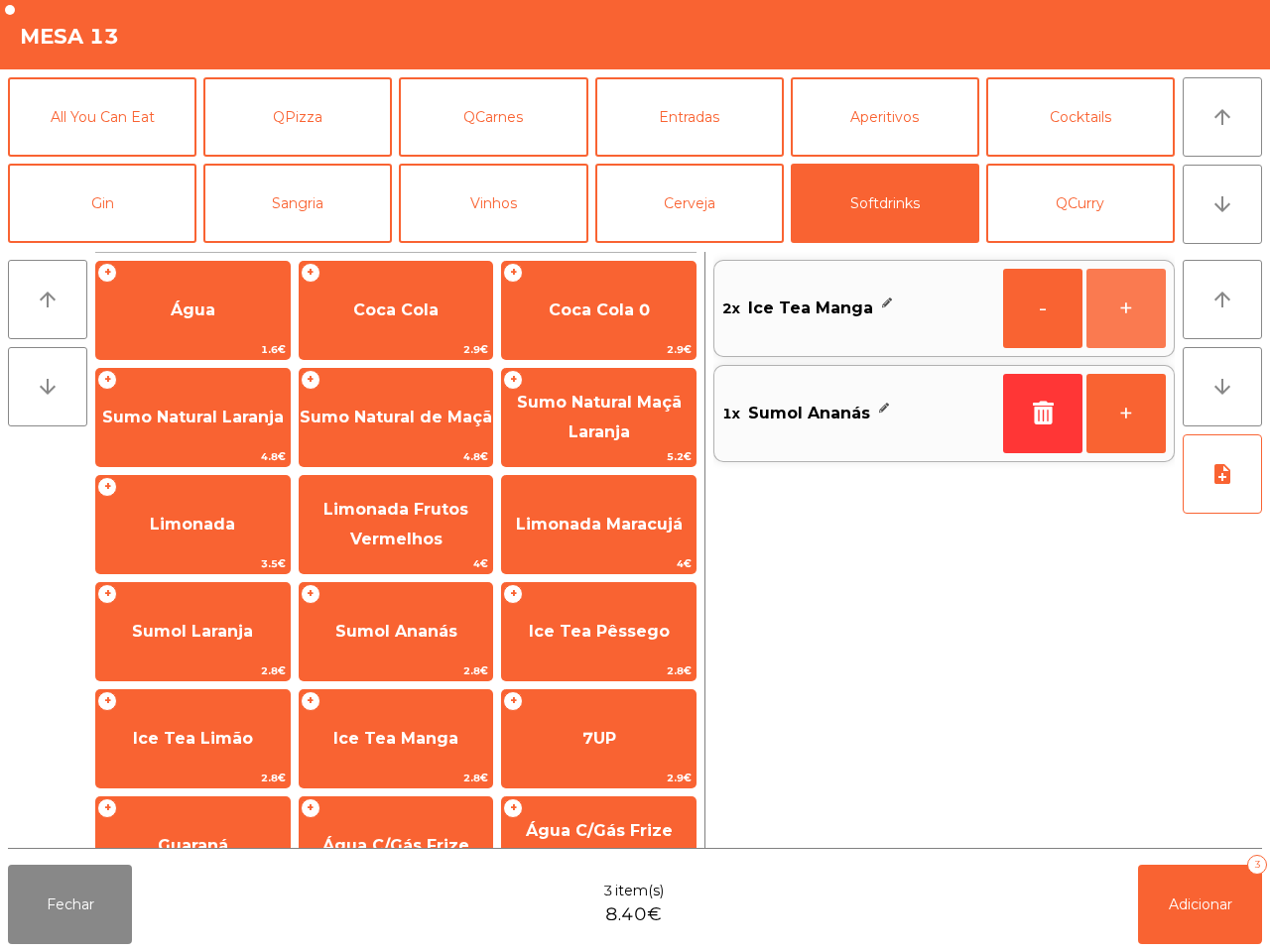 click on "+" 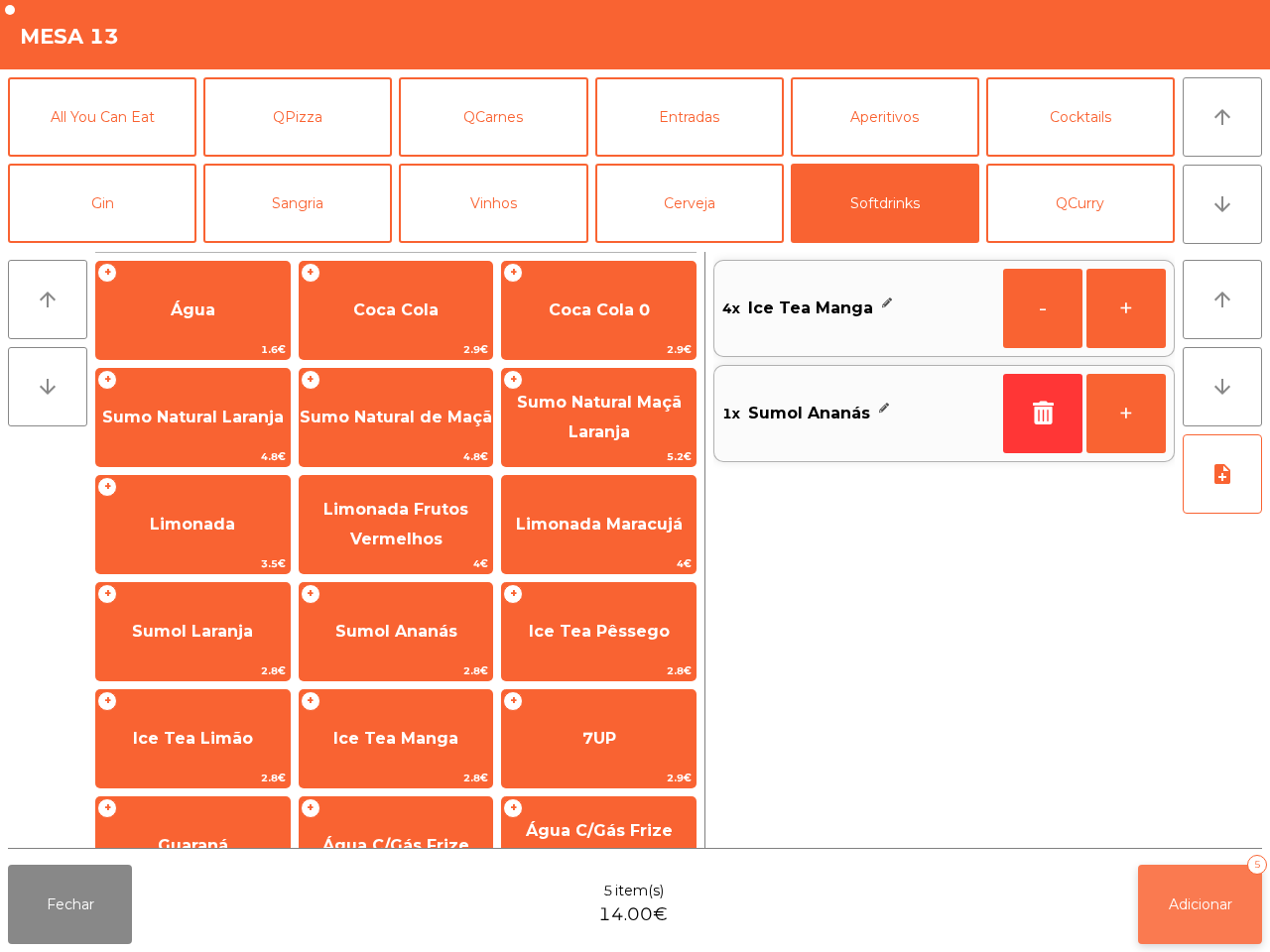 click on "Adicionar   5" 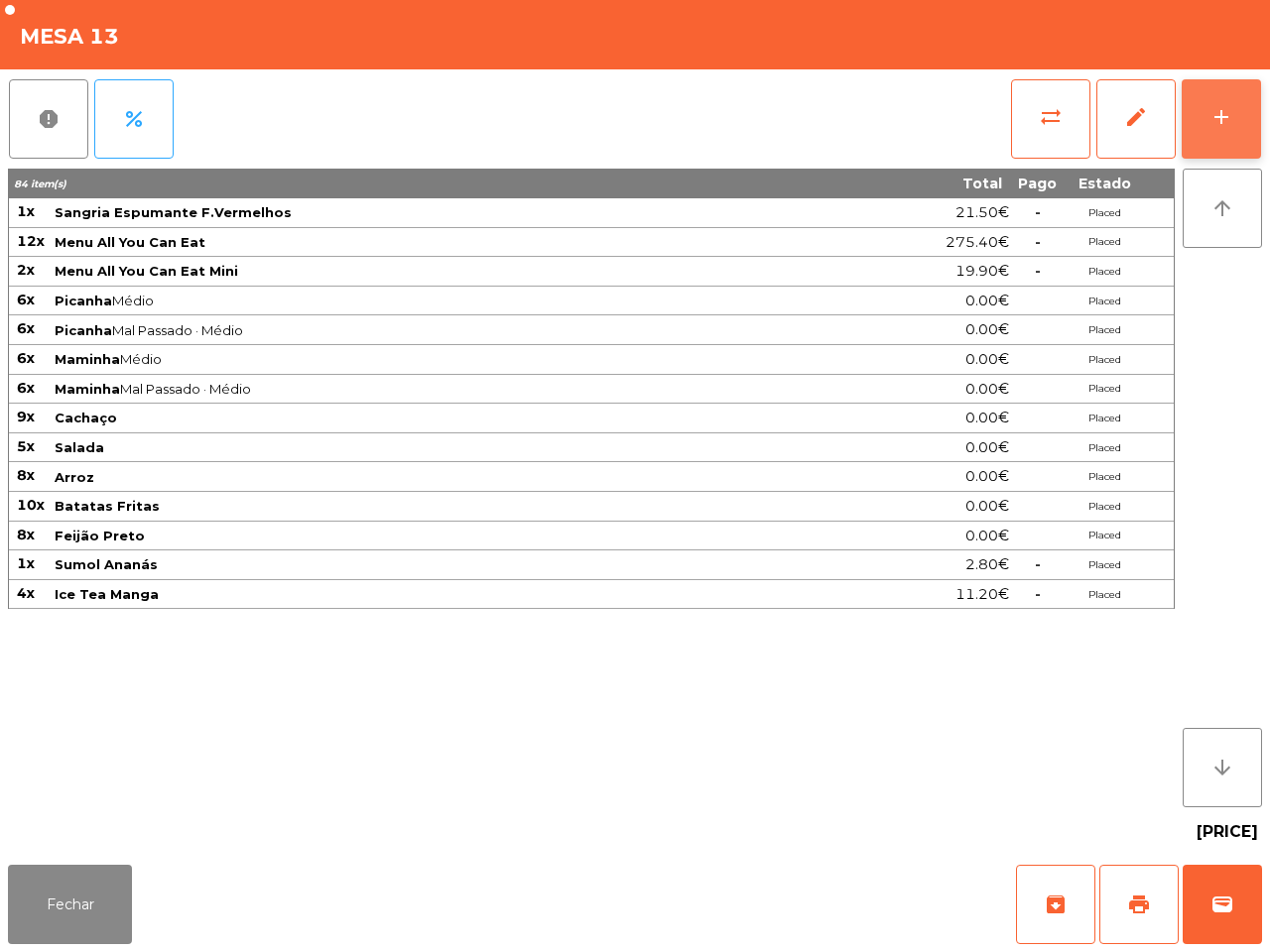 click on "add" 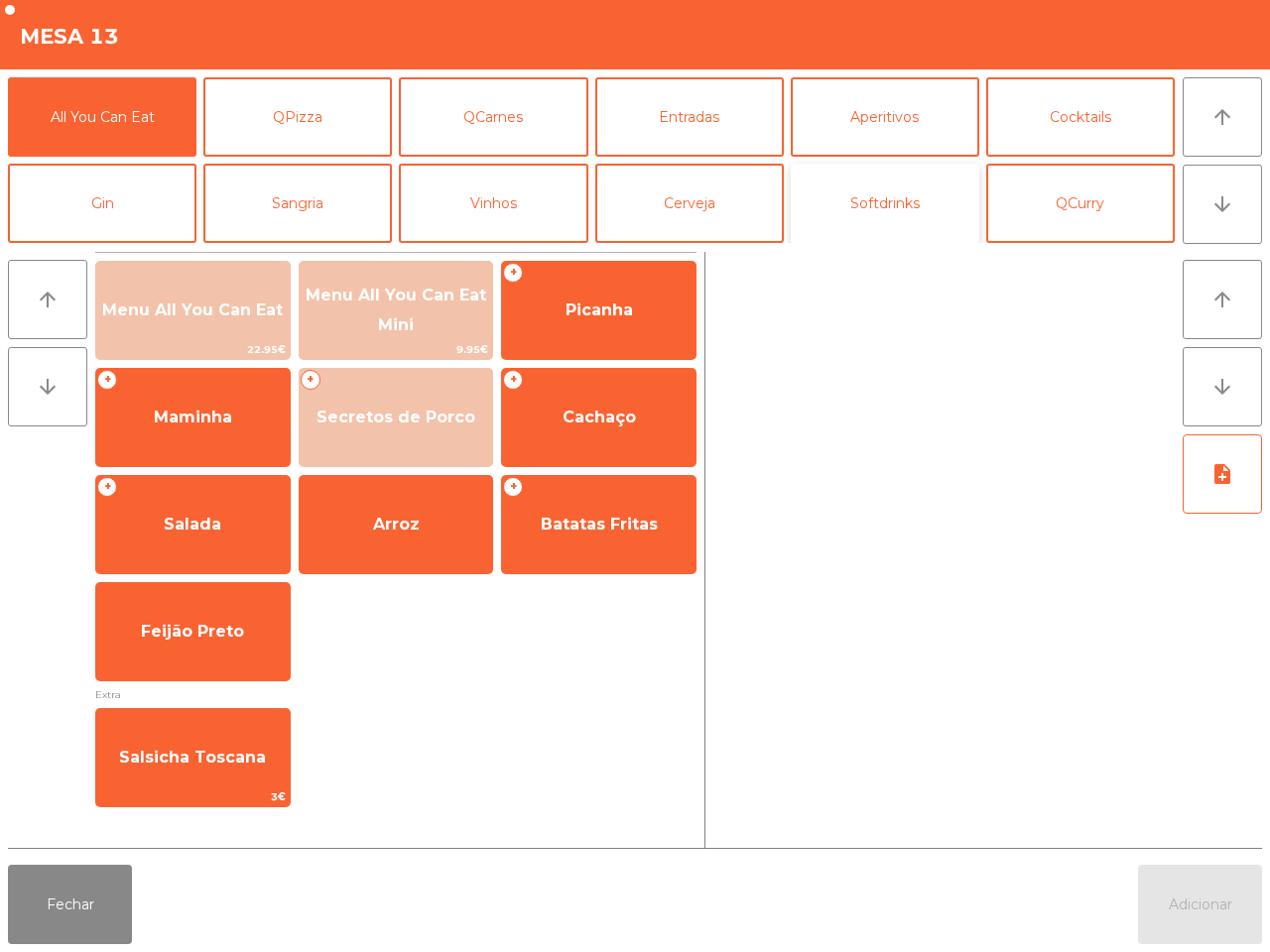 click on "Softdrinks" 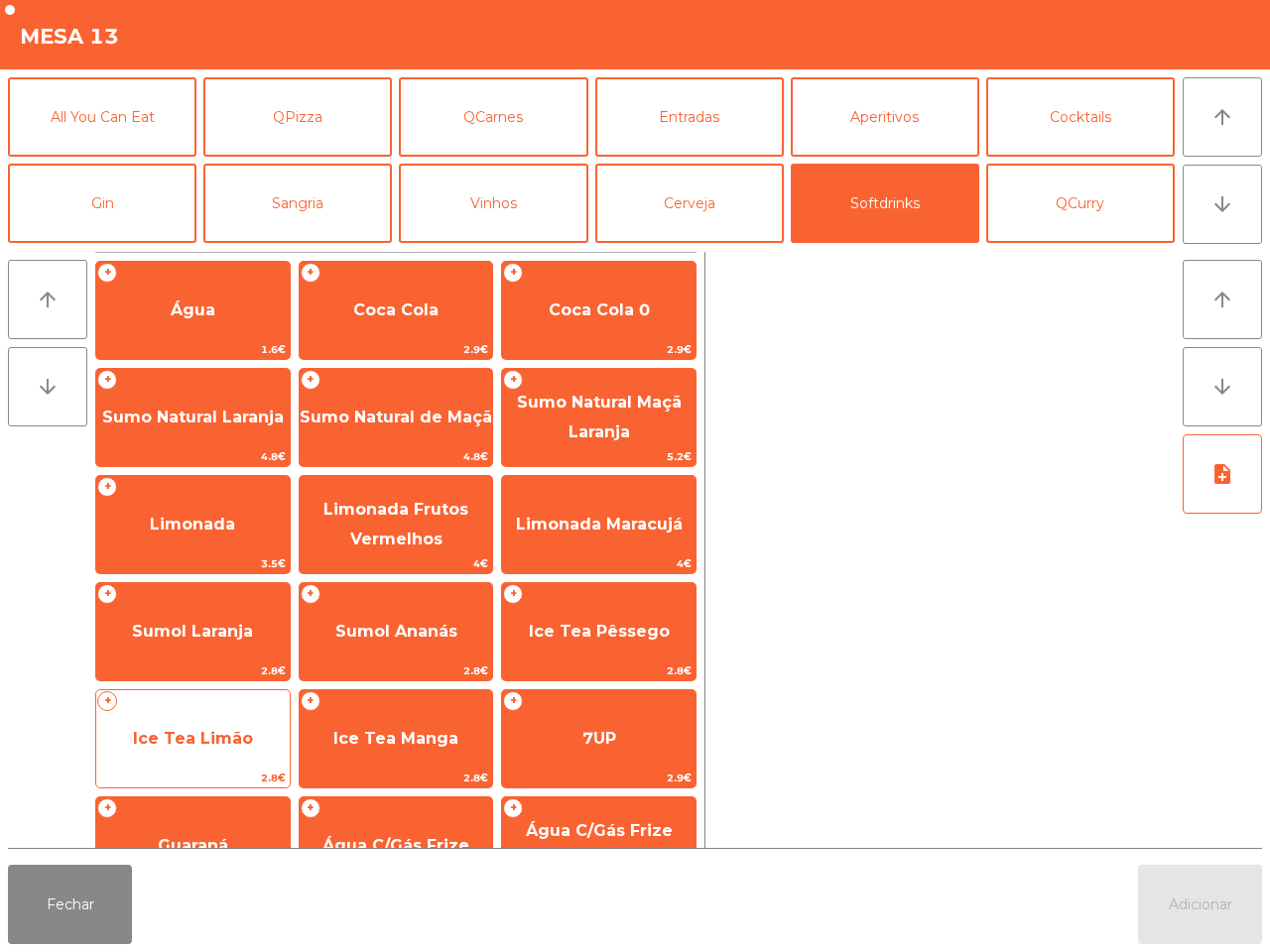 click on "Ice Tea Limão" 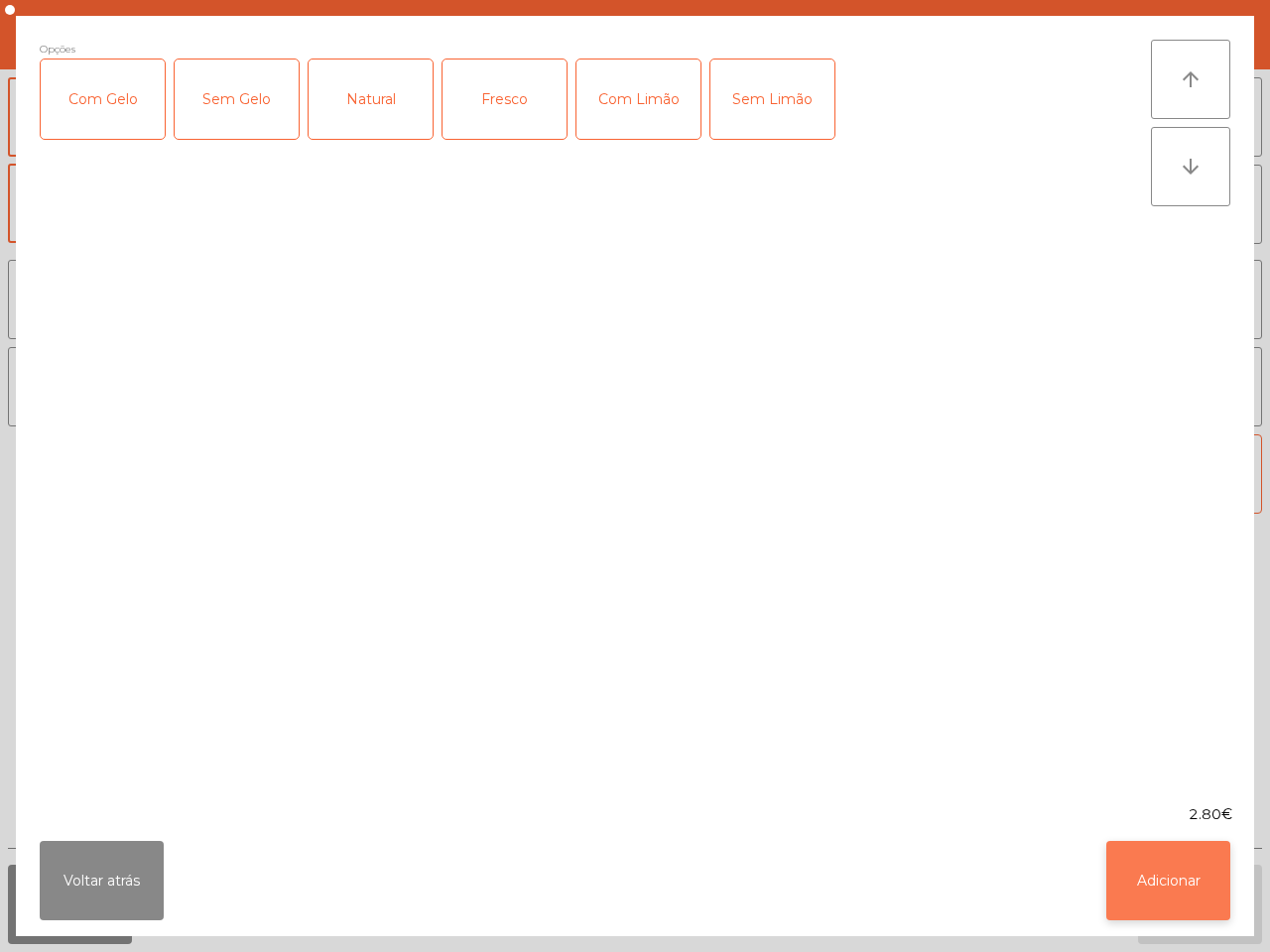 click on "Adicionar" 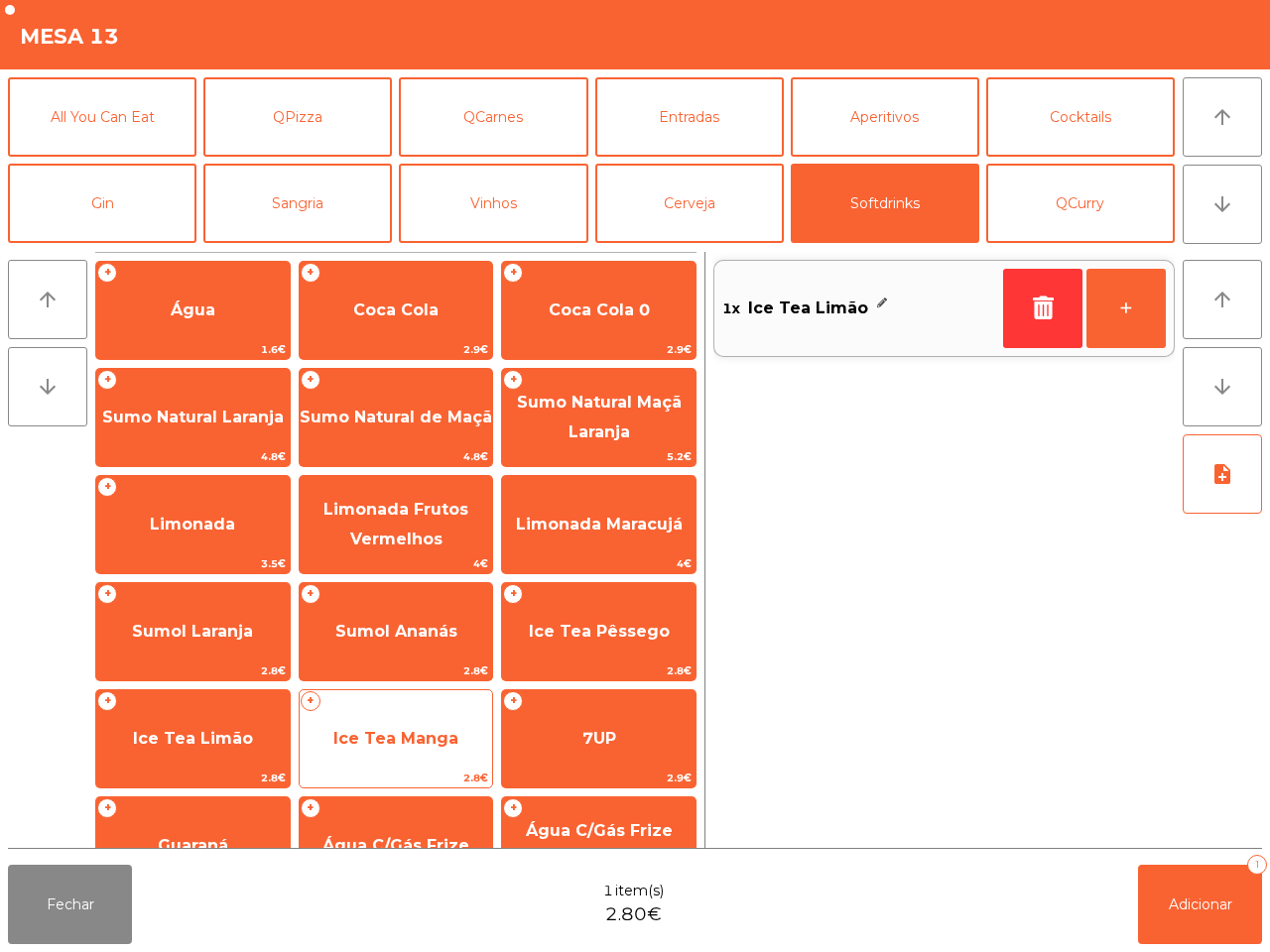 click on "Ice Tea Manga" 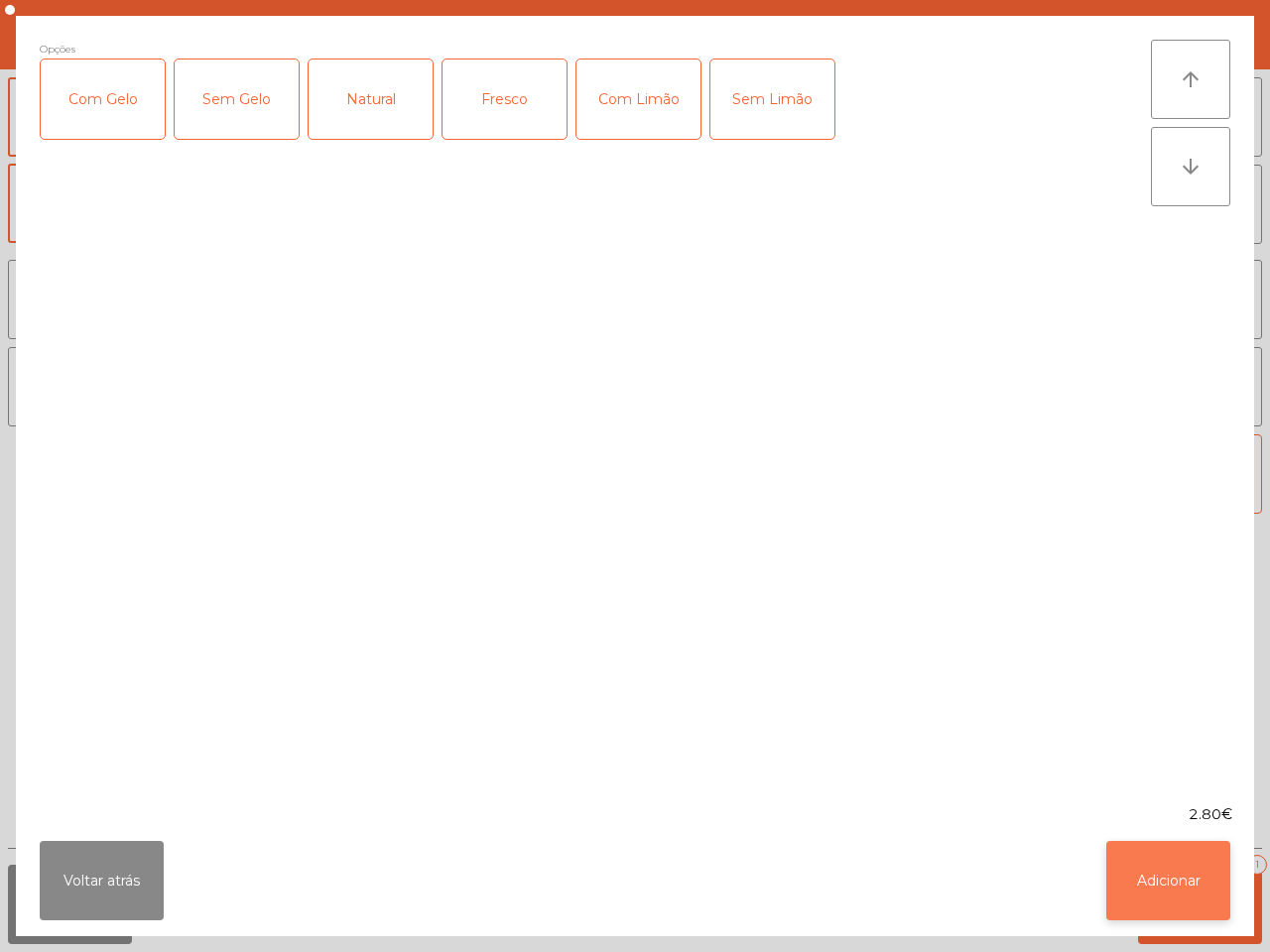 click on "Adicionar" 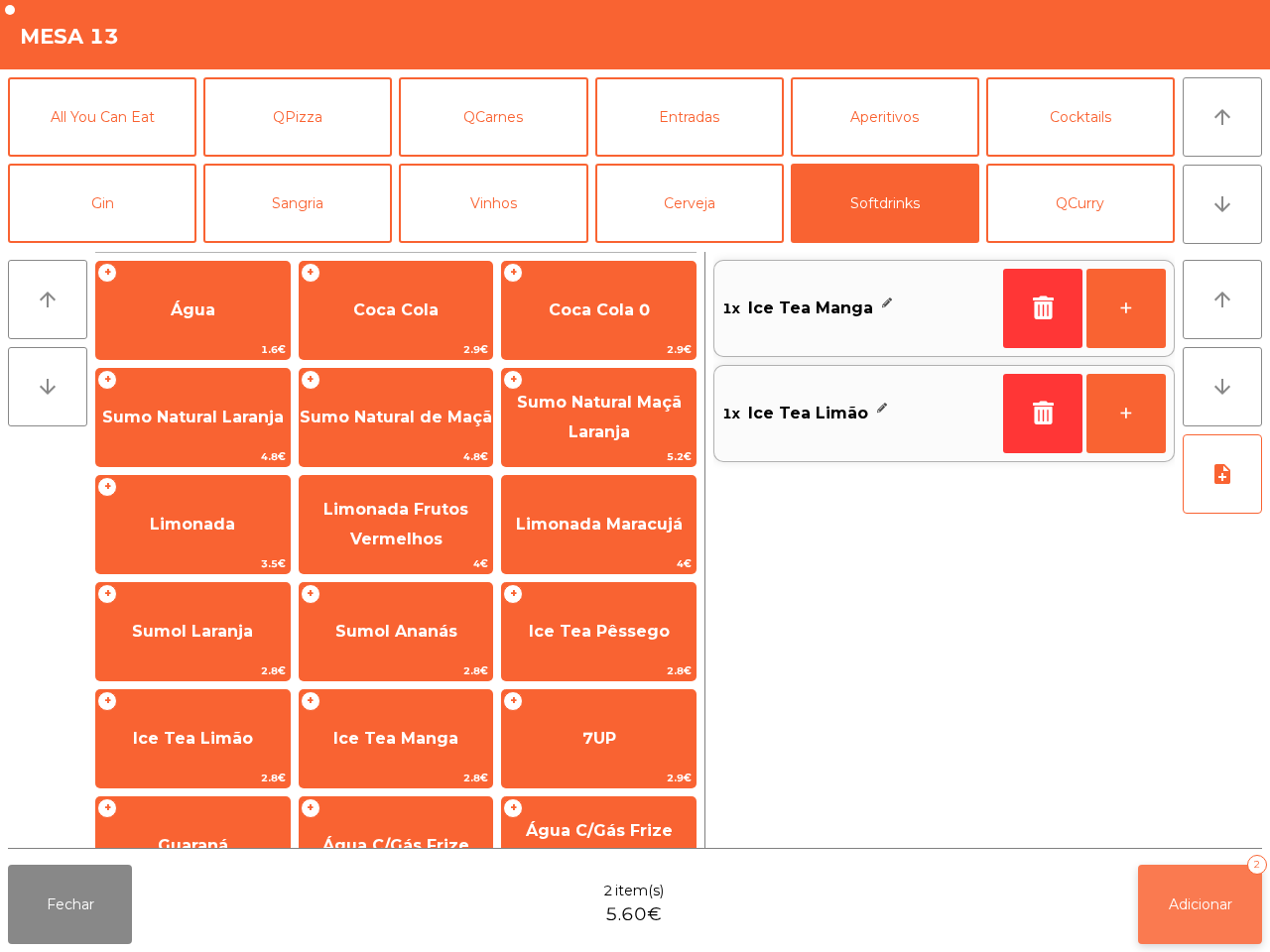 click on "Adicionar   2" 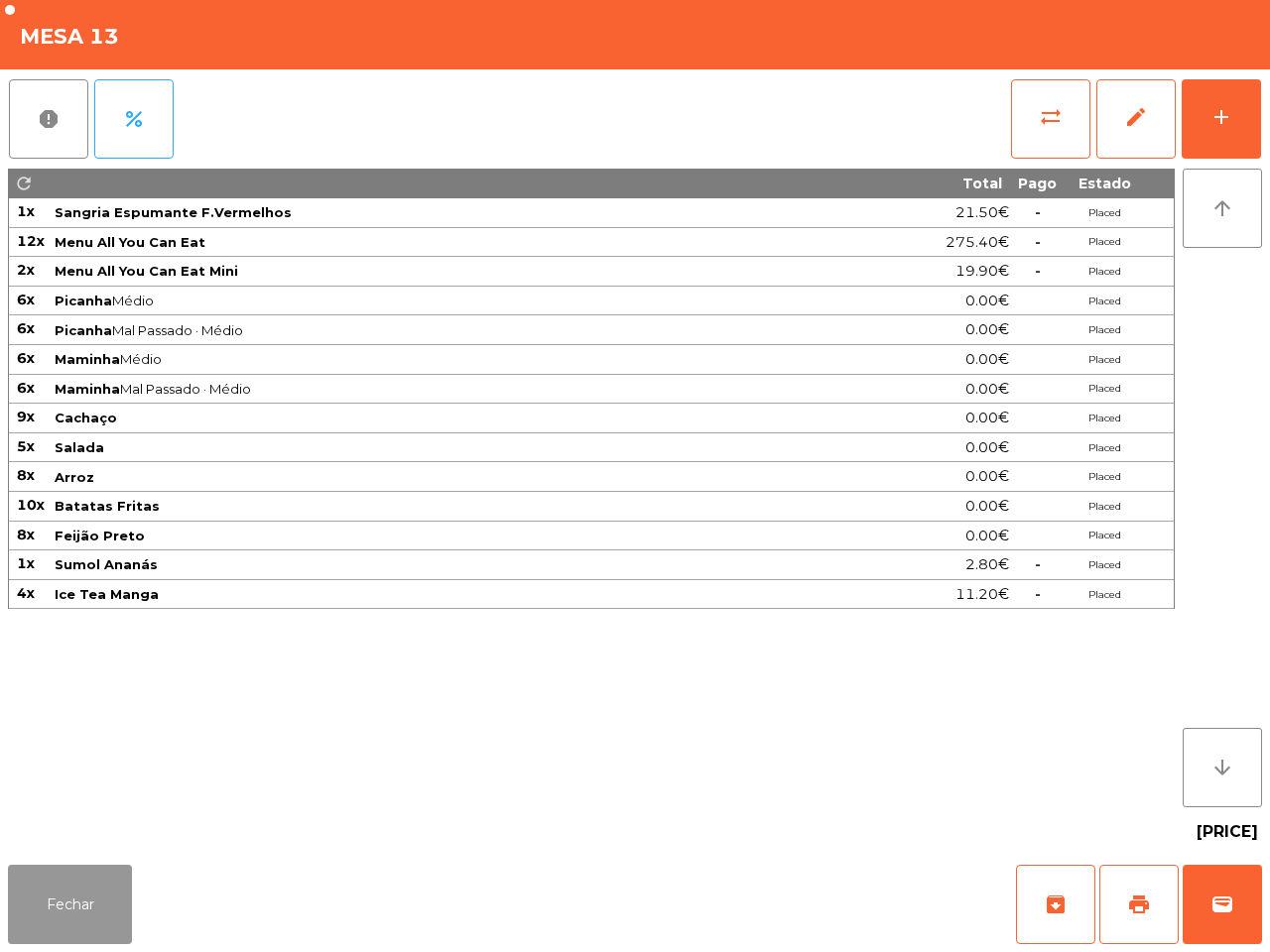 click on "Fechar" 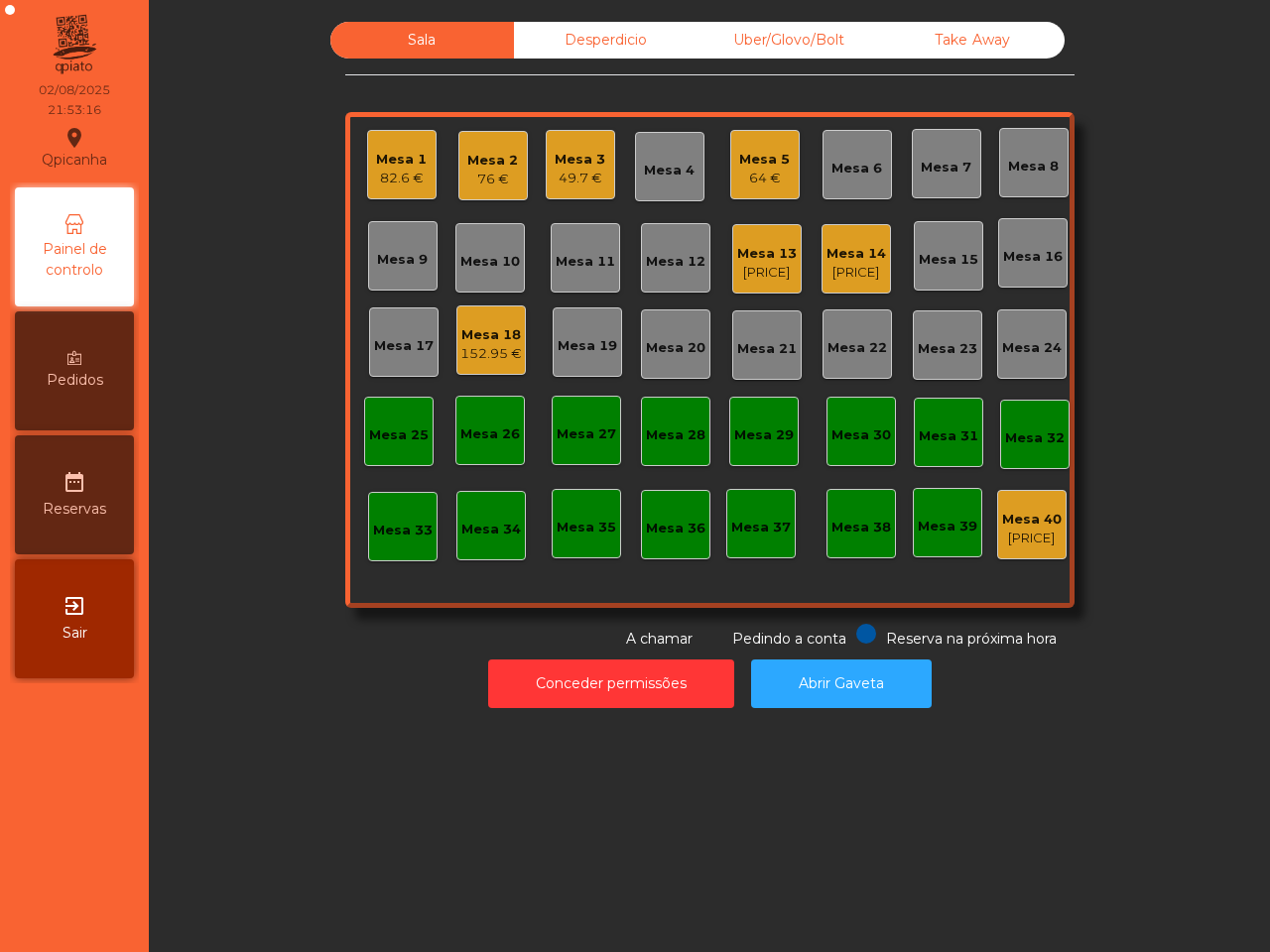 click on "Mesa 1   [PRICE]   Mesa 2   [PRICE]   Mesa 3   [PRICE]   Mesa 4   Mesa 5   [PRICE]   Mesa 6   Mesa 7   Mesa 8   Mesa 9   Mesa 10   Mesa 11   Mesa 12   Mesa 13   [PRICE]   Mesa 14   [PRICE]   Mesa 15   Mesa 16   Mesa 17   Mesa 18   [PRICE]   Mesa 19   Mesa 20   Mesa 21   Mesa 22   Mesa 23   Mesa 24   Mesa 25   Mesa 26   Mesa 27   Mesa 28   Mesa 29   Mesa 30   Mesa 31   Mesa 32   Mesa 33   Mesa 34   Mesa 35   Mesa 36   Mesa 37   Mesa 38   Mesa 39   Mesa 40   [PRICE]" 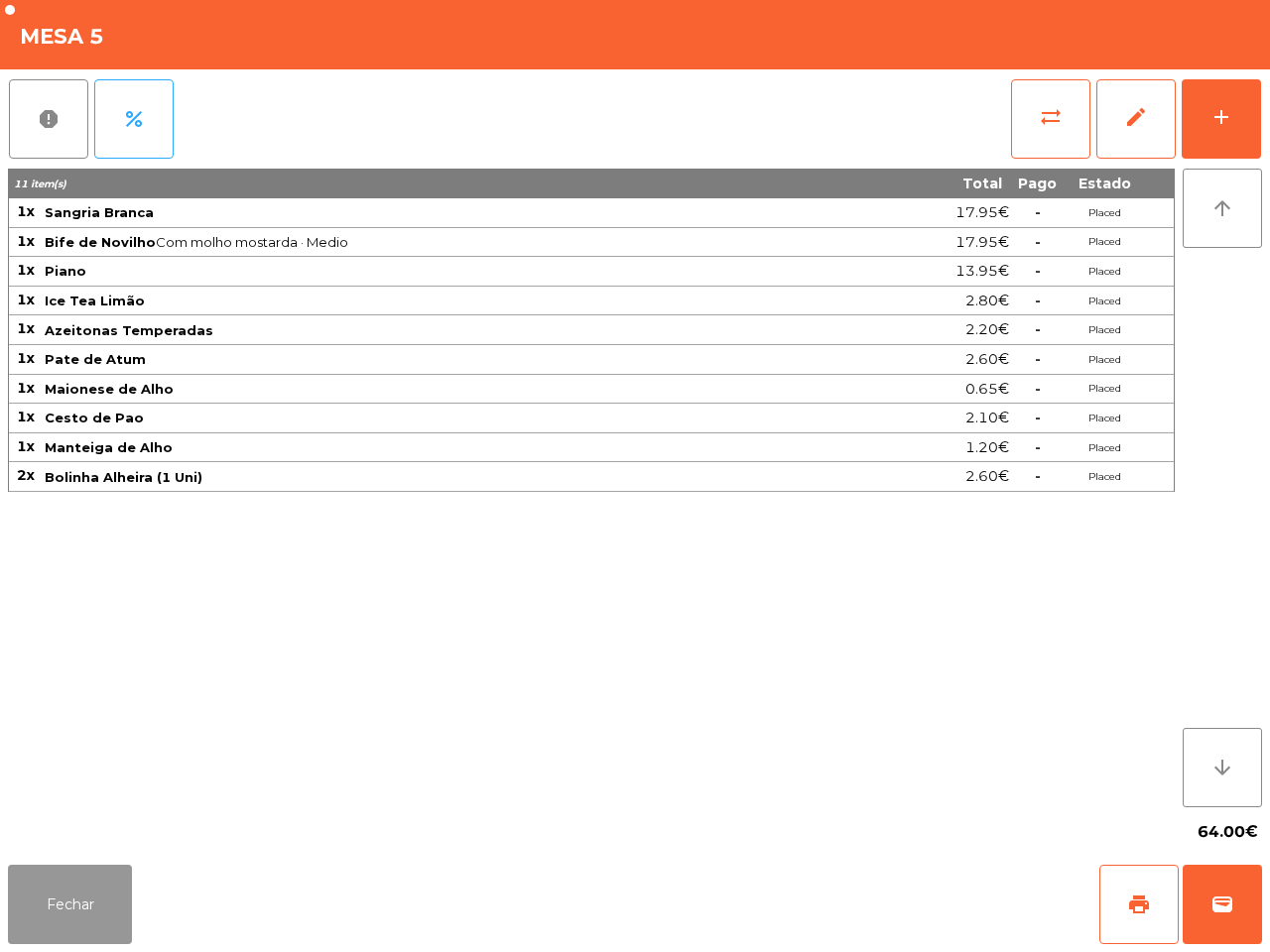 click on "Fechar" 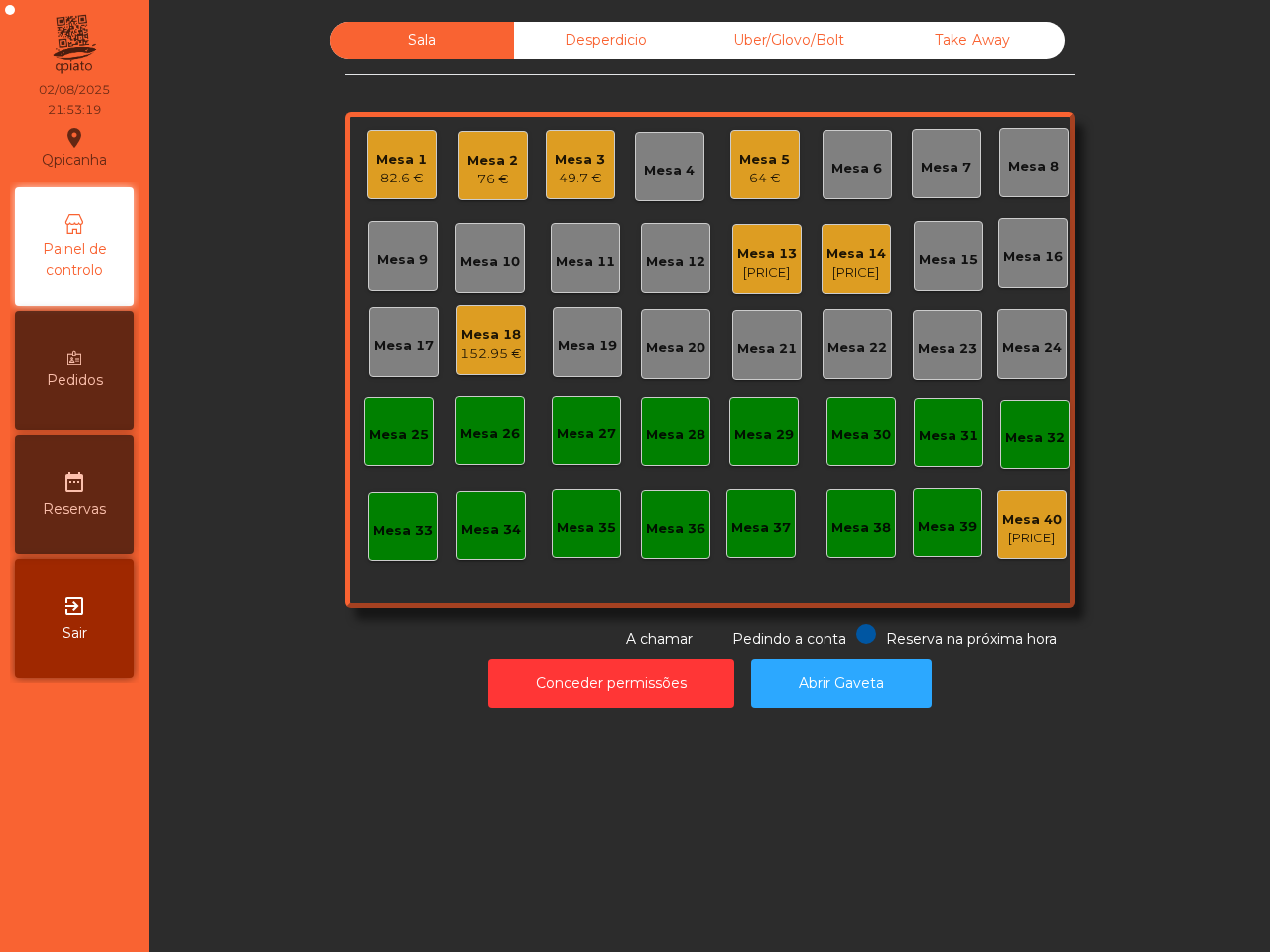 click on "Pedidos" at bounding box center (74, 371) 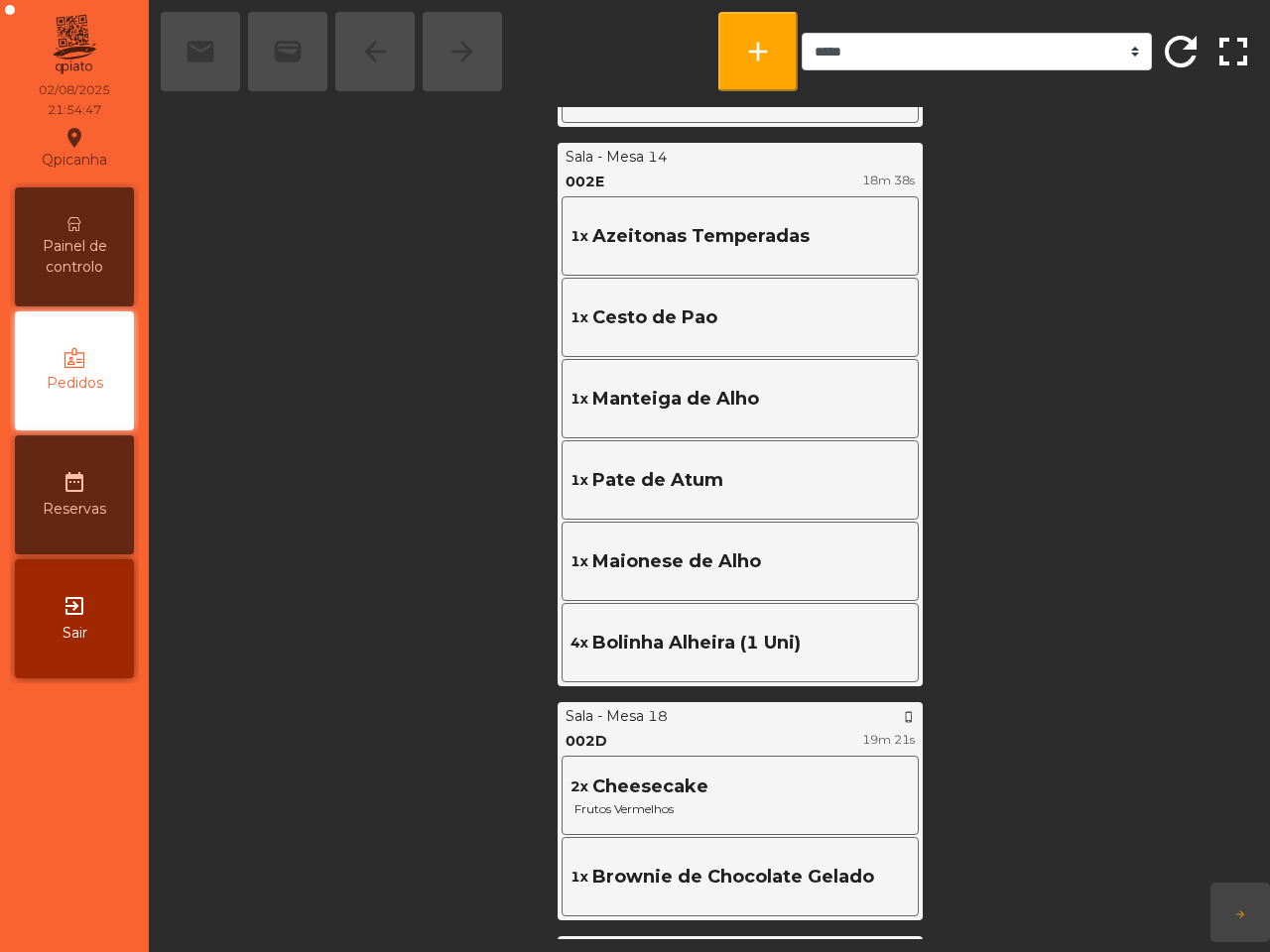 scroll, scrollTop: 4540, scrollLeft: 0, axis: vertical 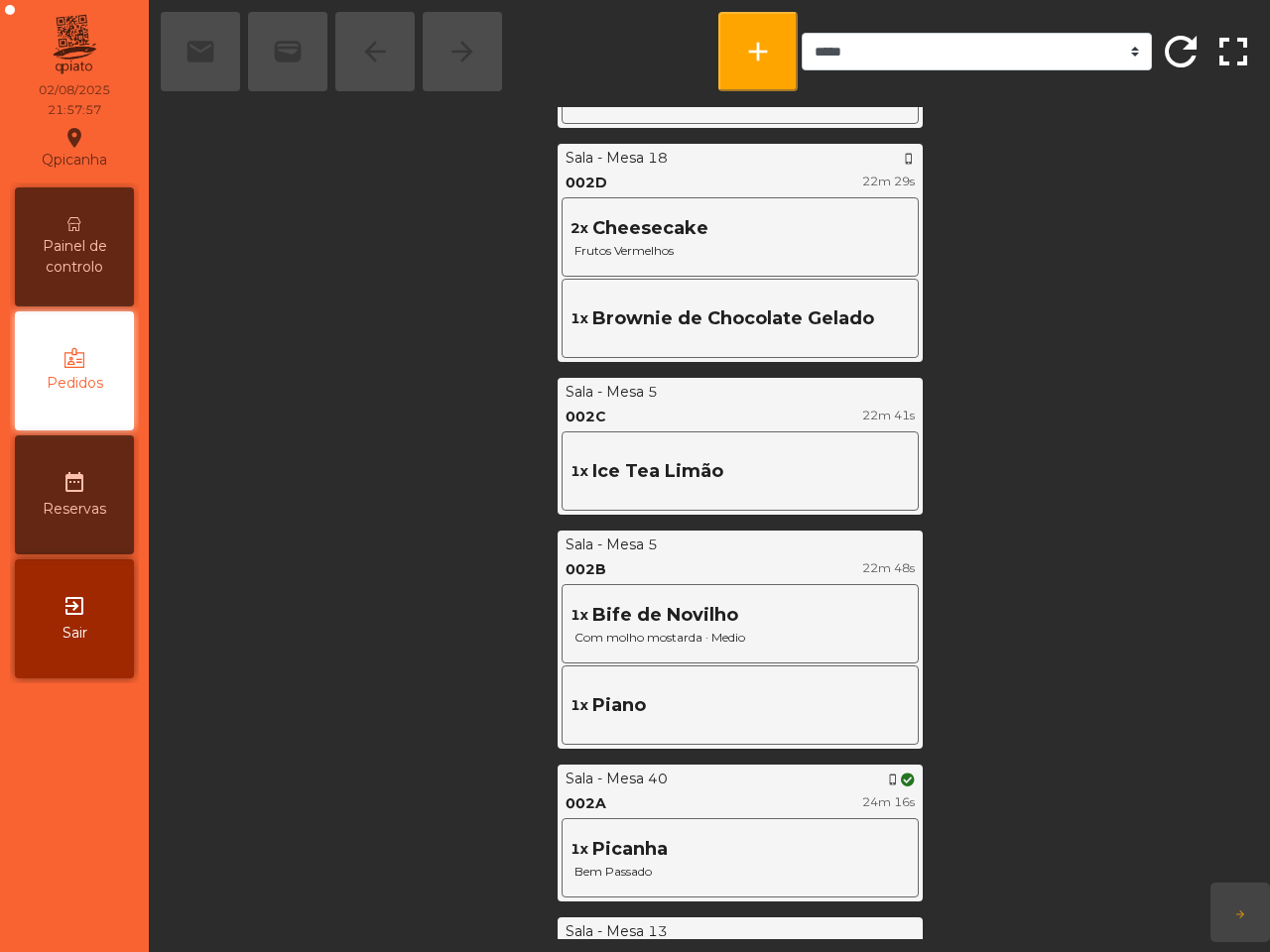 click on "Painel de controlo" at bounding box center [74, 257] 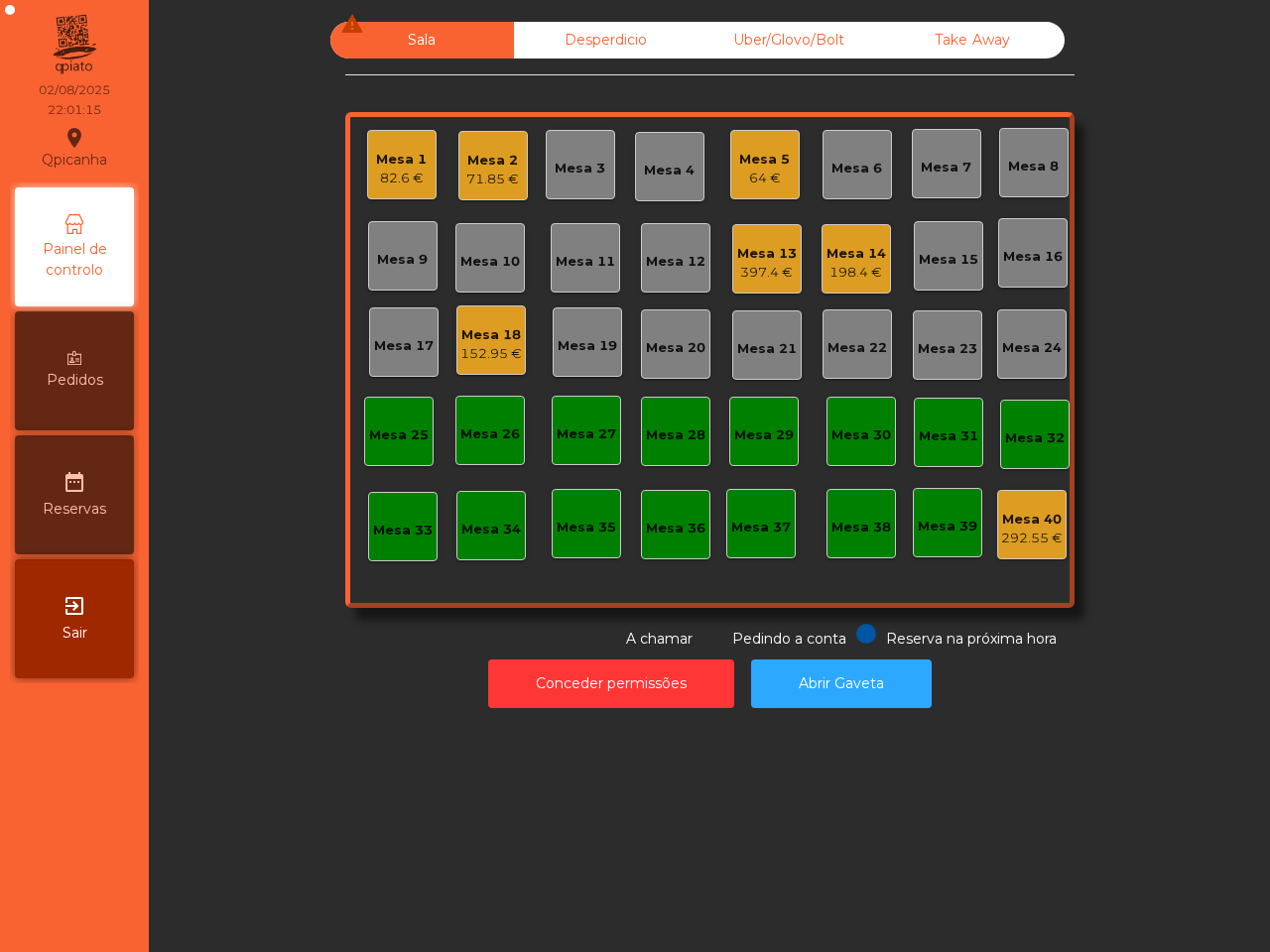 click on "Mesa 18" 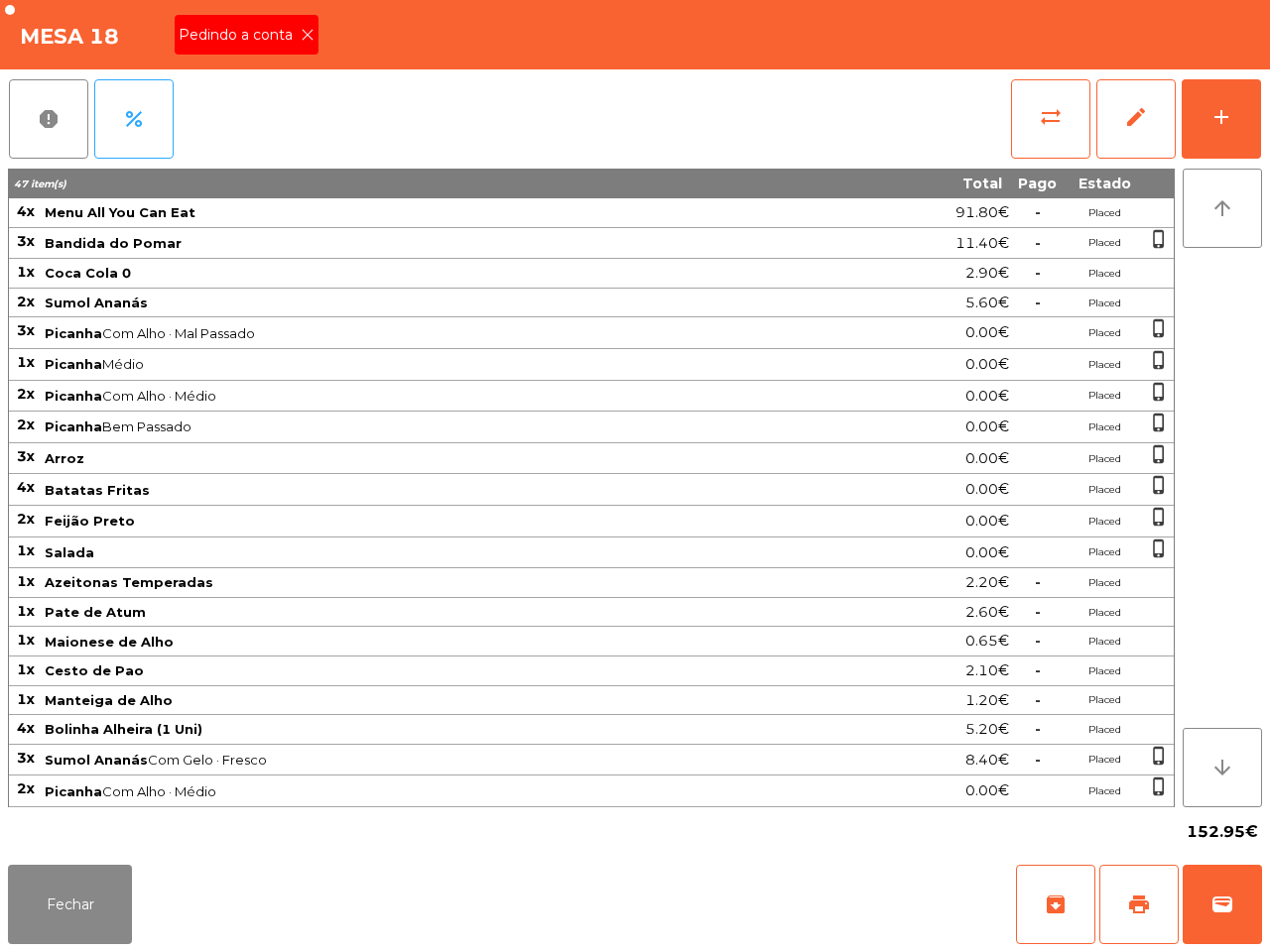 click 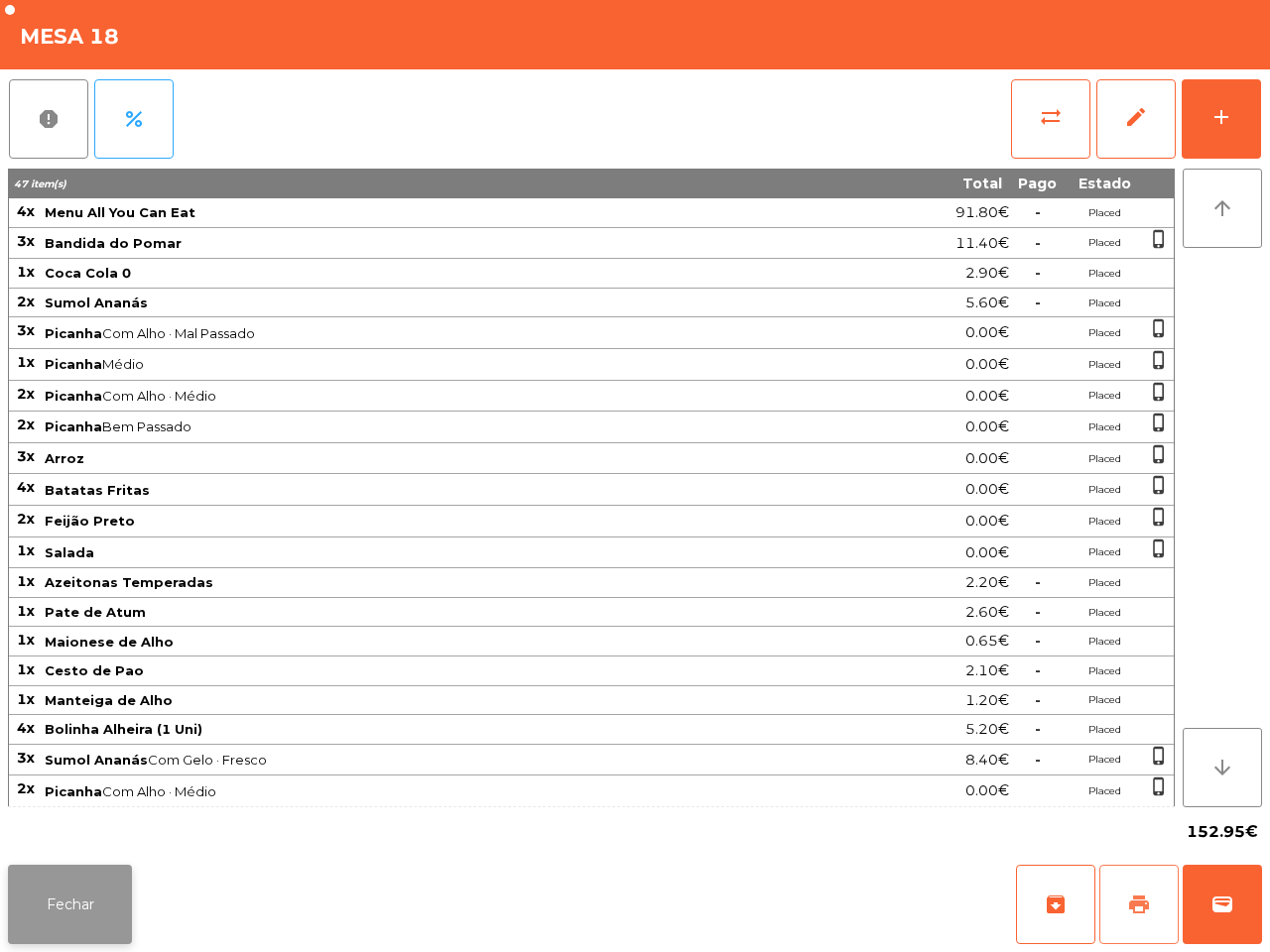 click on "print" 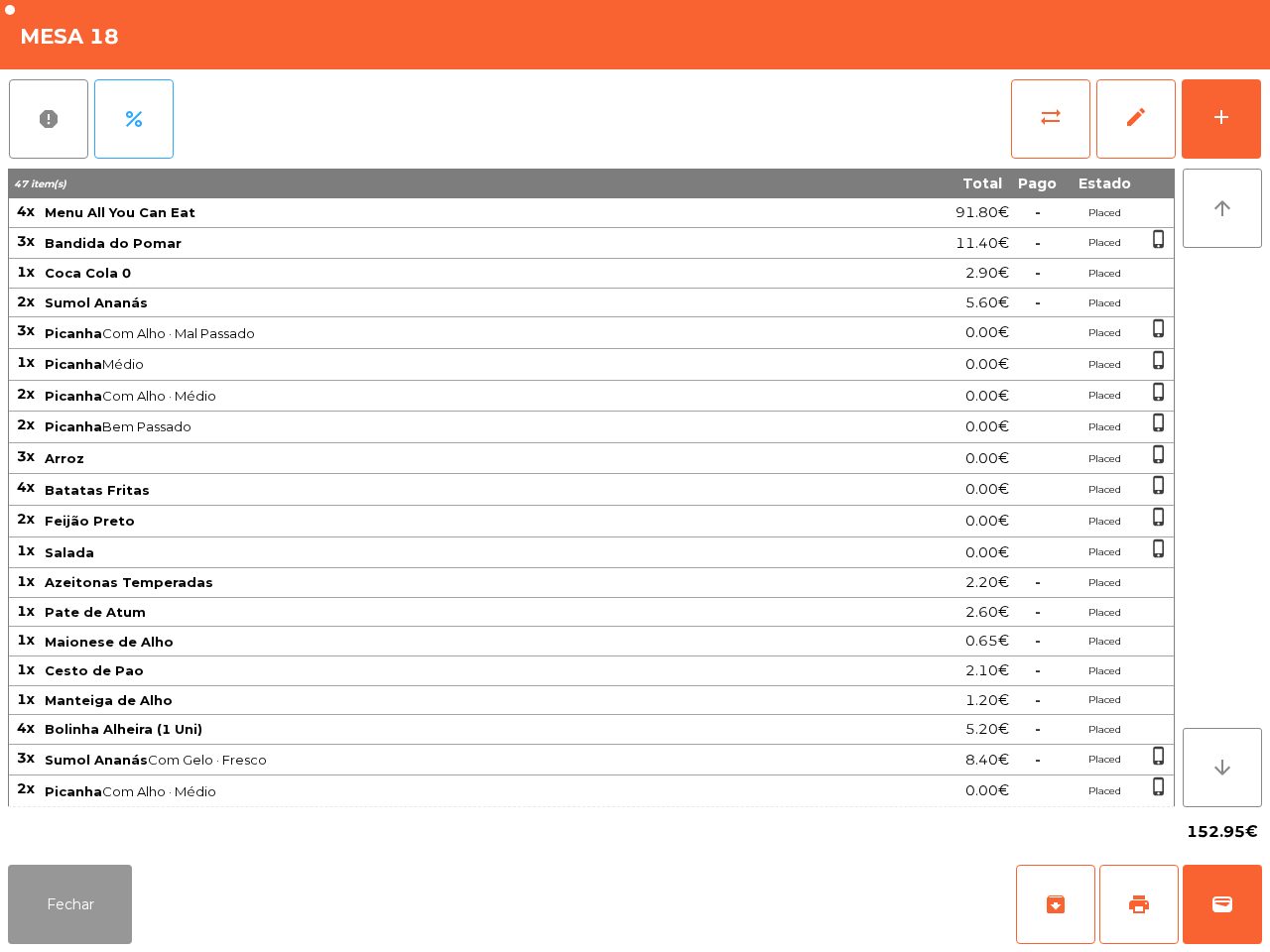 click on "Fechar" 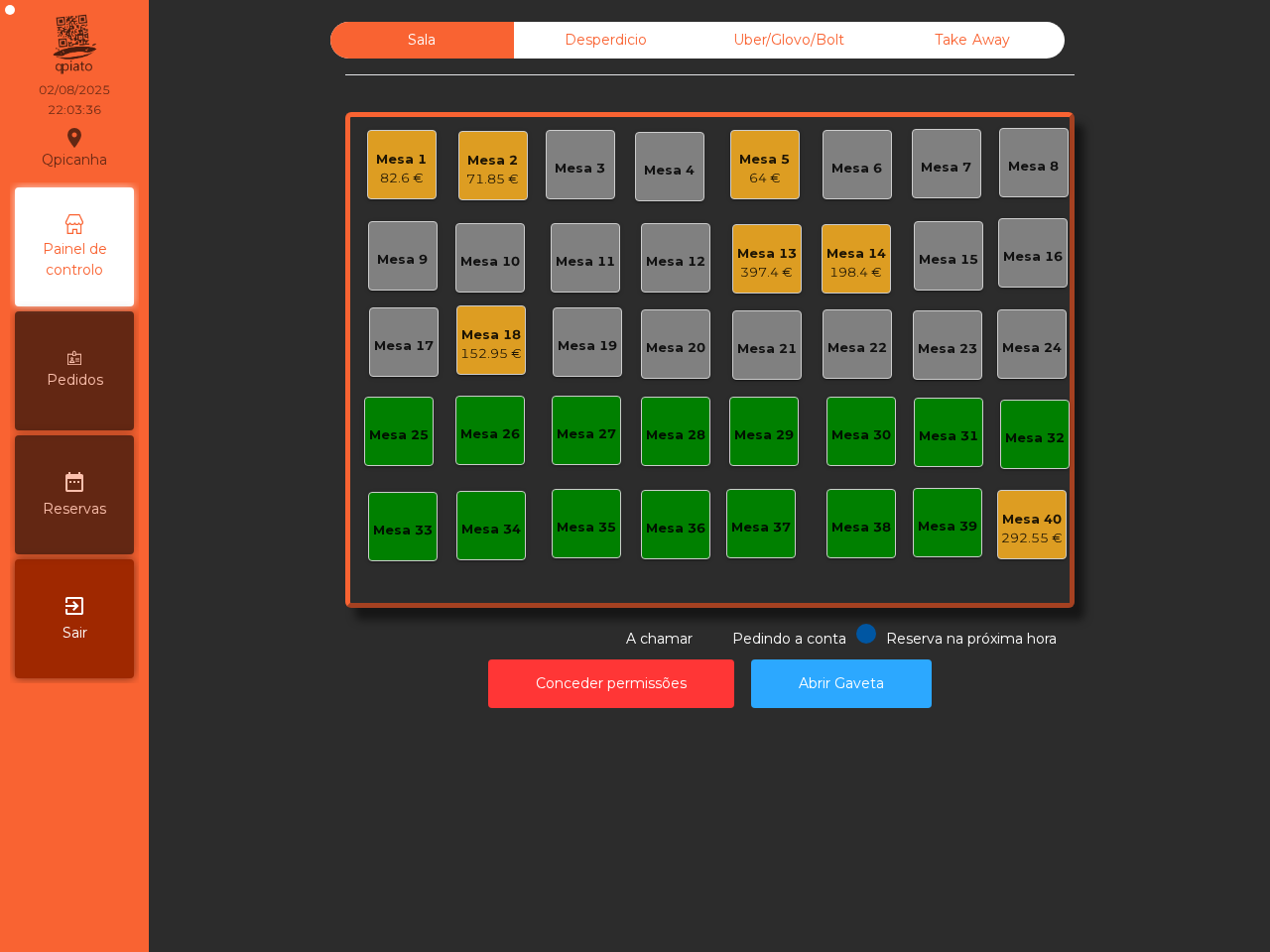 click on "152.95 €" 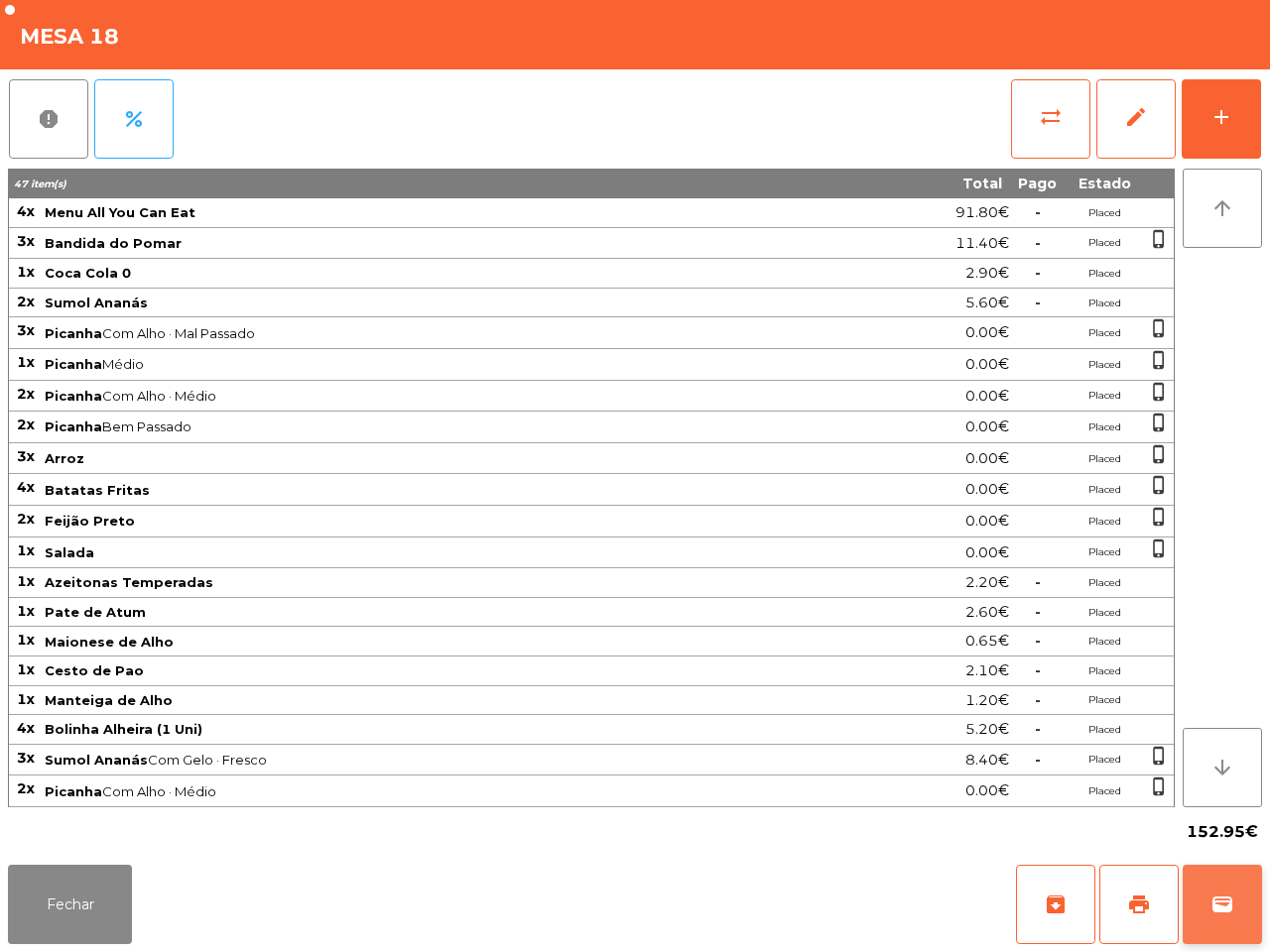 click on "wallet" 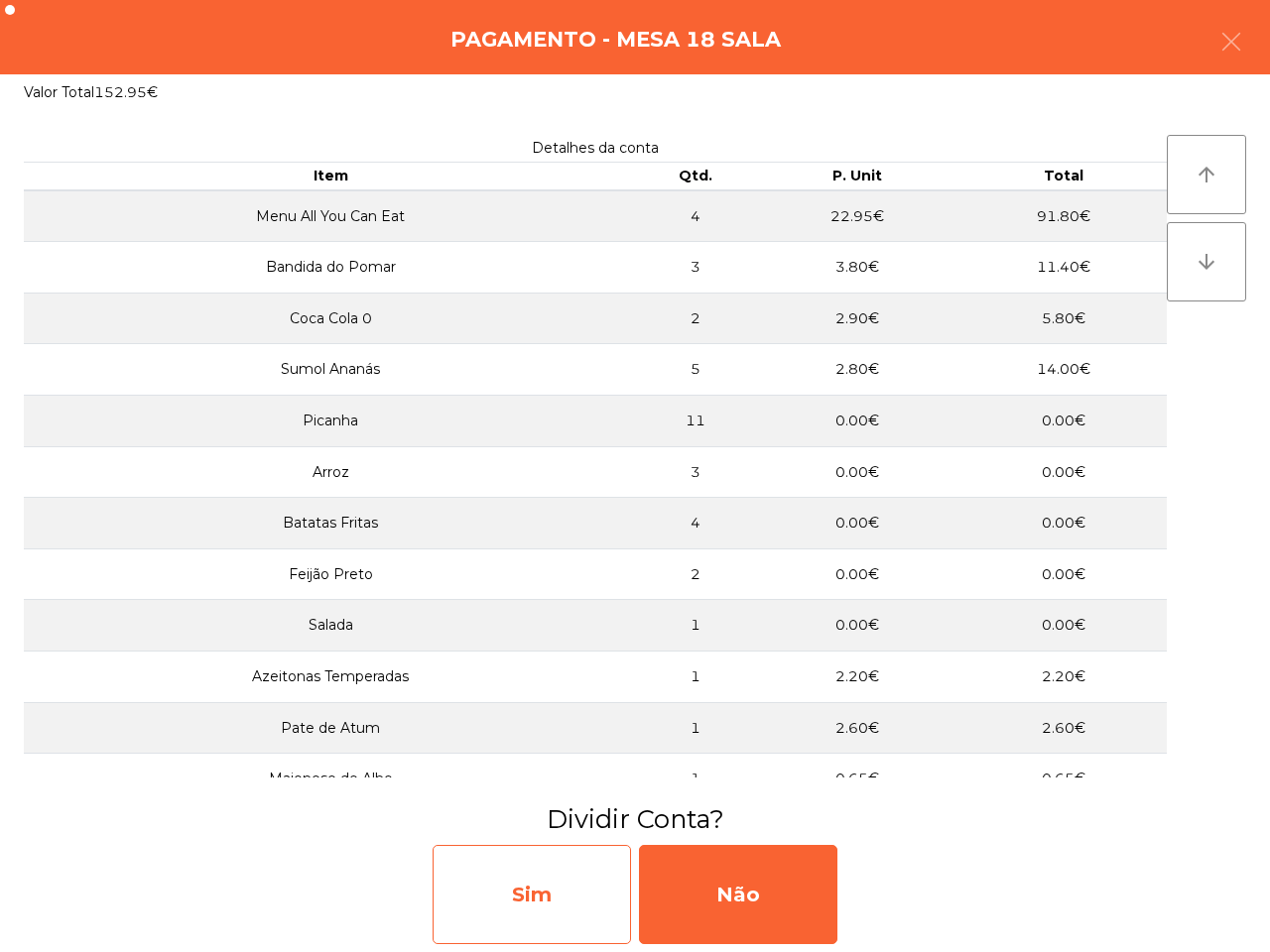 click on "Sim" 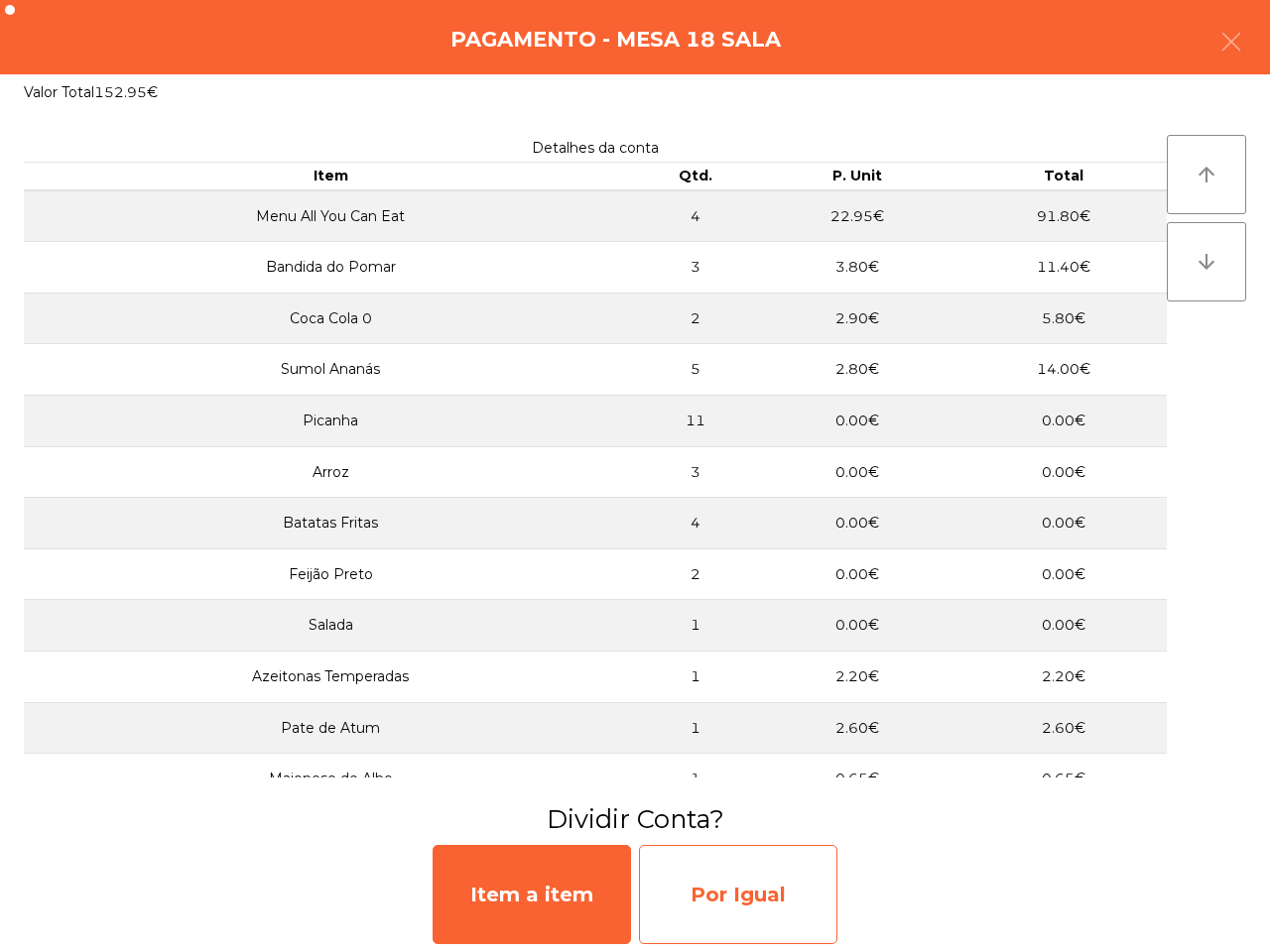 click on "Por Igual" 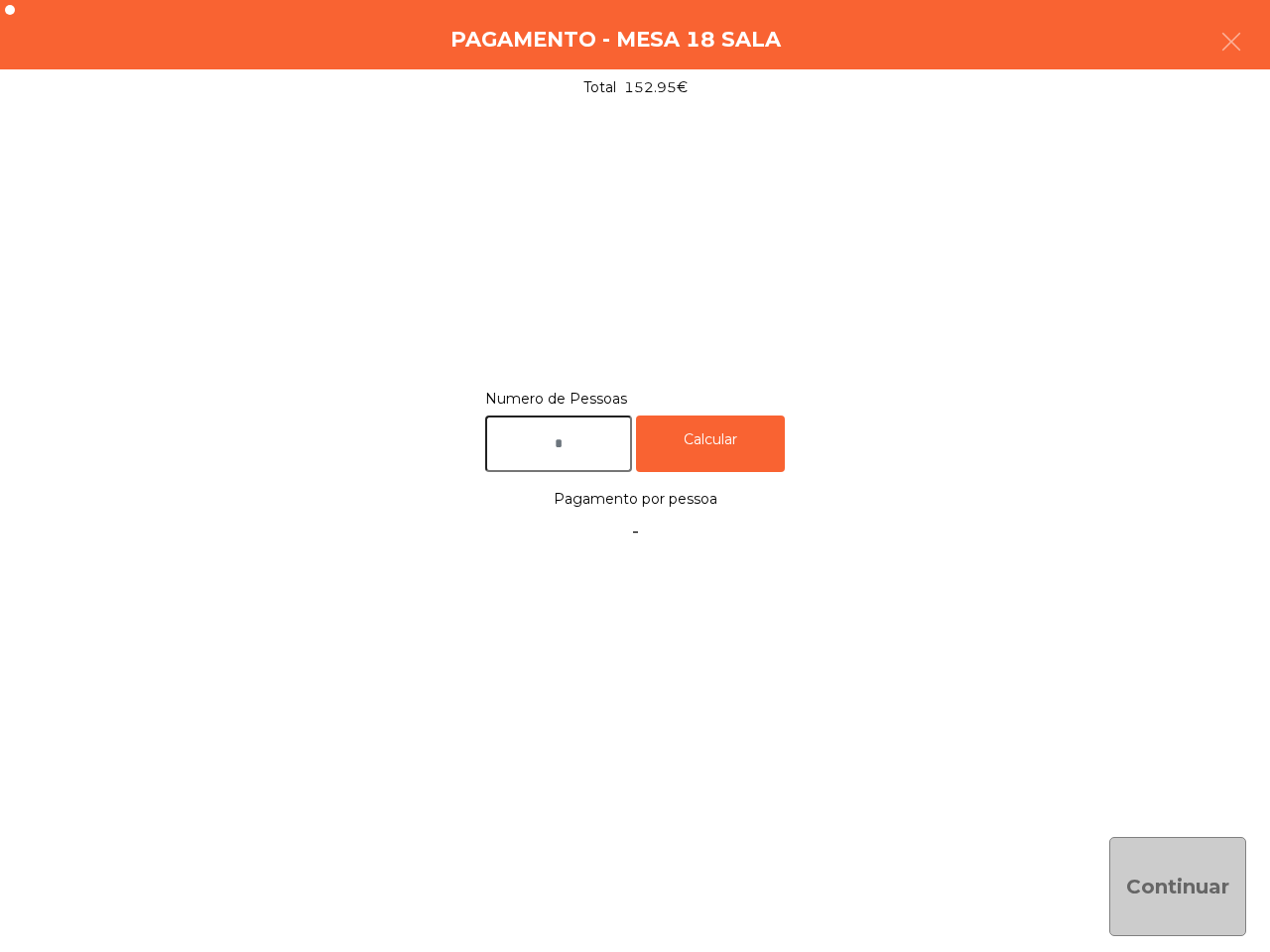 click 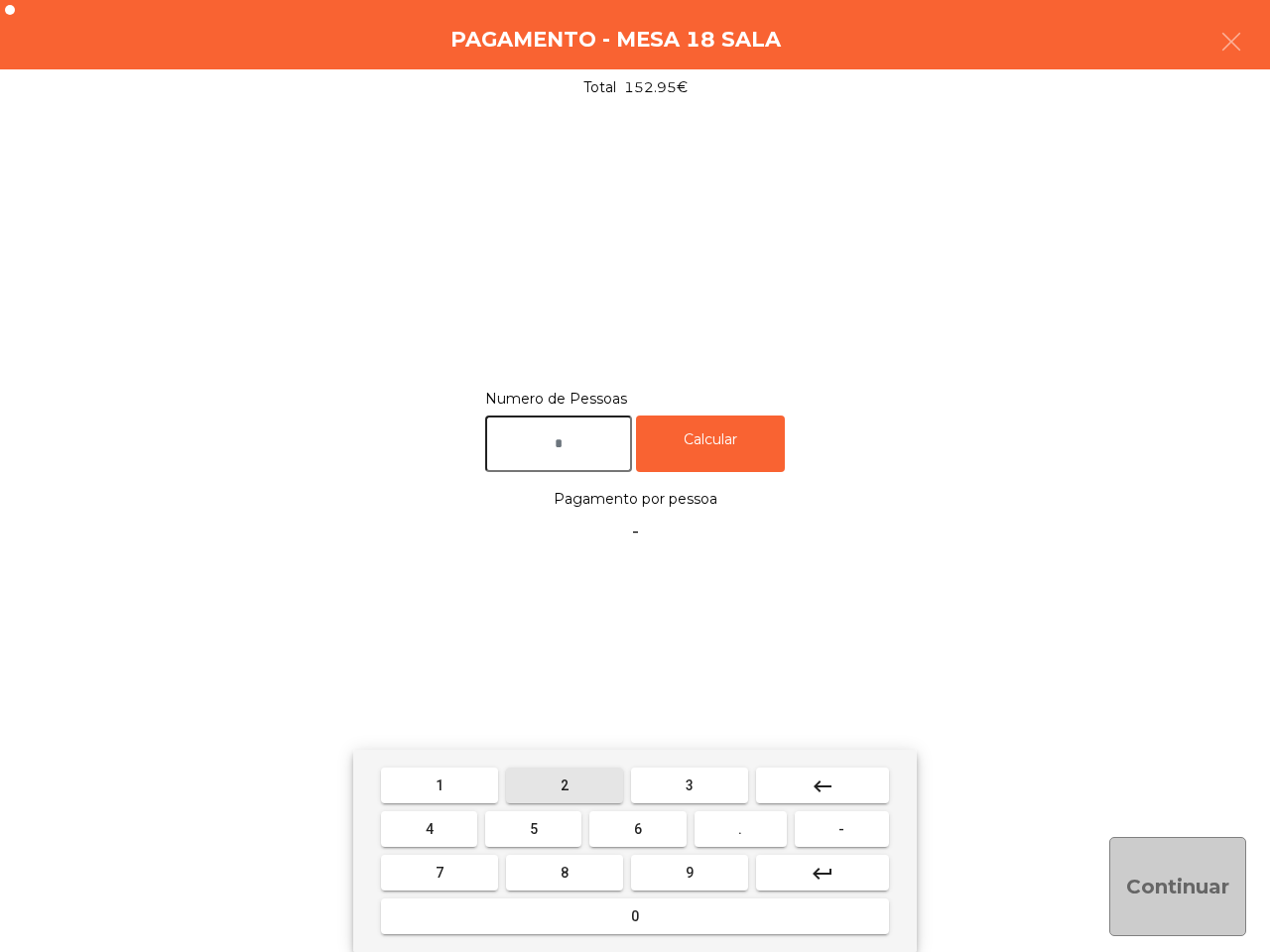click on "2" at bounding box center (565, 785) 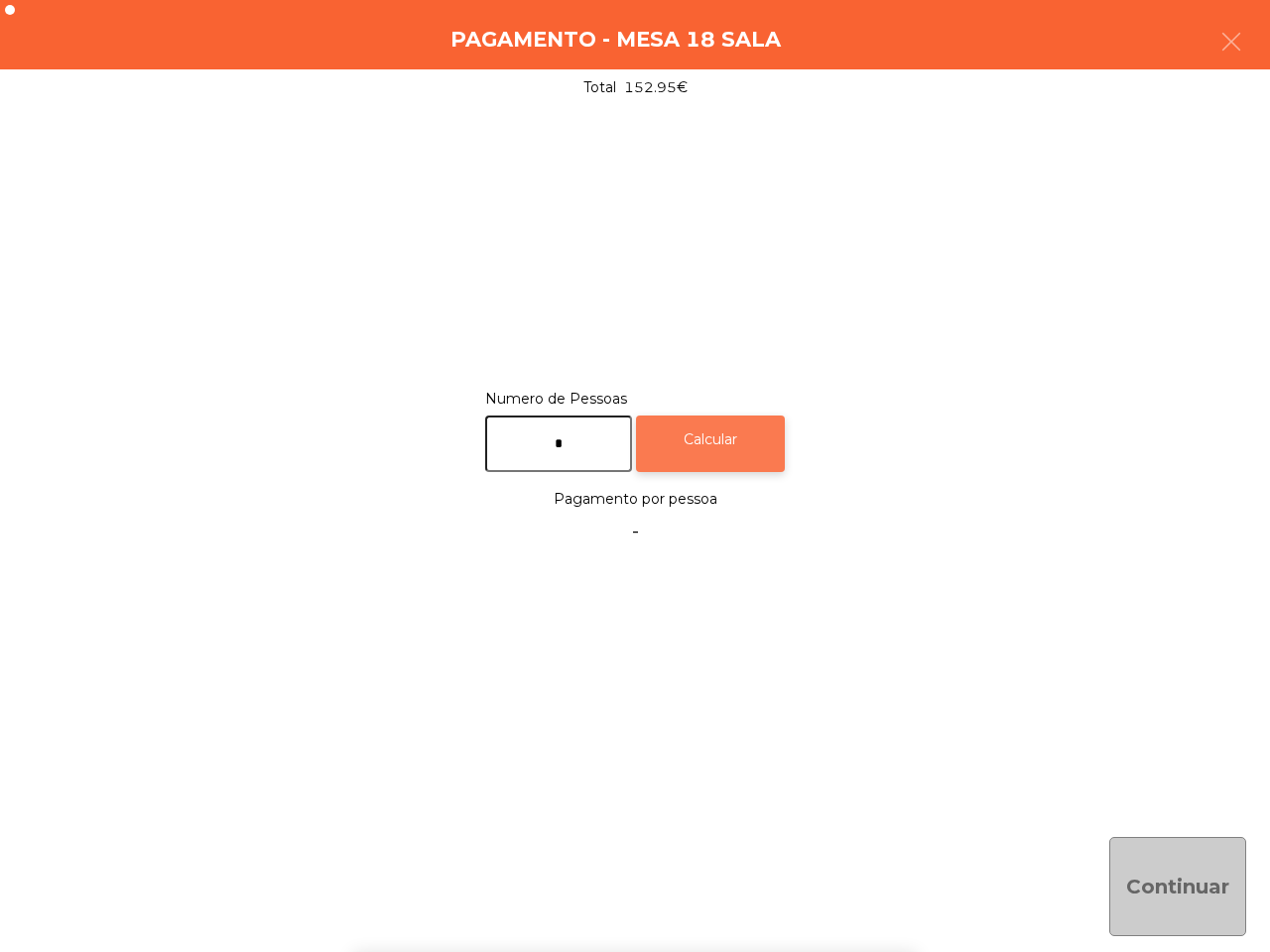 click on "Calcular" 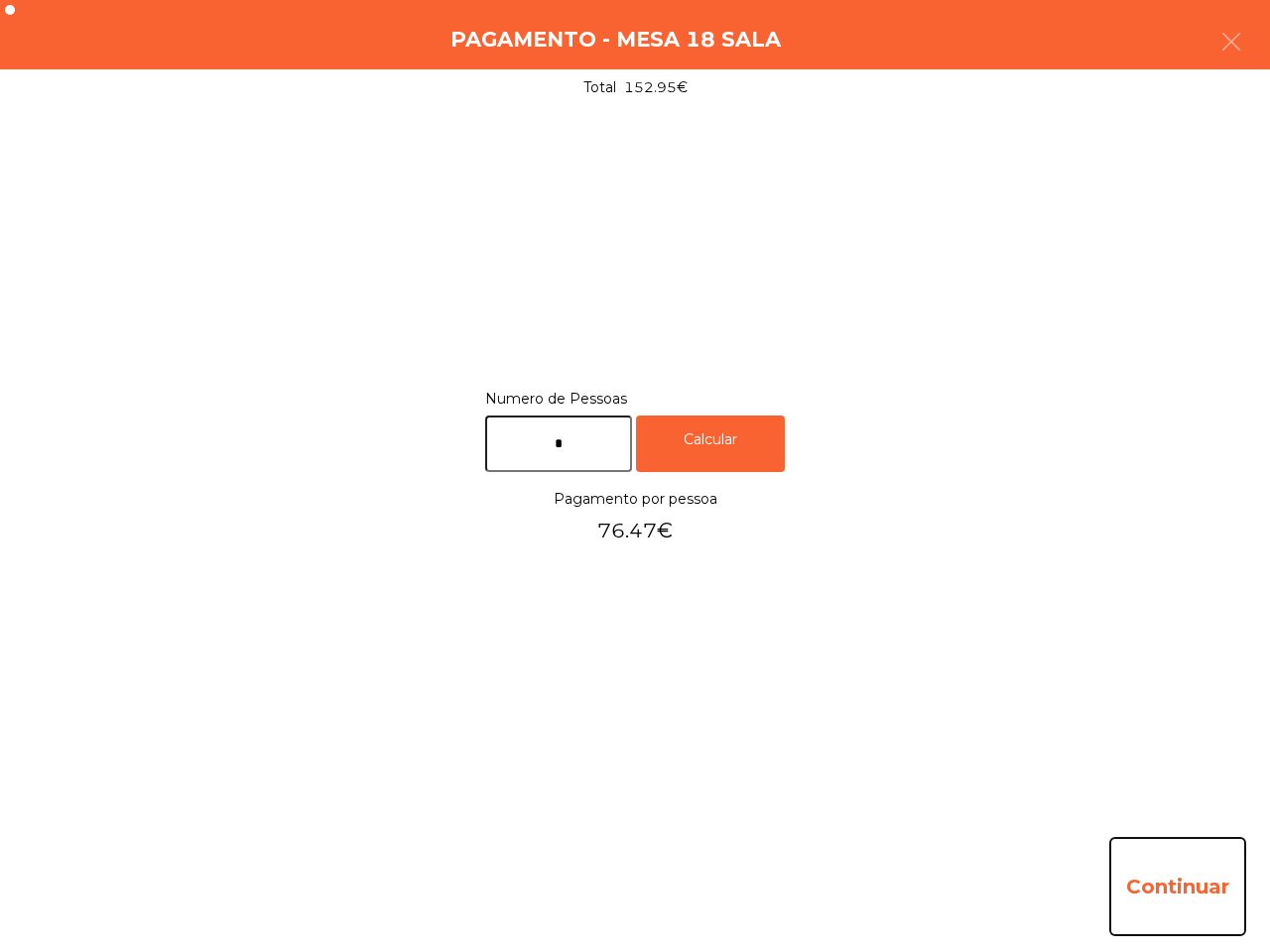 click on "Continuar" 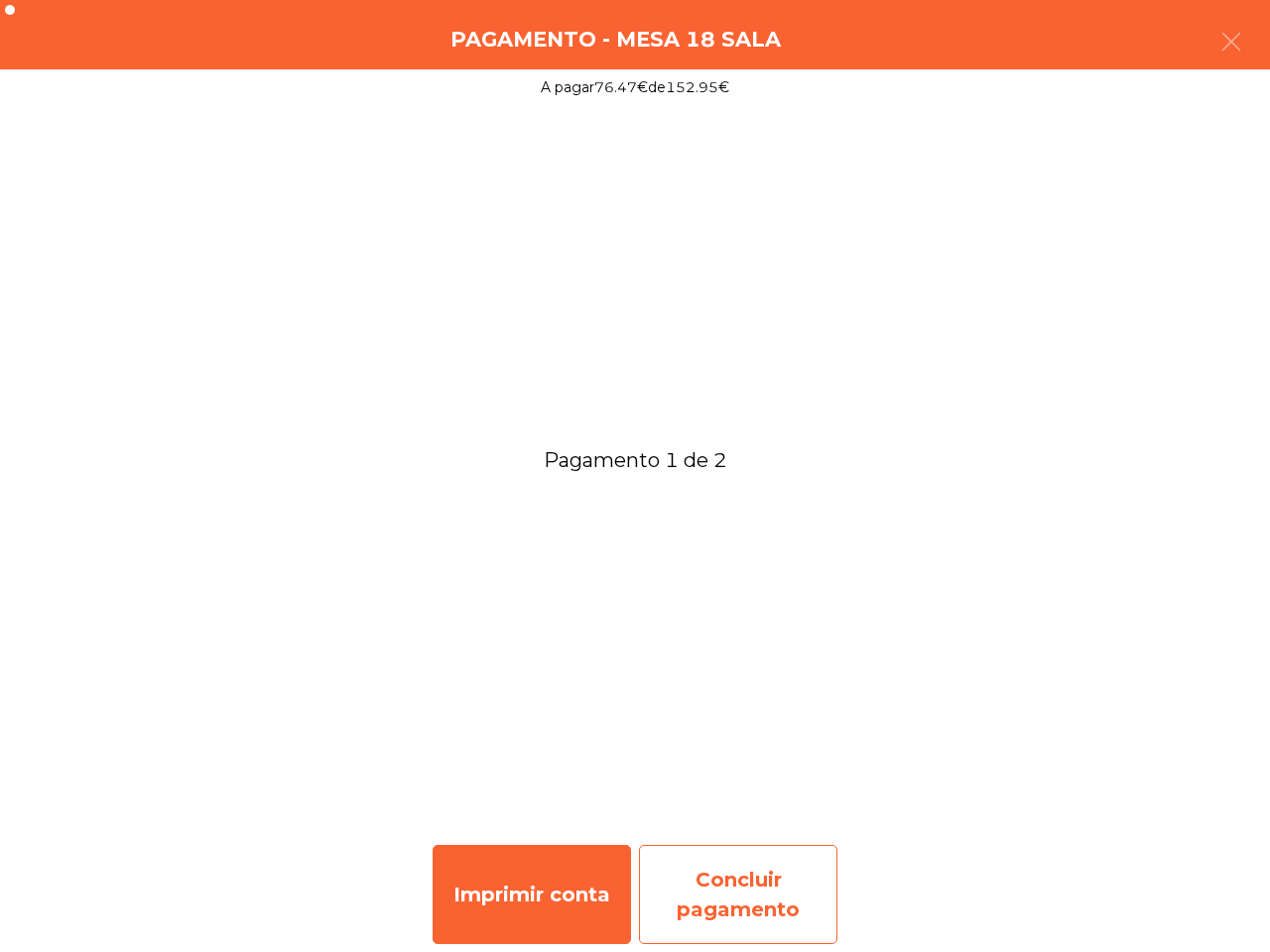click on "Concluir pagamento" 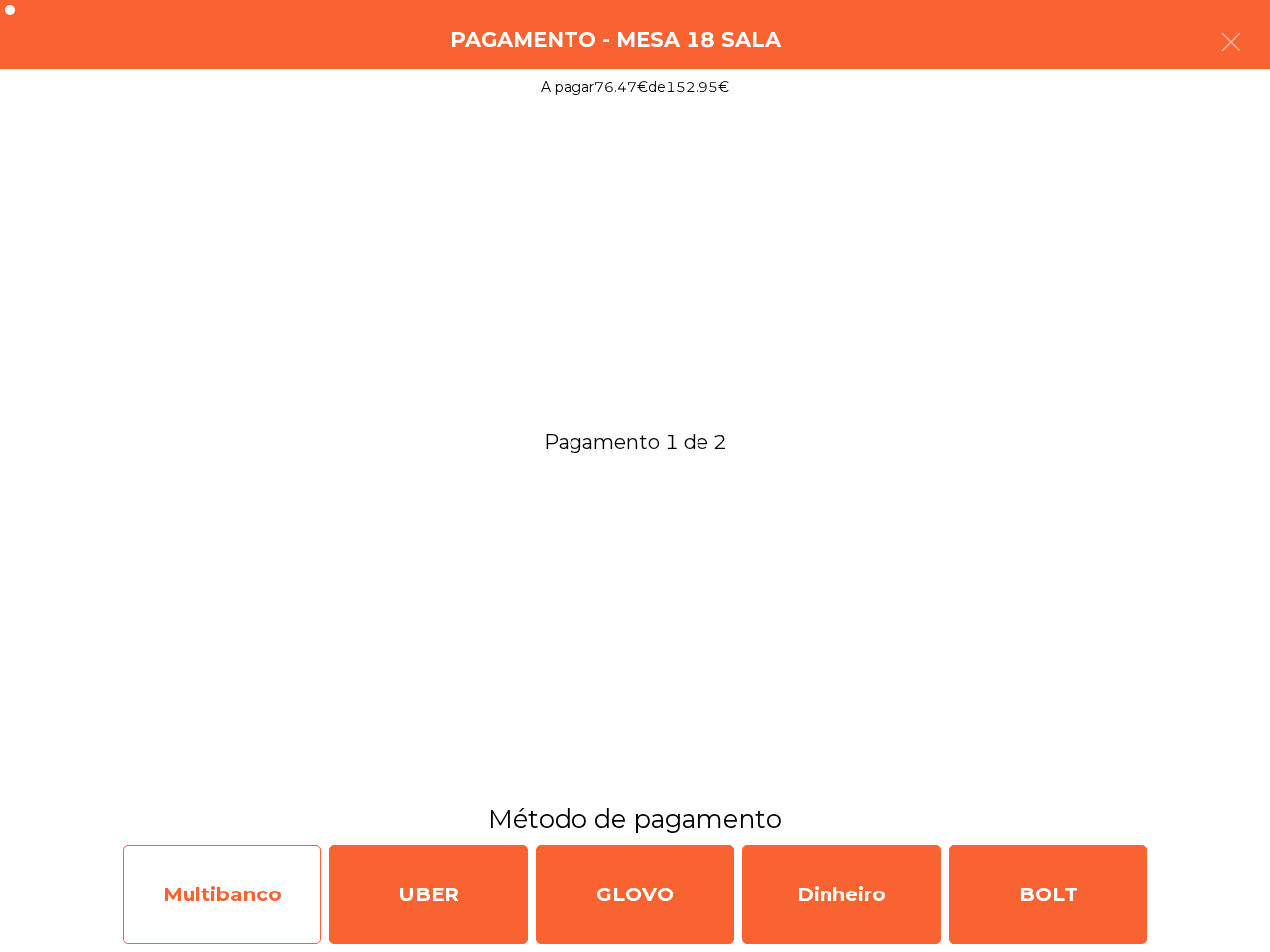 click on "Multibanco" 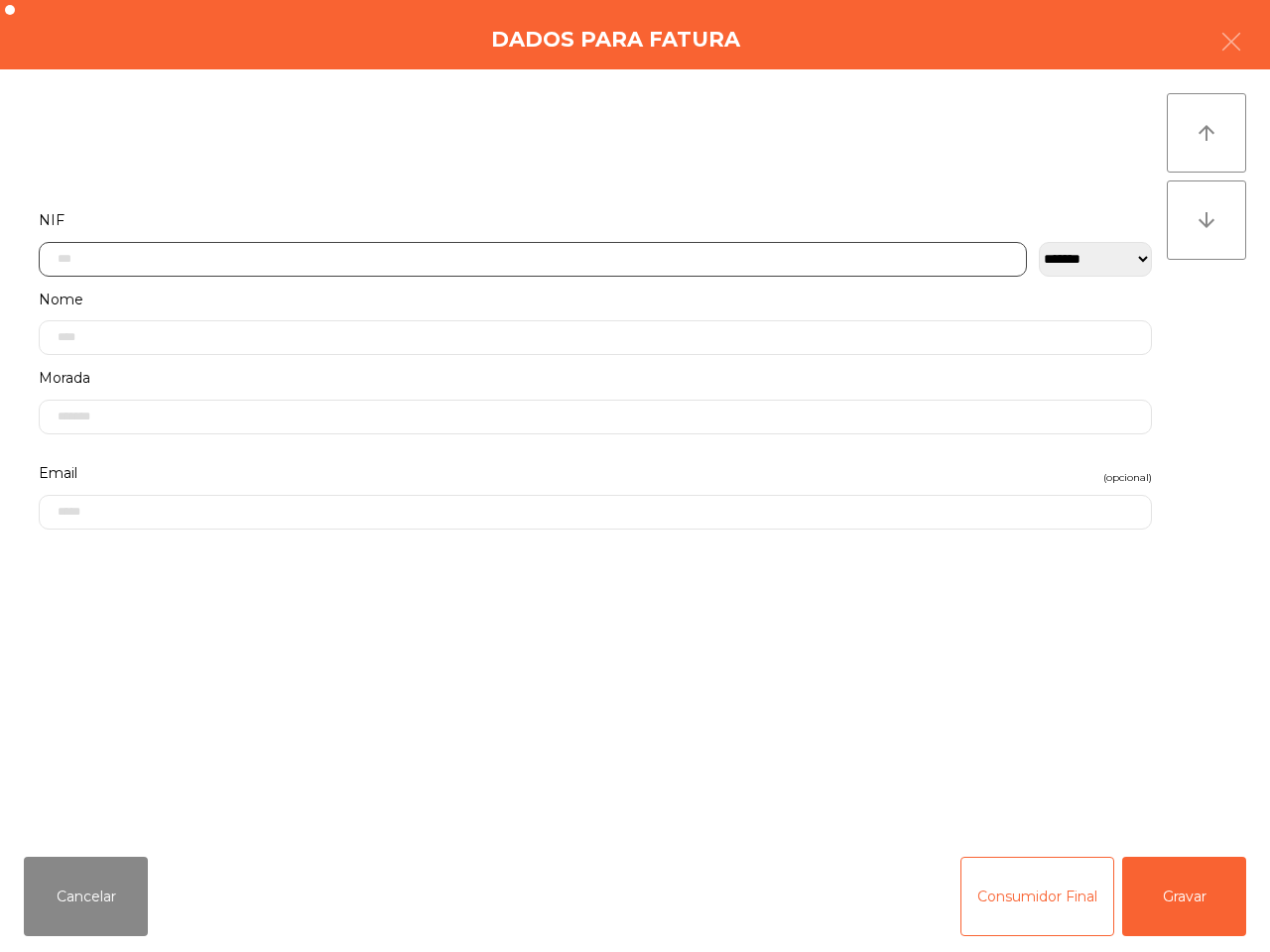 click 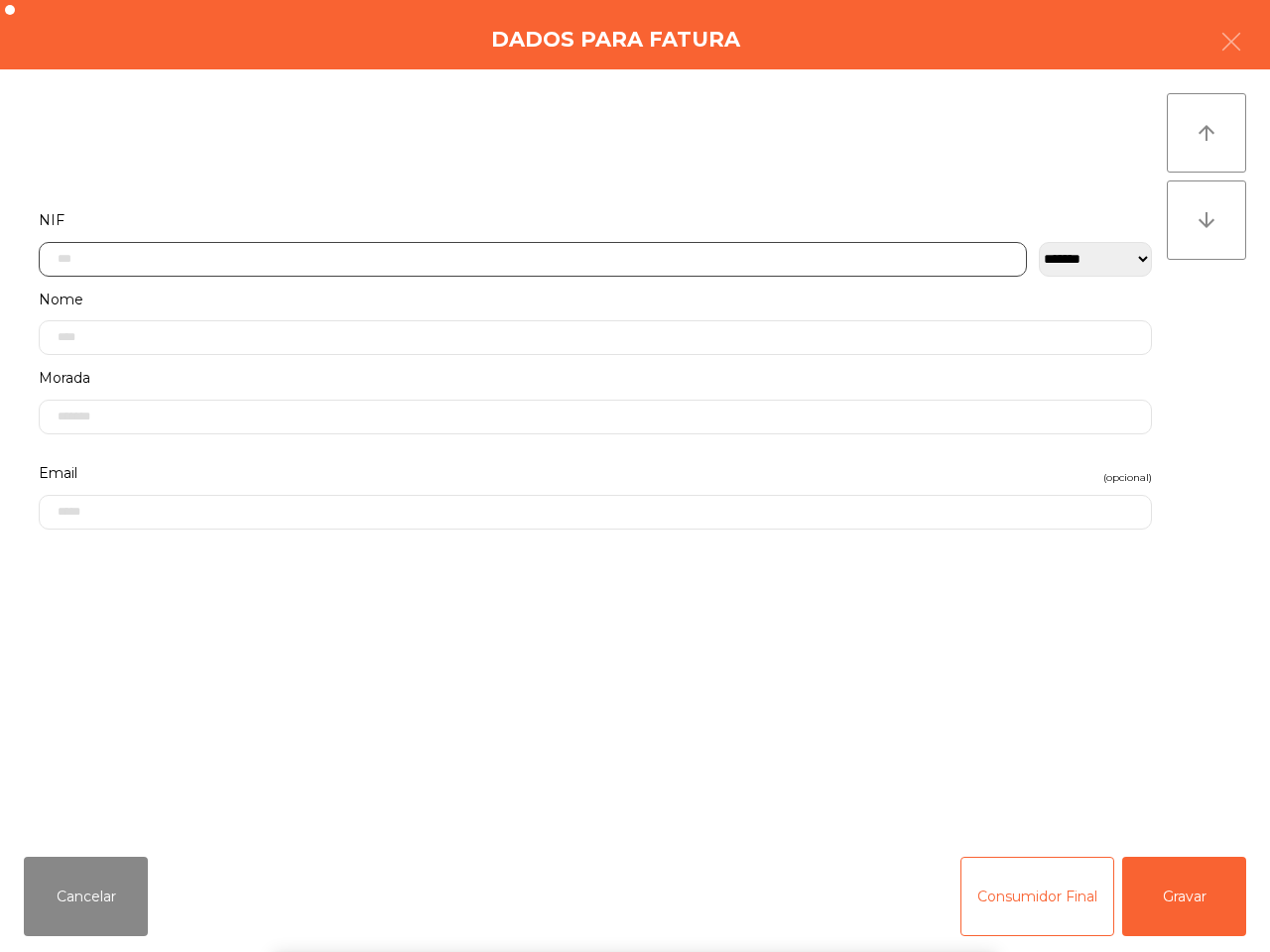 scroll, scrollTop: 111, scrollLeft: 0, axis: vertical 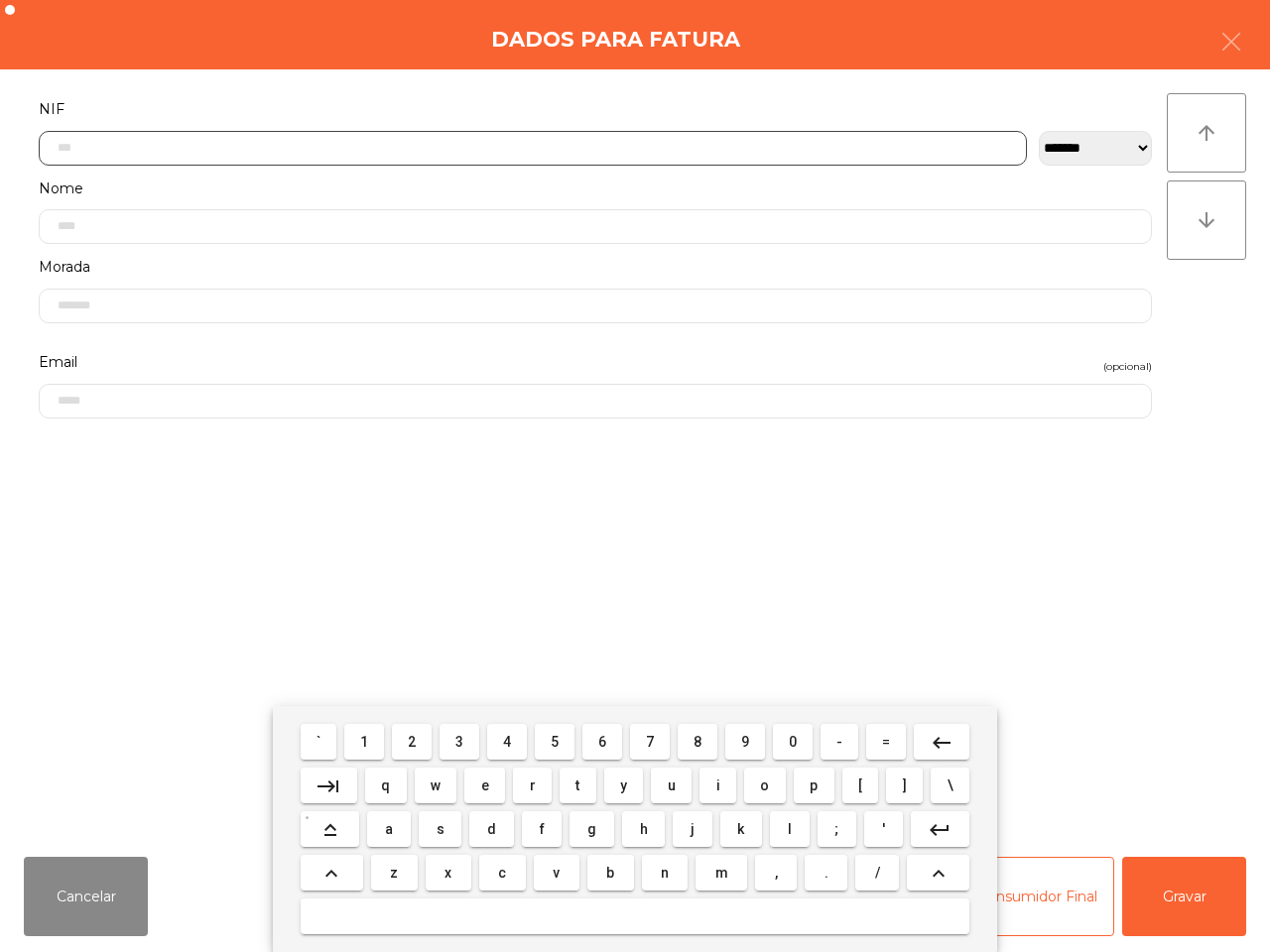 click on "2" at bounding box center (412, 742) 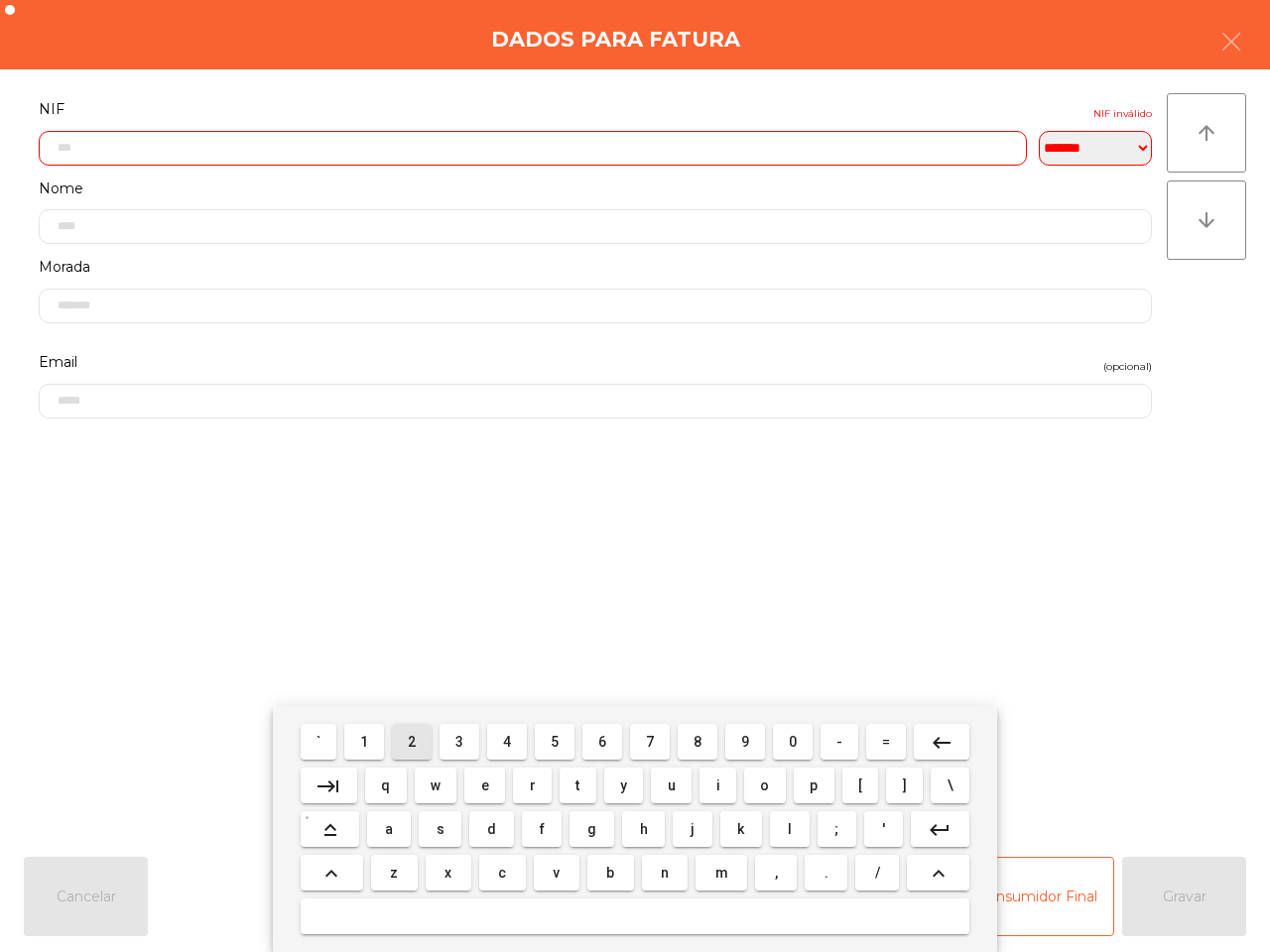 click on "2" at bounding box center [412, 742] 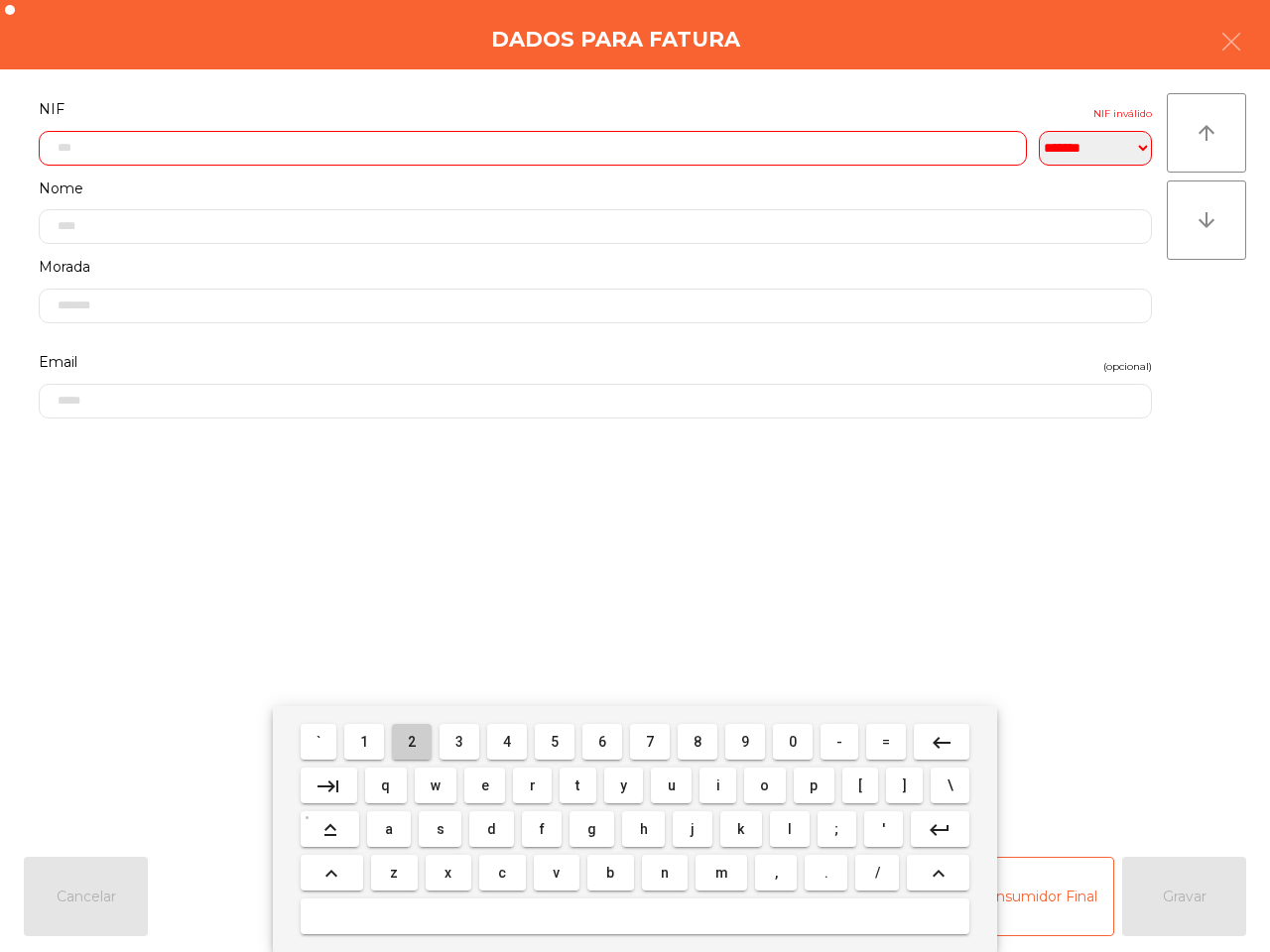 click on "2" at bounding box center [412, 742] 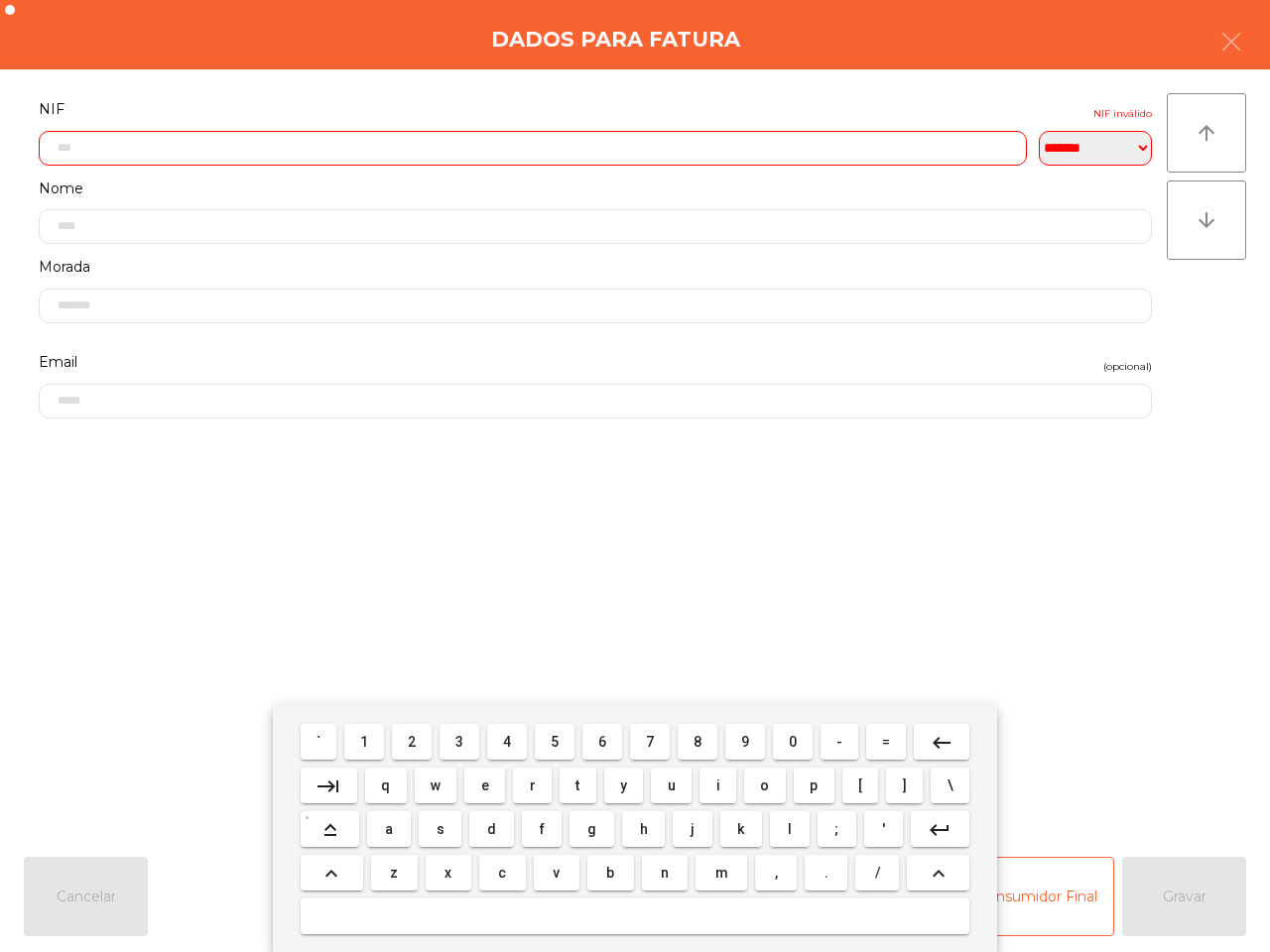 click on "0" at bounding box center (793, 742) 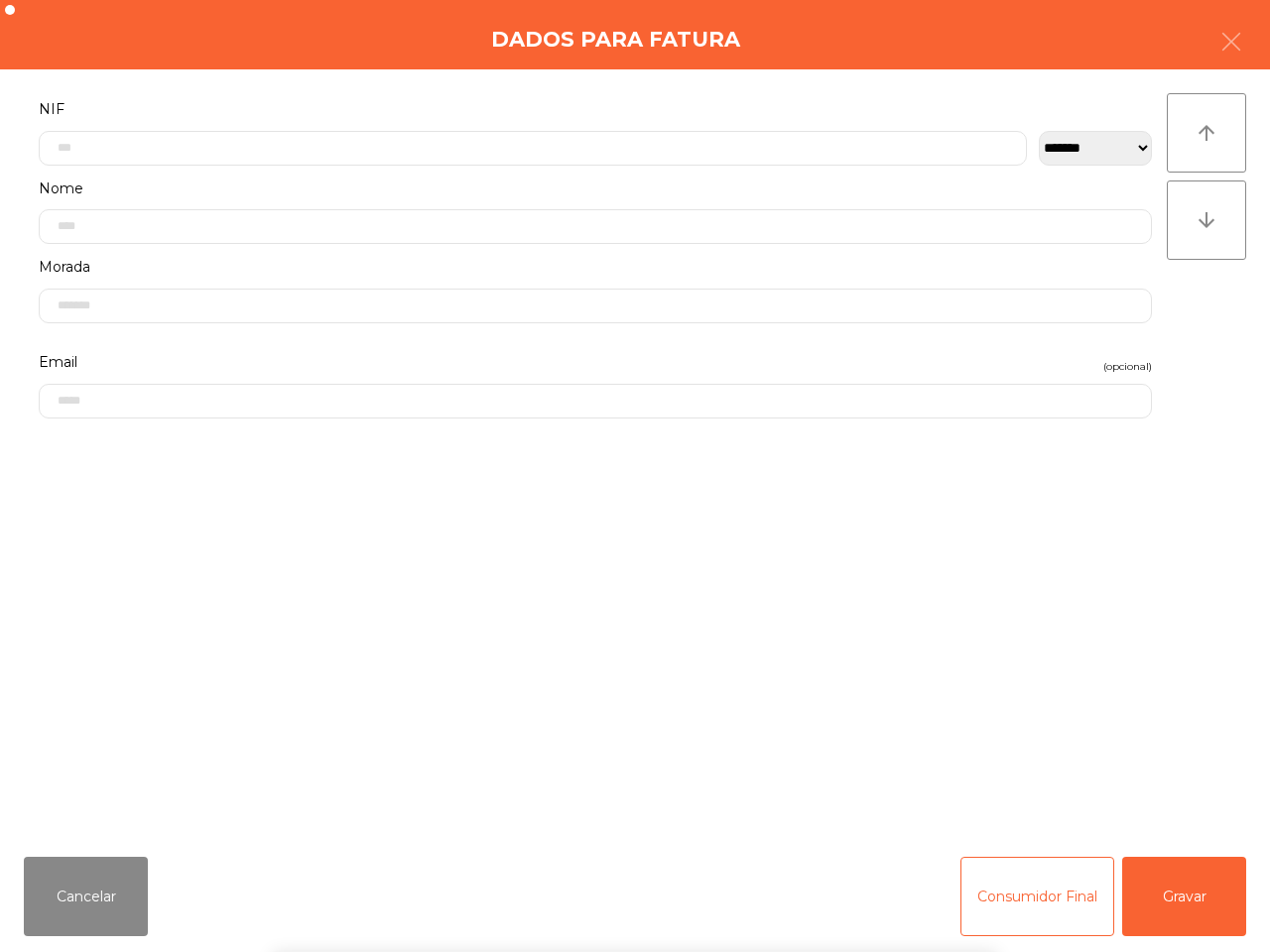 click on "**********" 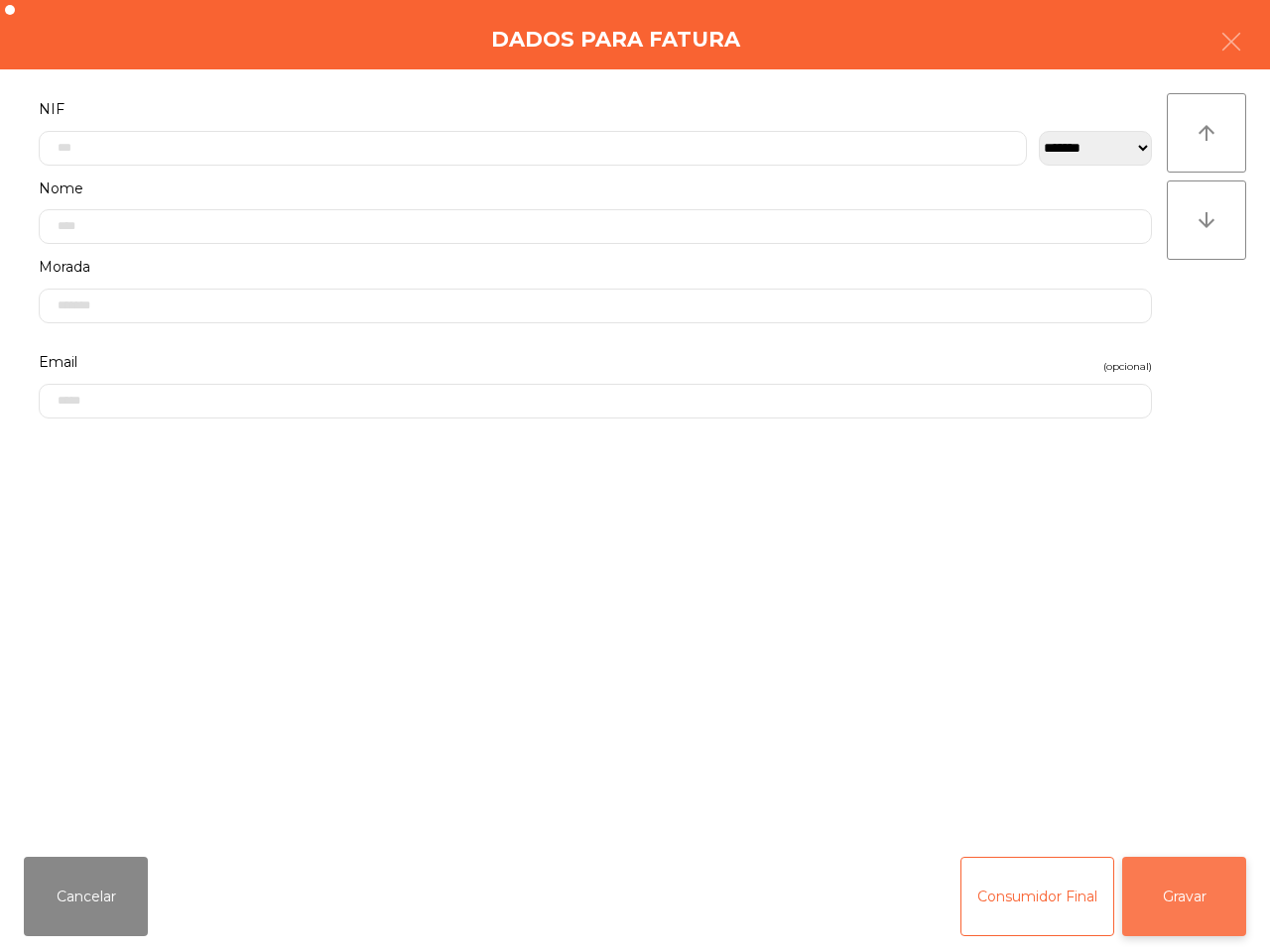 click on "Gravar" 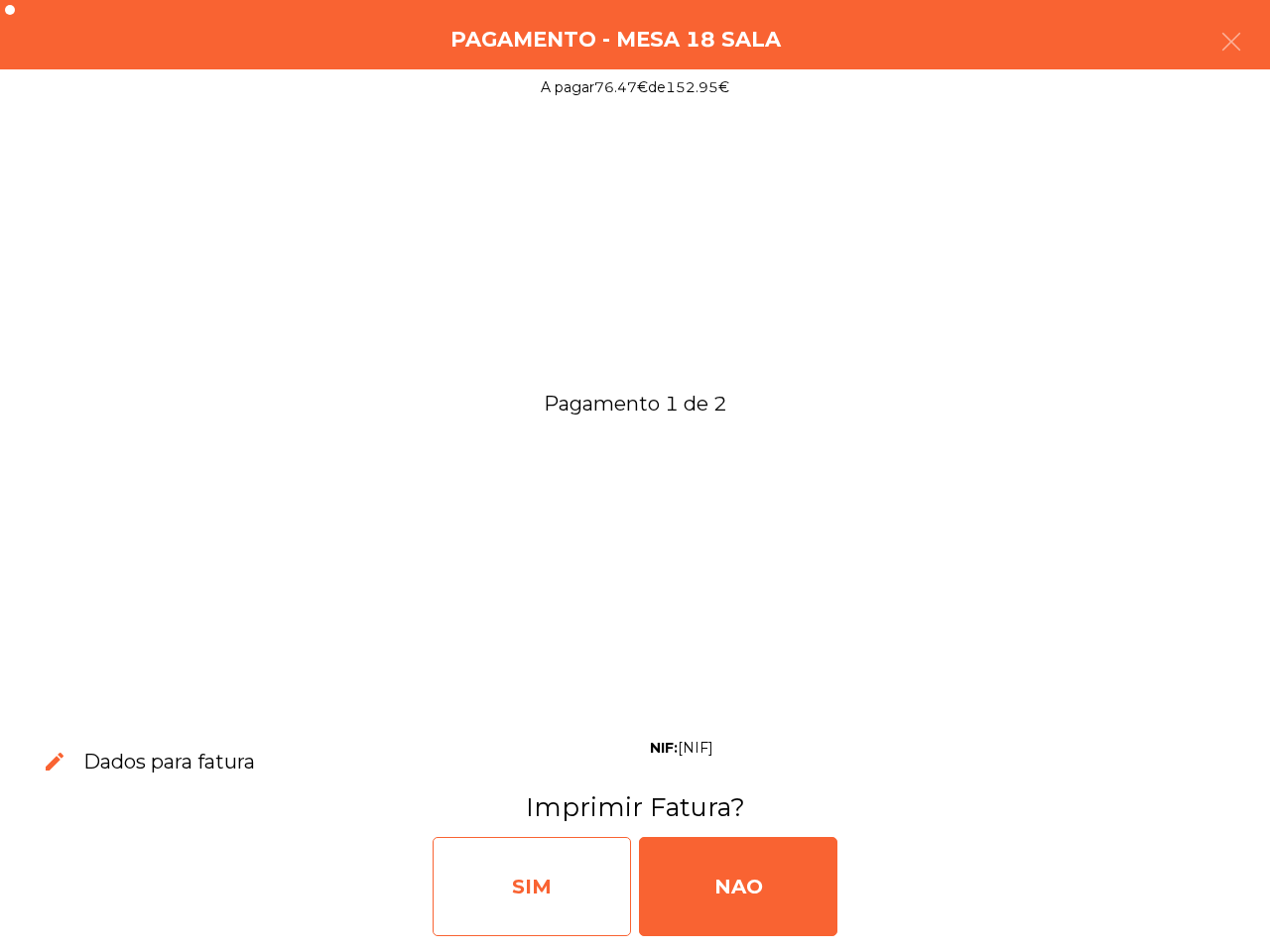 click on "SIM" 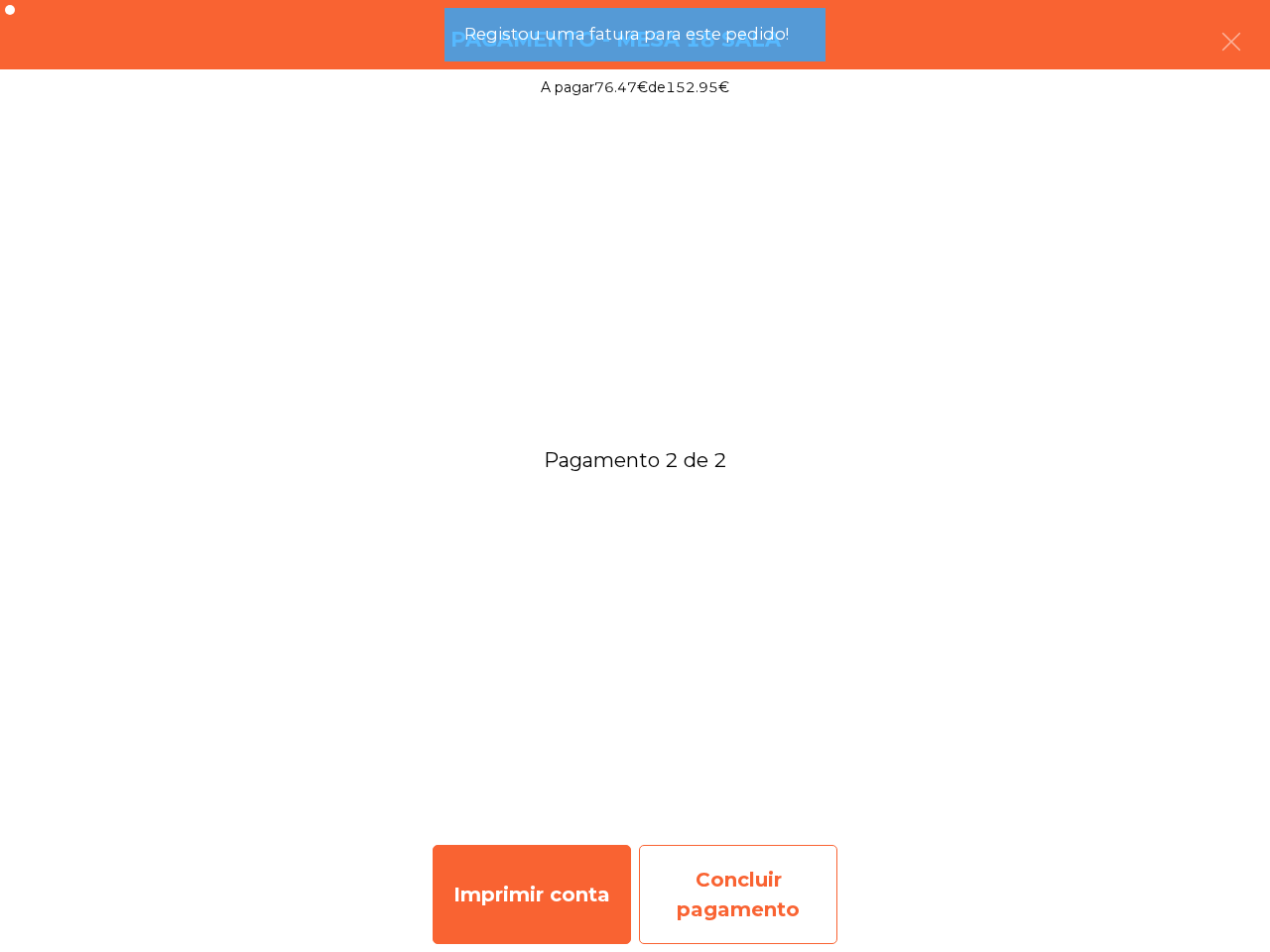 click on "Concluir pagamento" 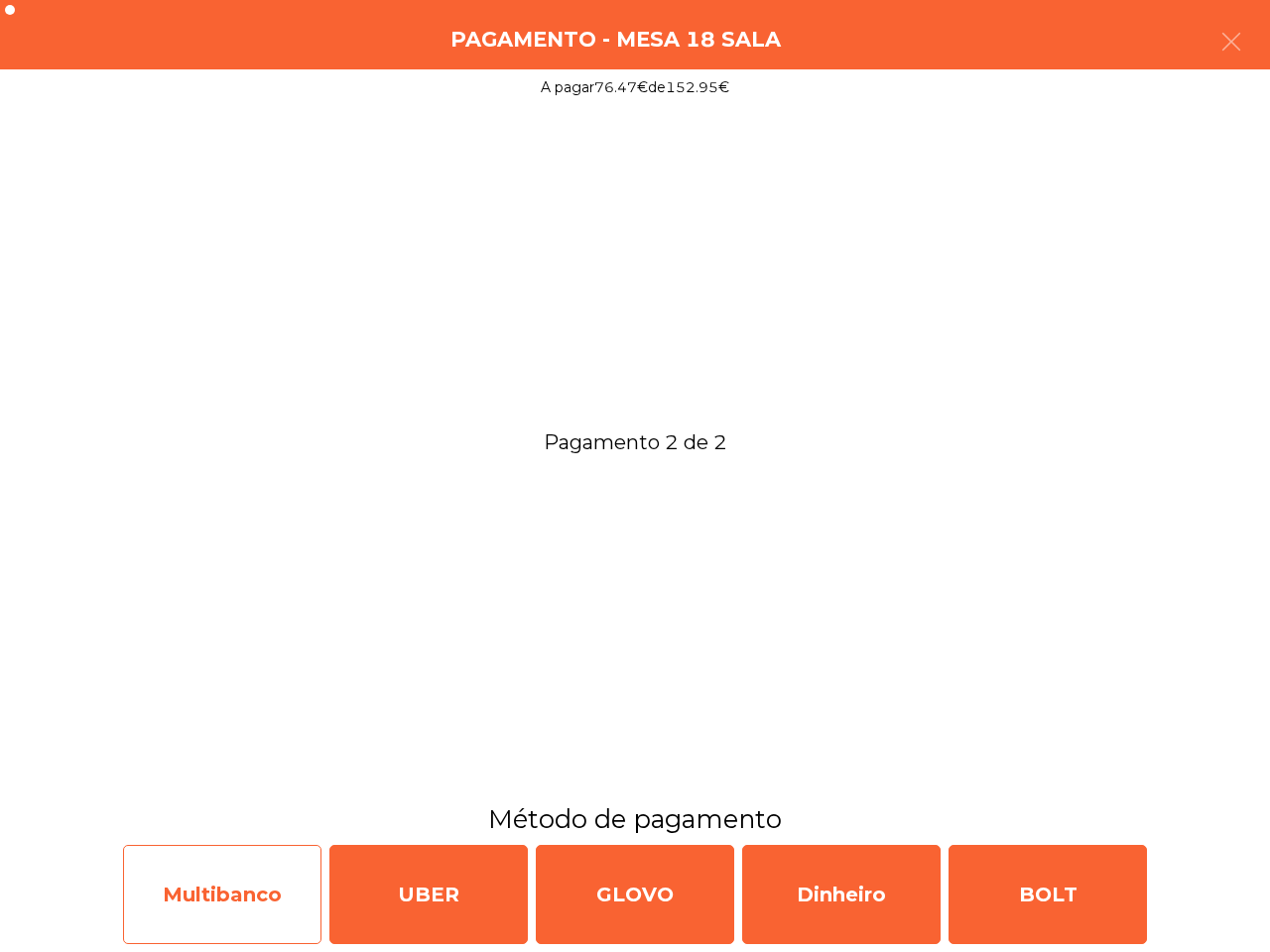 click on "Multibanco" 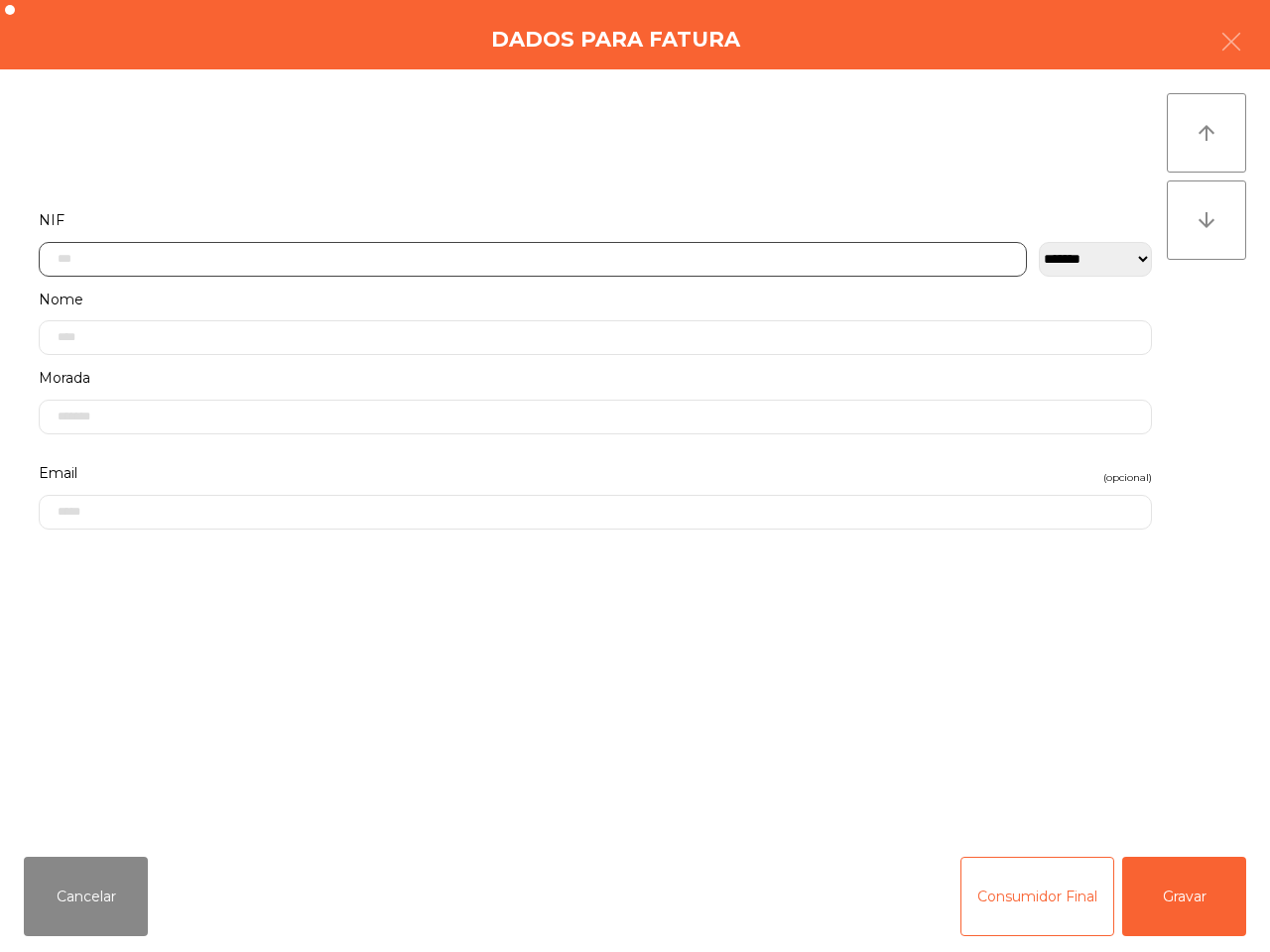 click 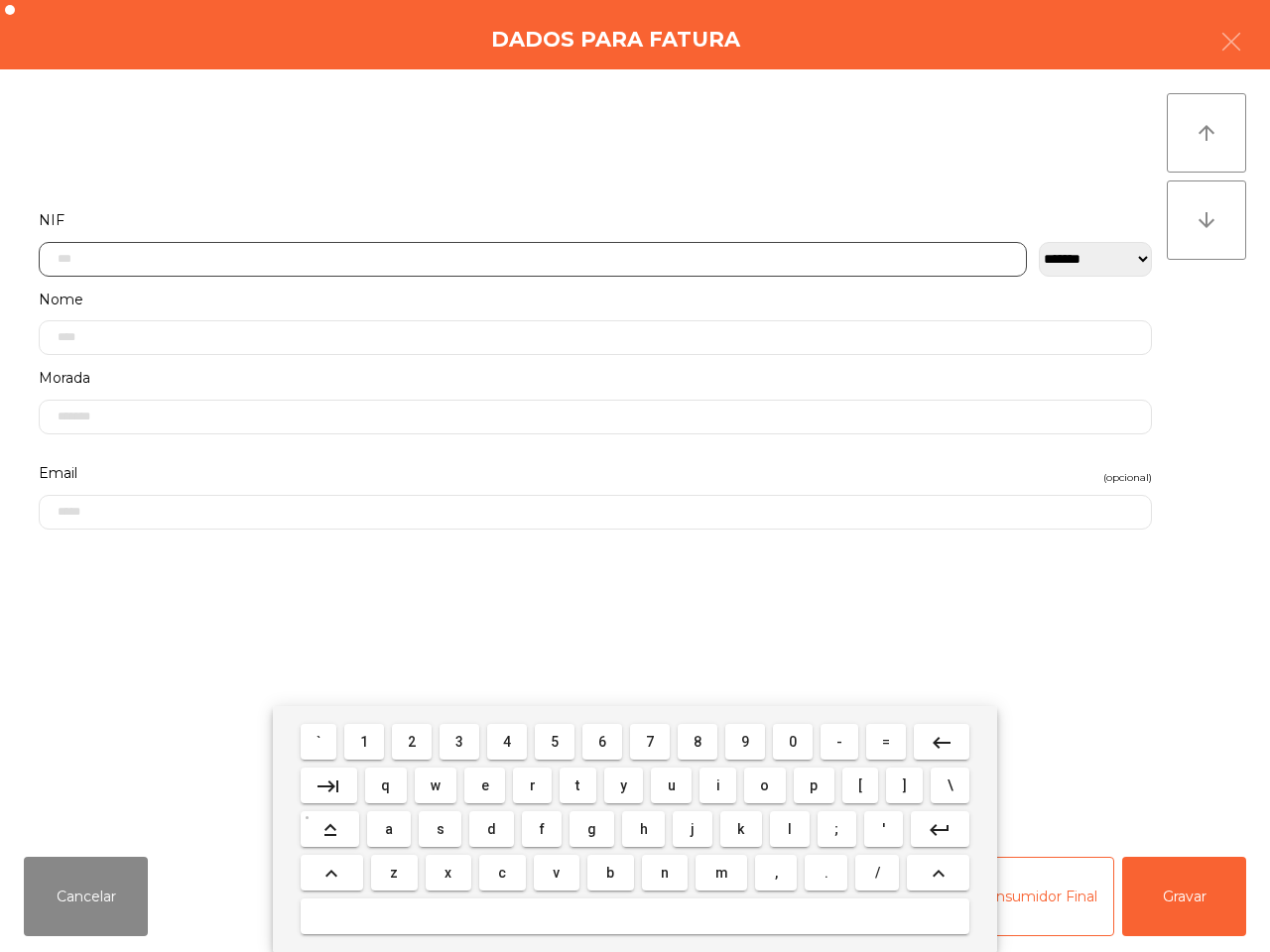 scroll, scrollTop: 111, scrollLeft: 0, axis: vertical 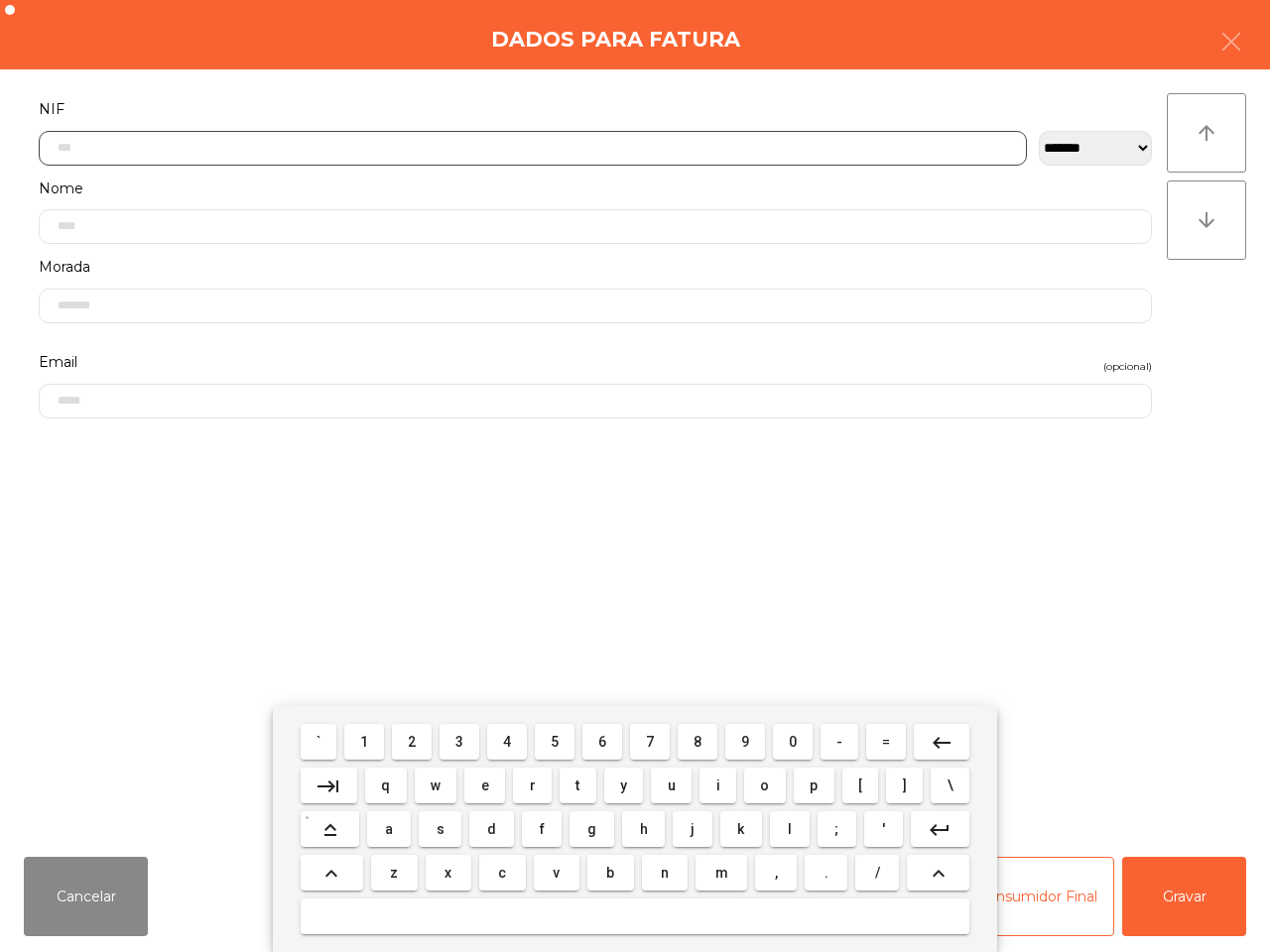 click on "2" at bounding box center (412, 742) 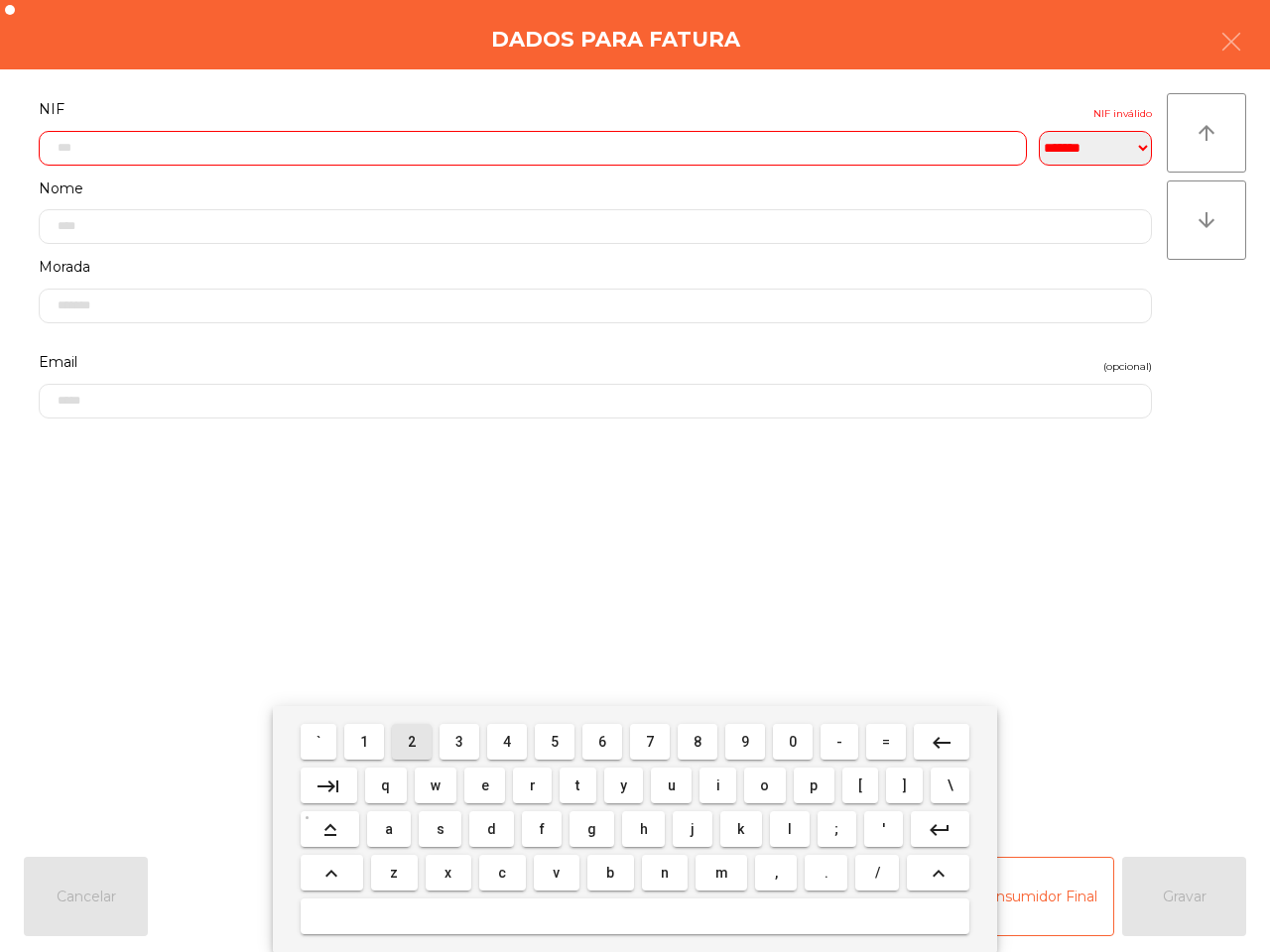 click on "4" at bounding box center [507, 742] 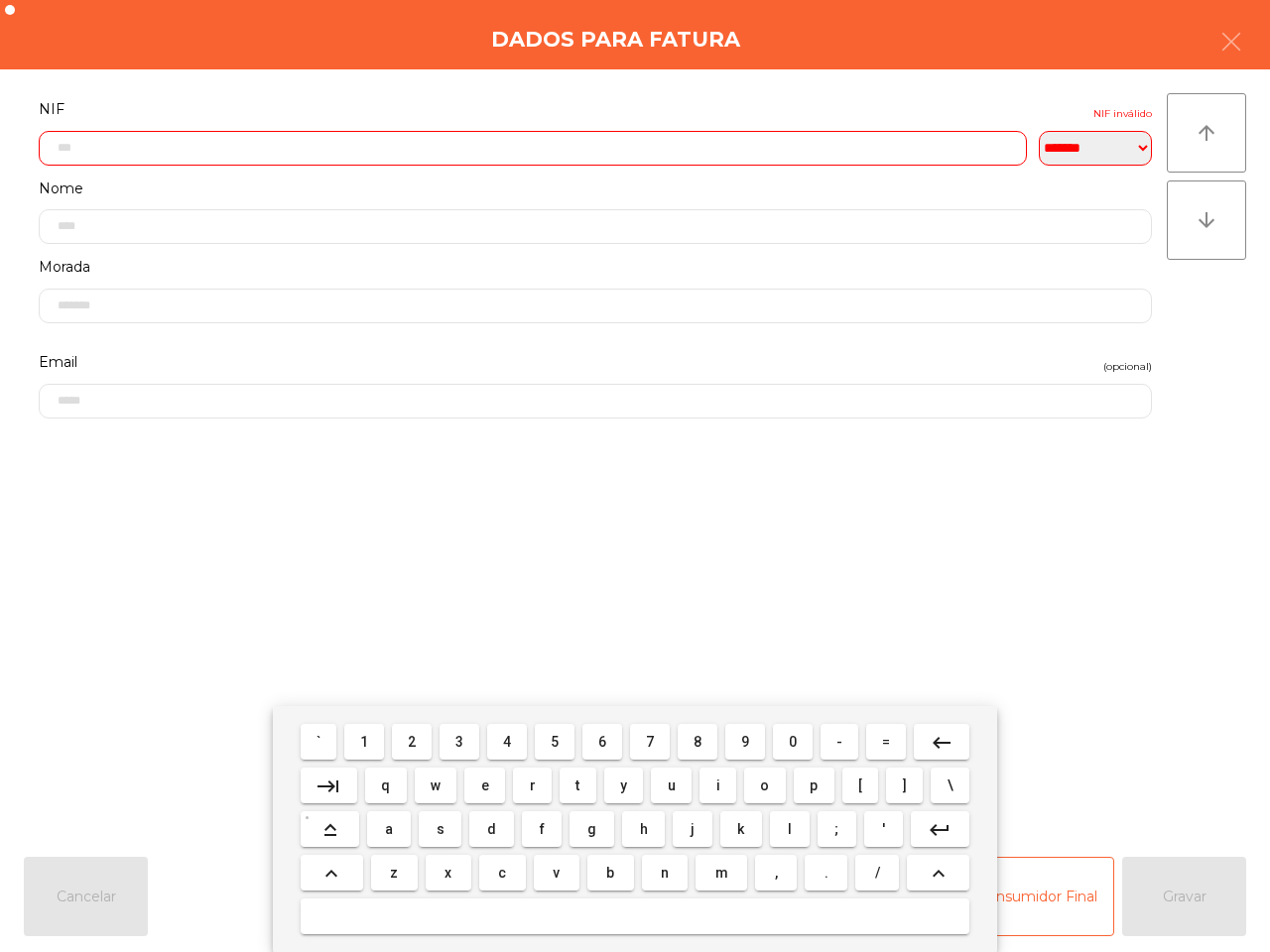 click on "9" at bounding box center [745, 742] 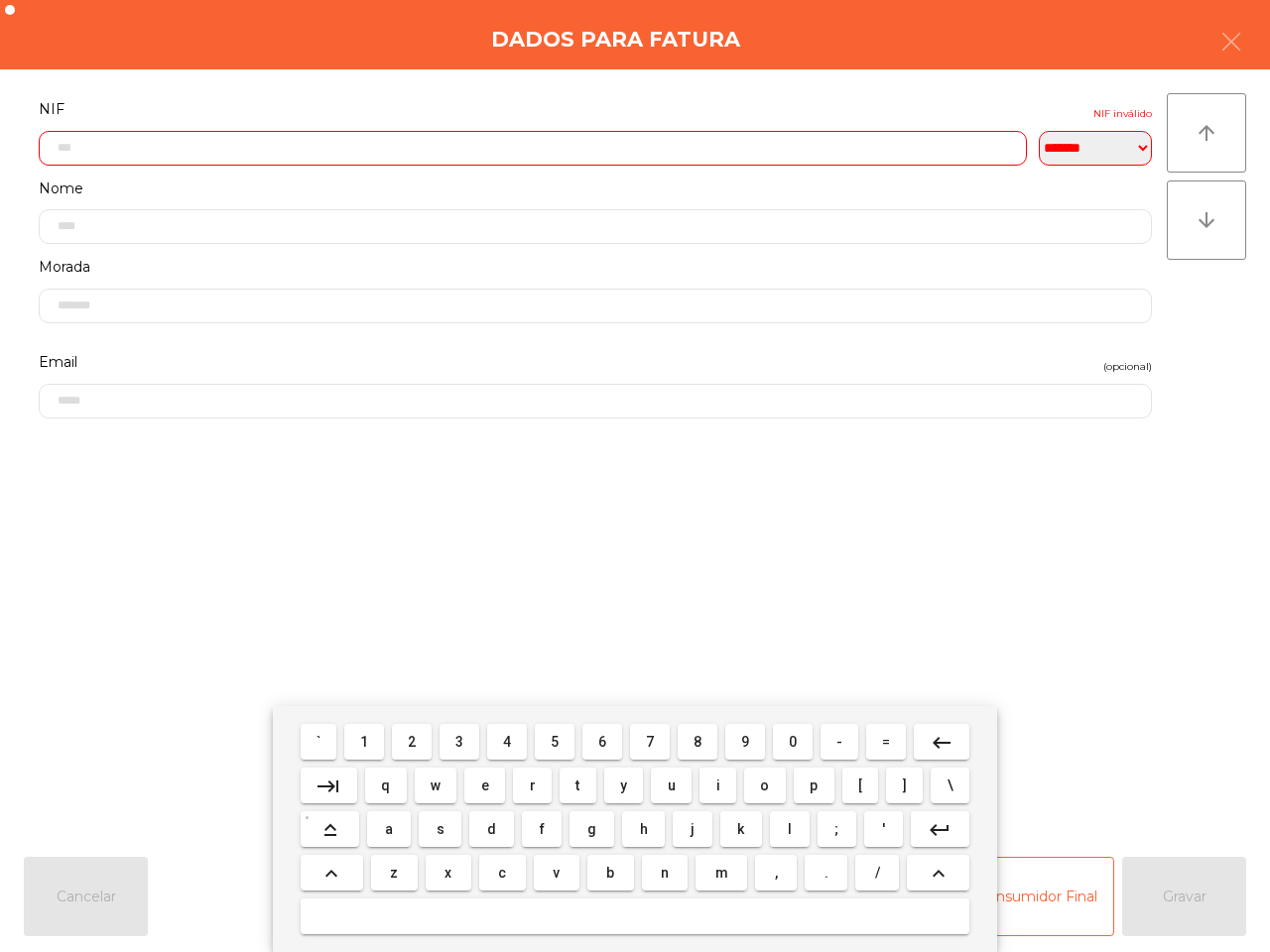 click on "5" at bounding box center (555, 742) 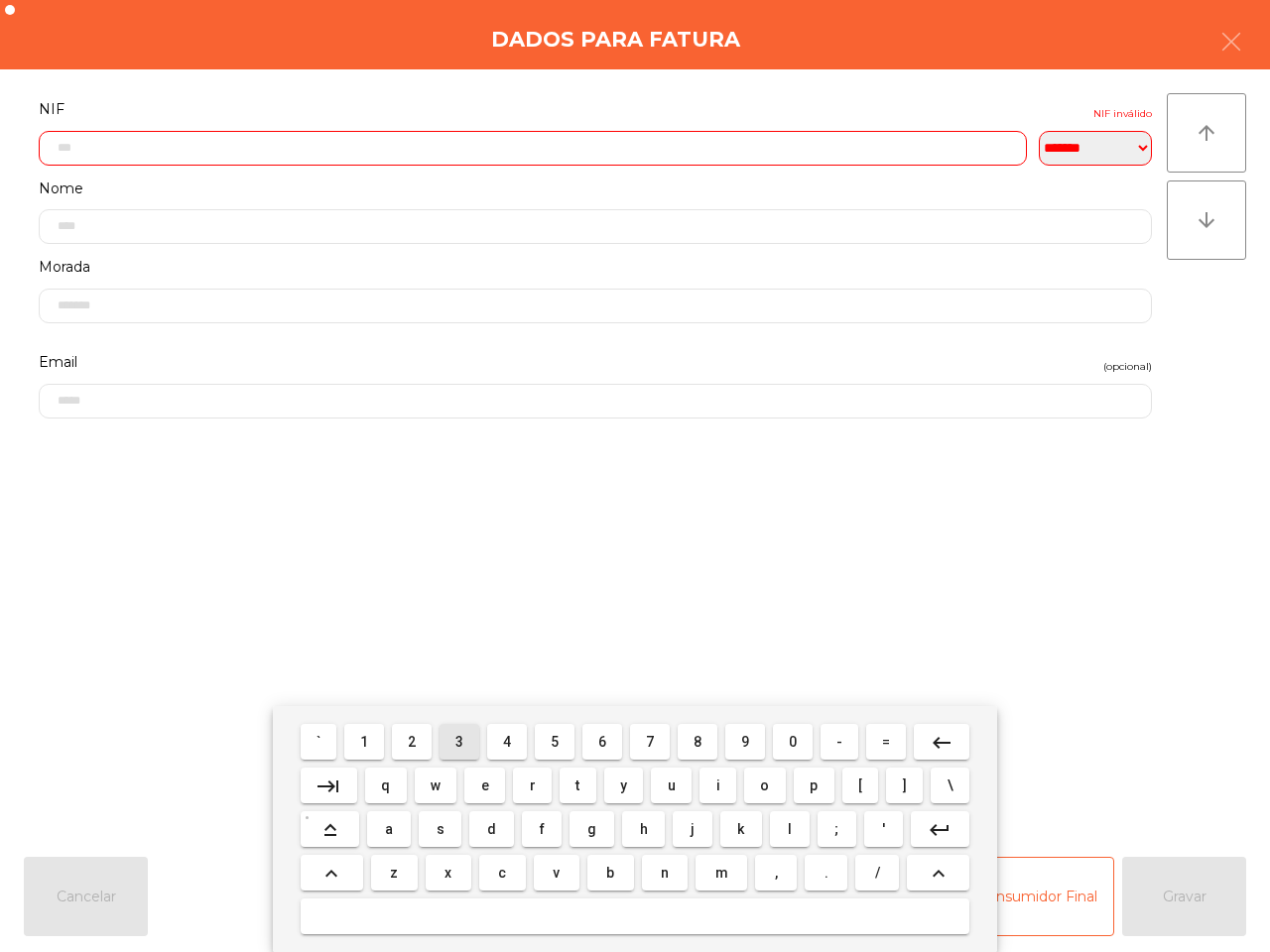 click on "3" at bounding box center (459, 742) 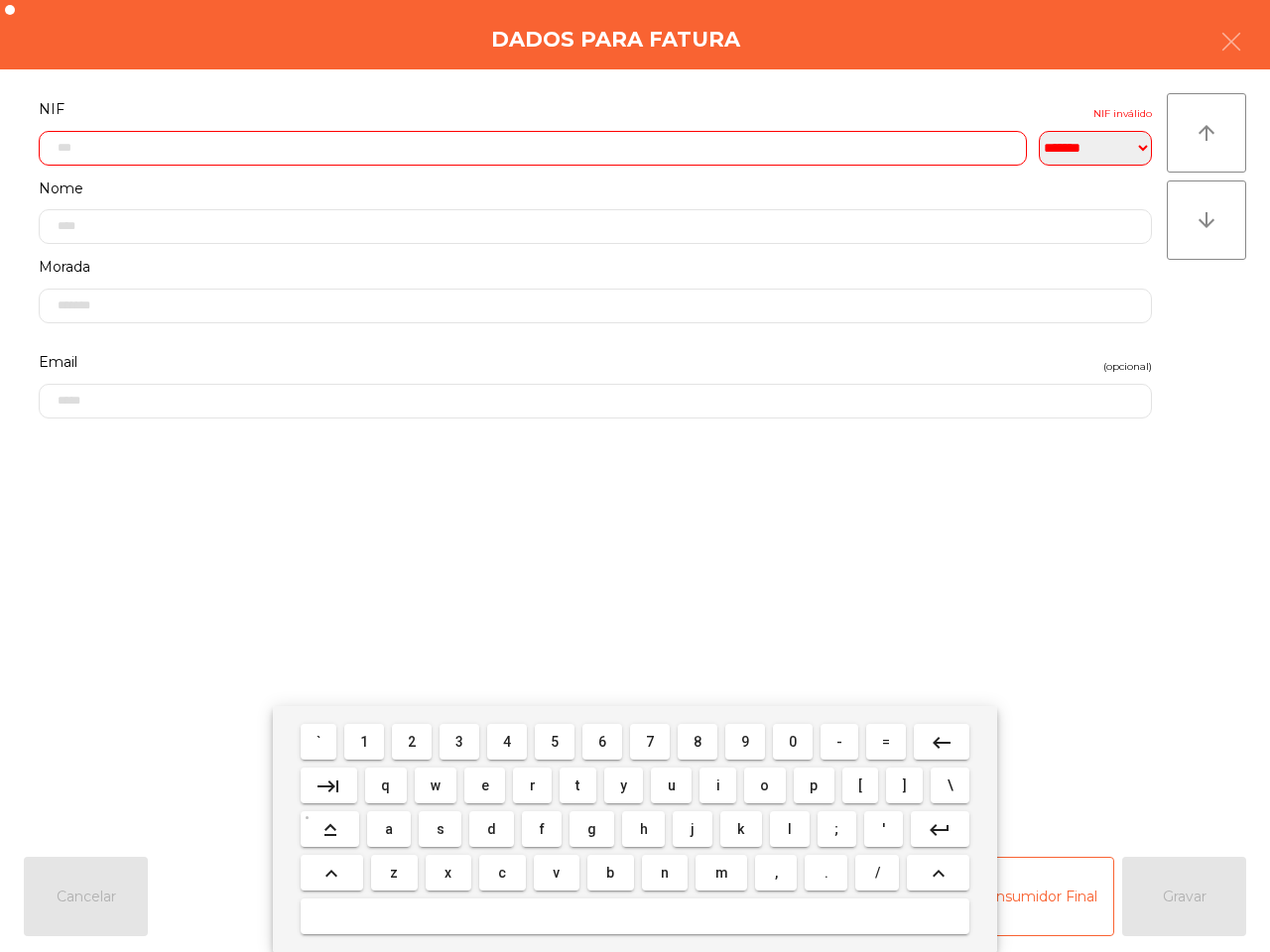 click on "5" at bounding box center (555, 742) 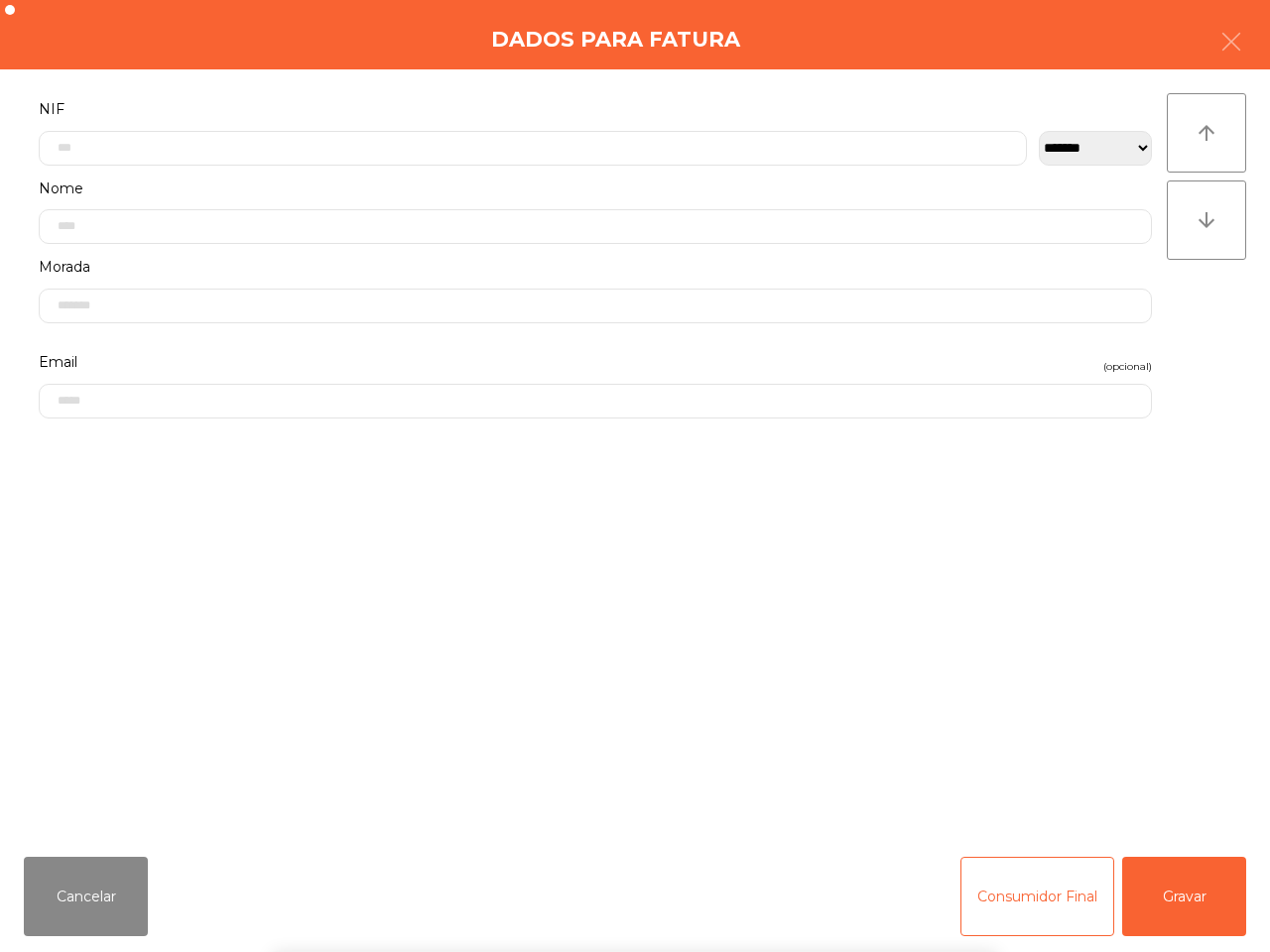 click on "**********" 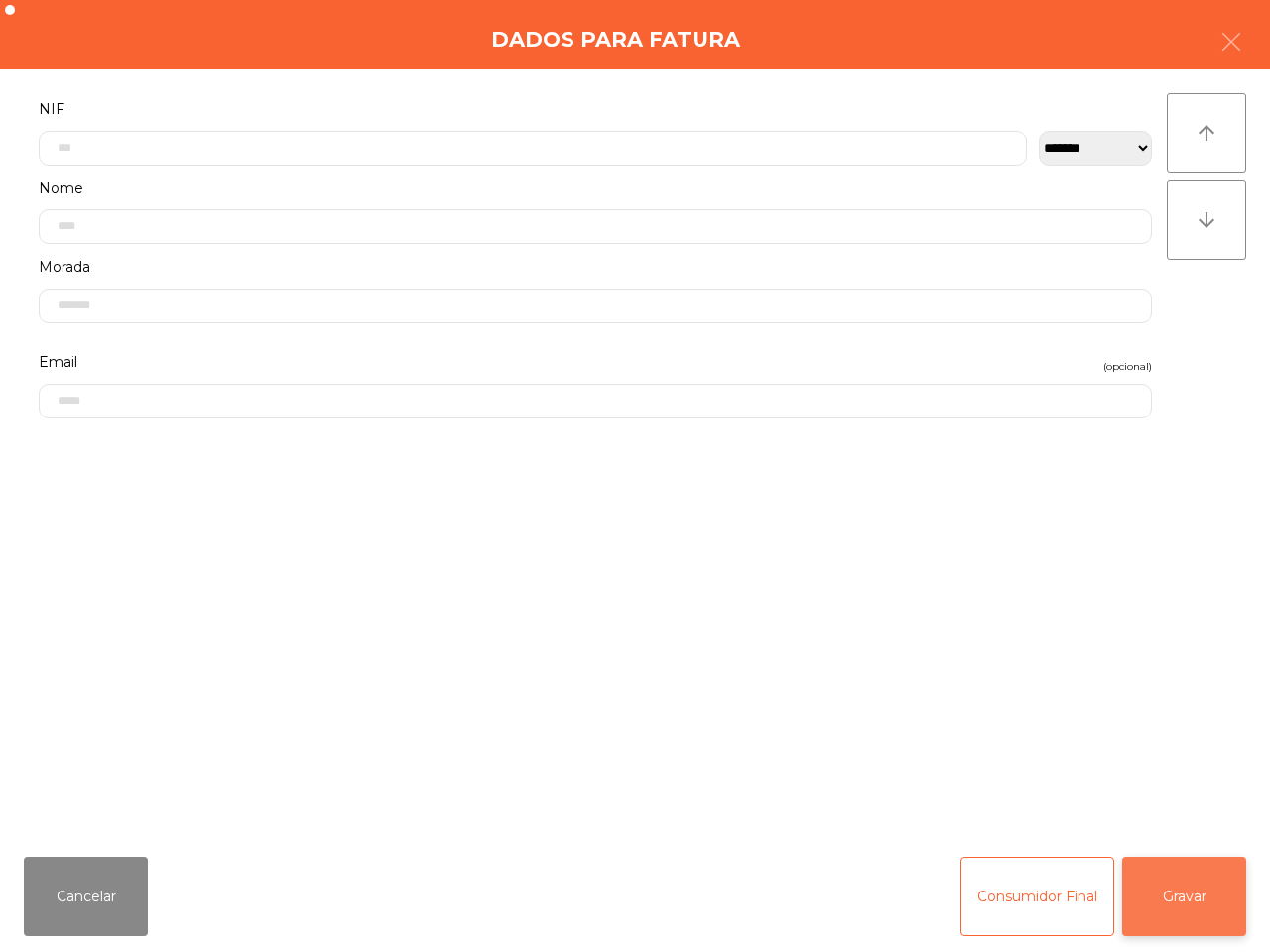 click on "Gravar" 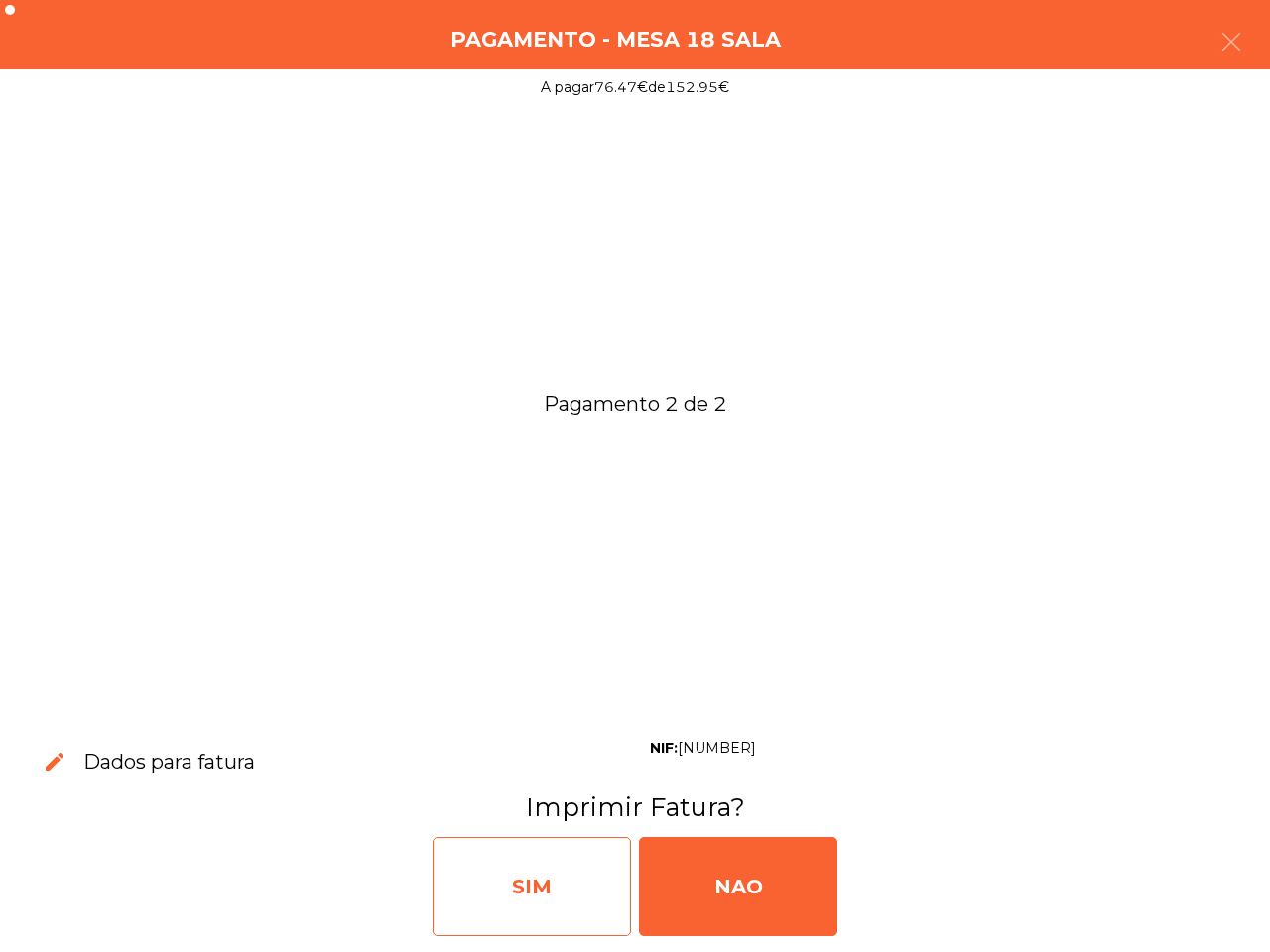 click on "SIM" 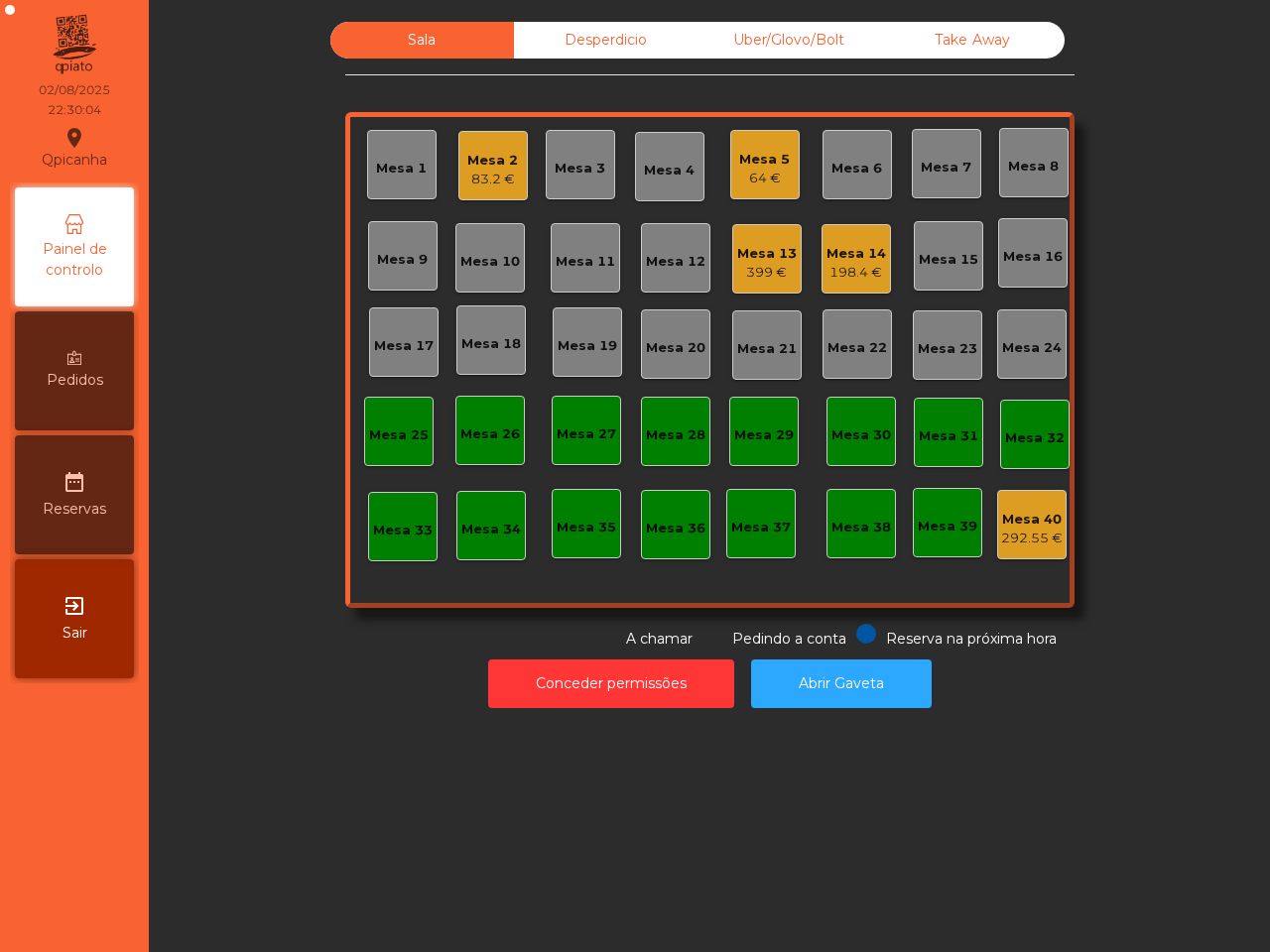 click on "Mesa 13" 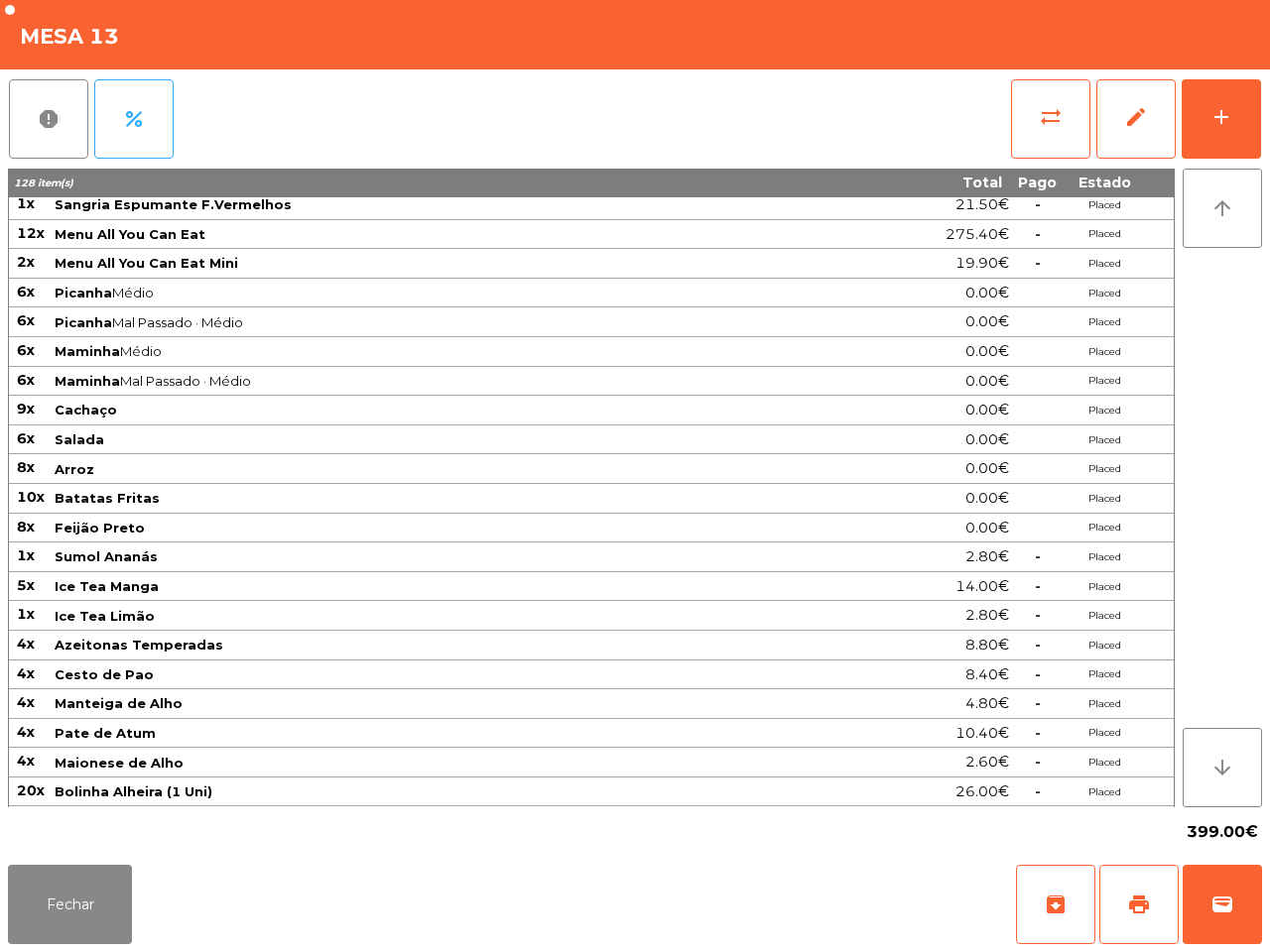 scroll, scrollTop: 0, scrollLeft: 0, axis: both 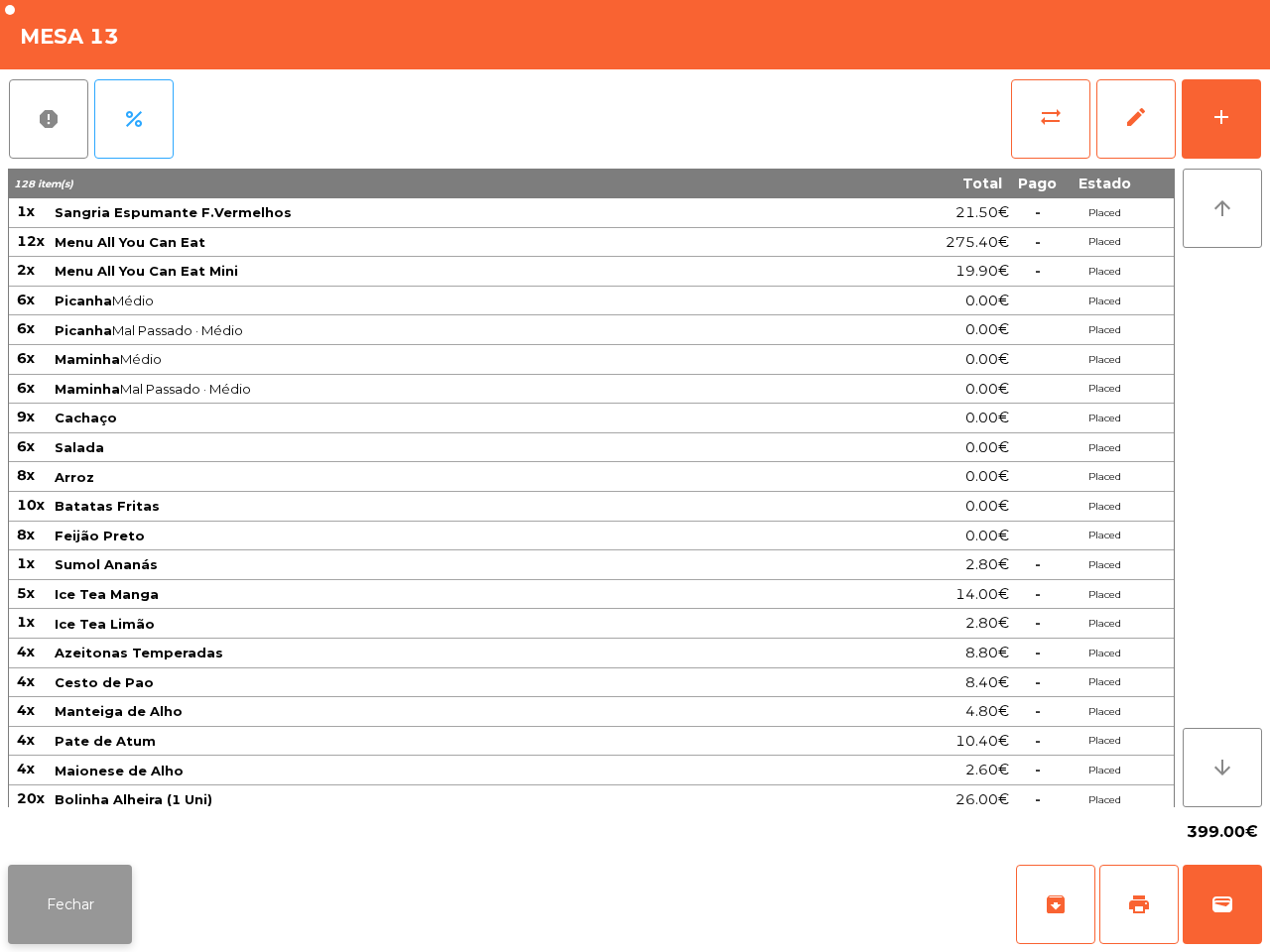 click on "Fechar" 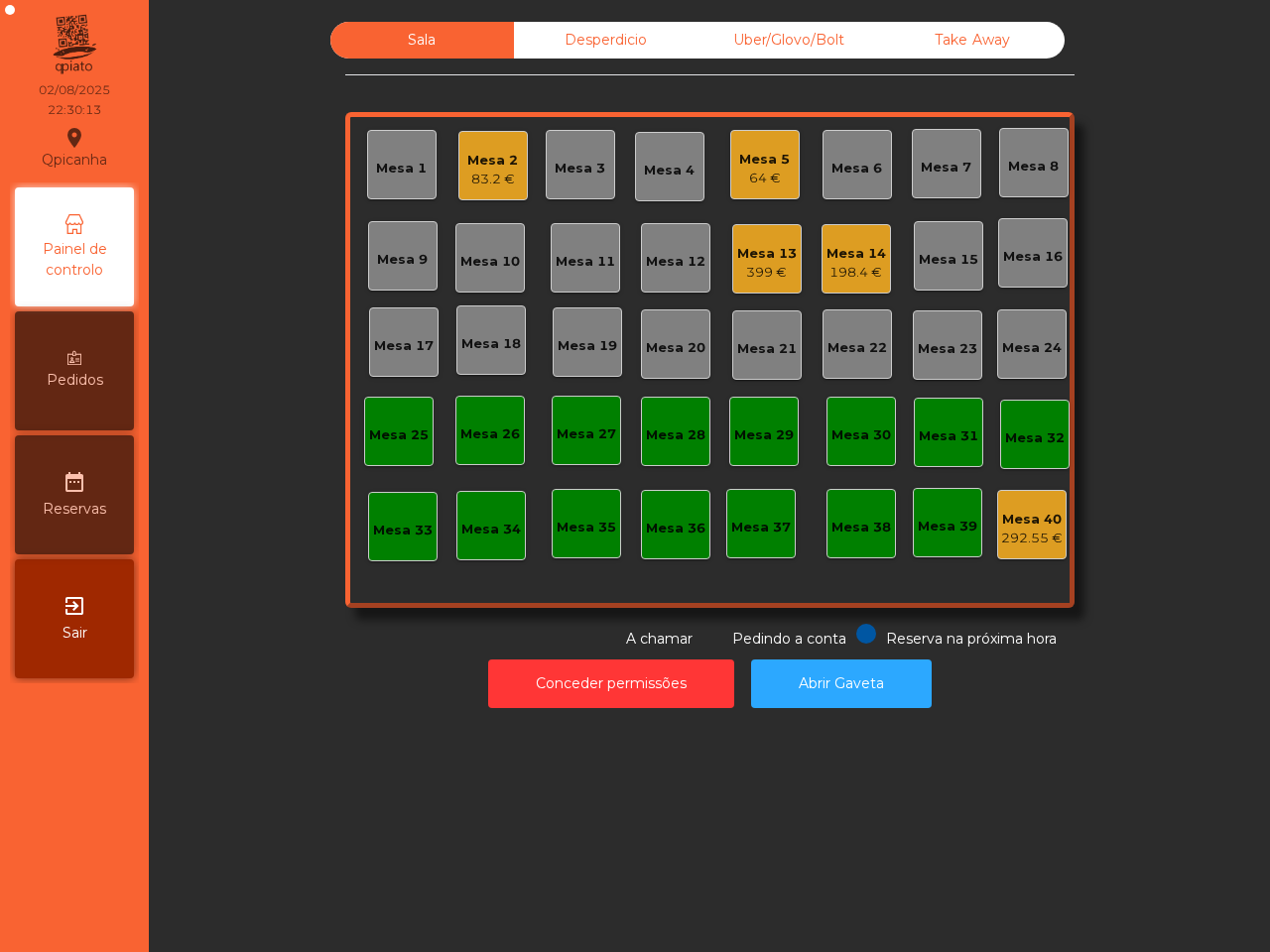 click on "[PRICE]" 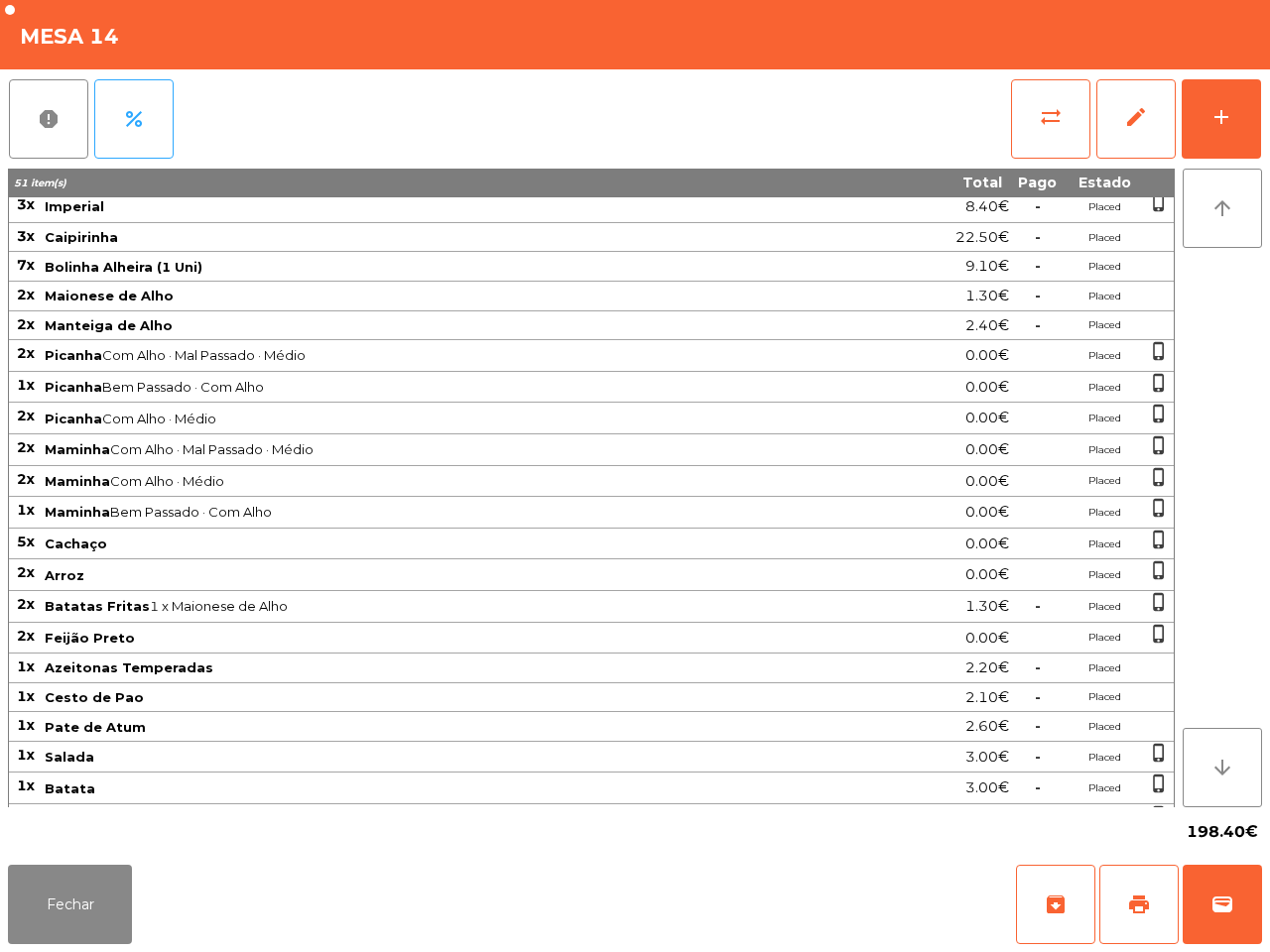 scroll, scrollTop: 0, scrollLeft: 0, axis: both 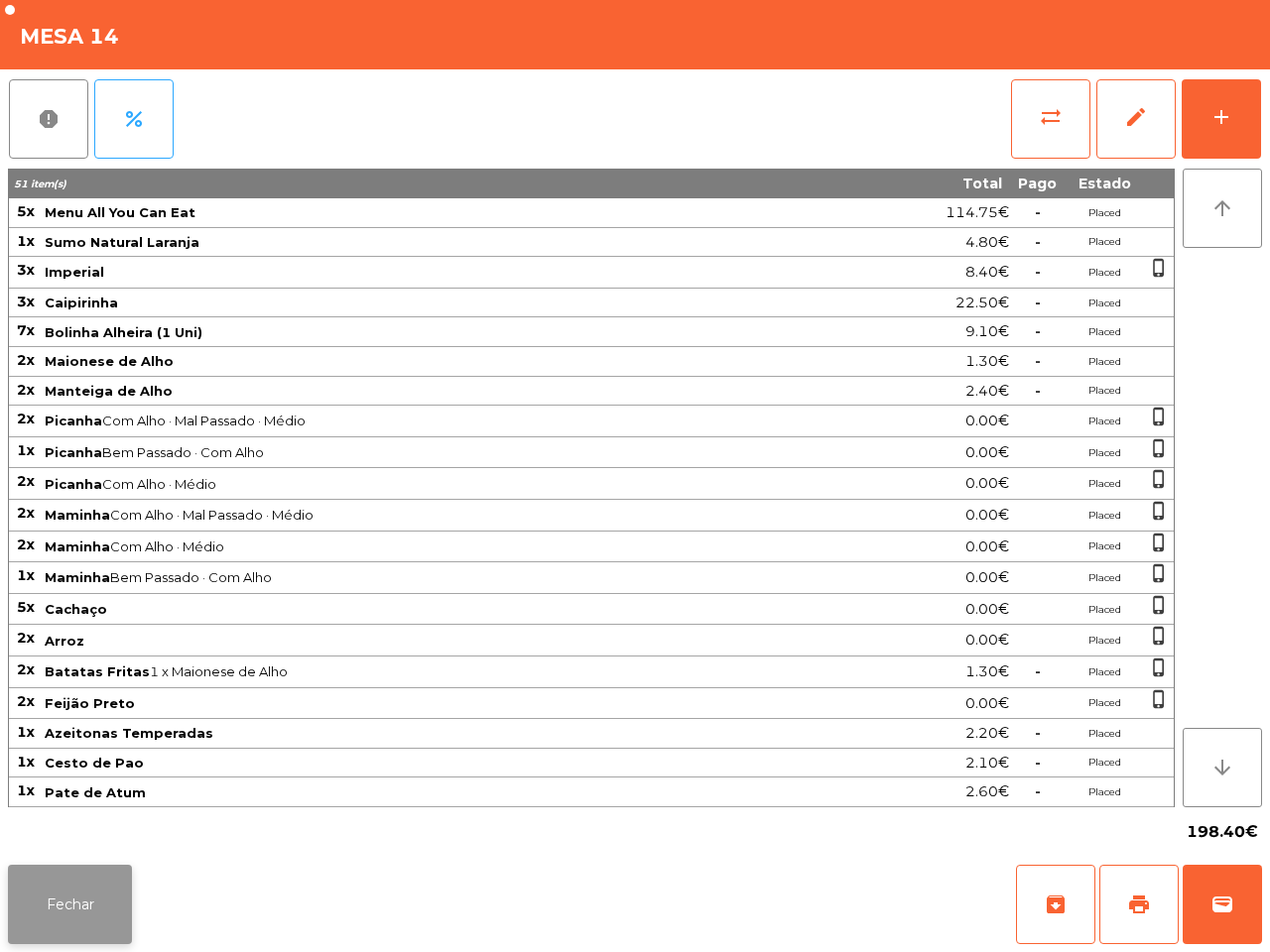 click on "Fechar" 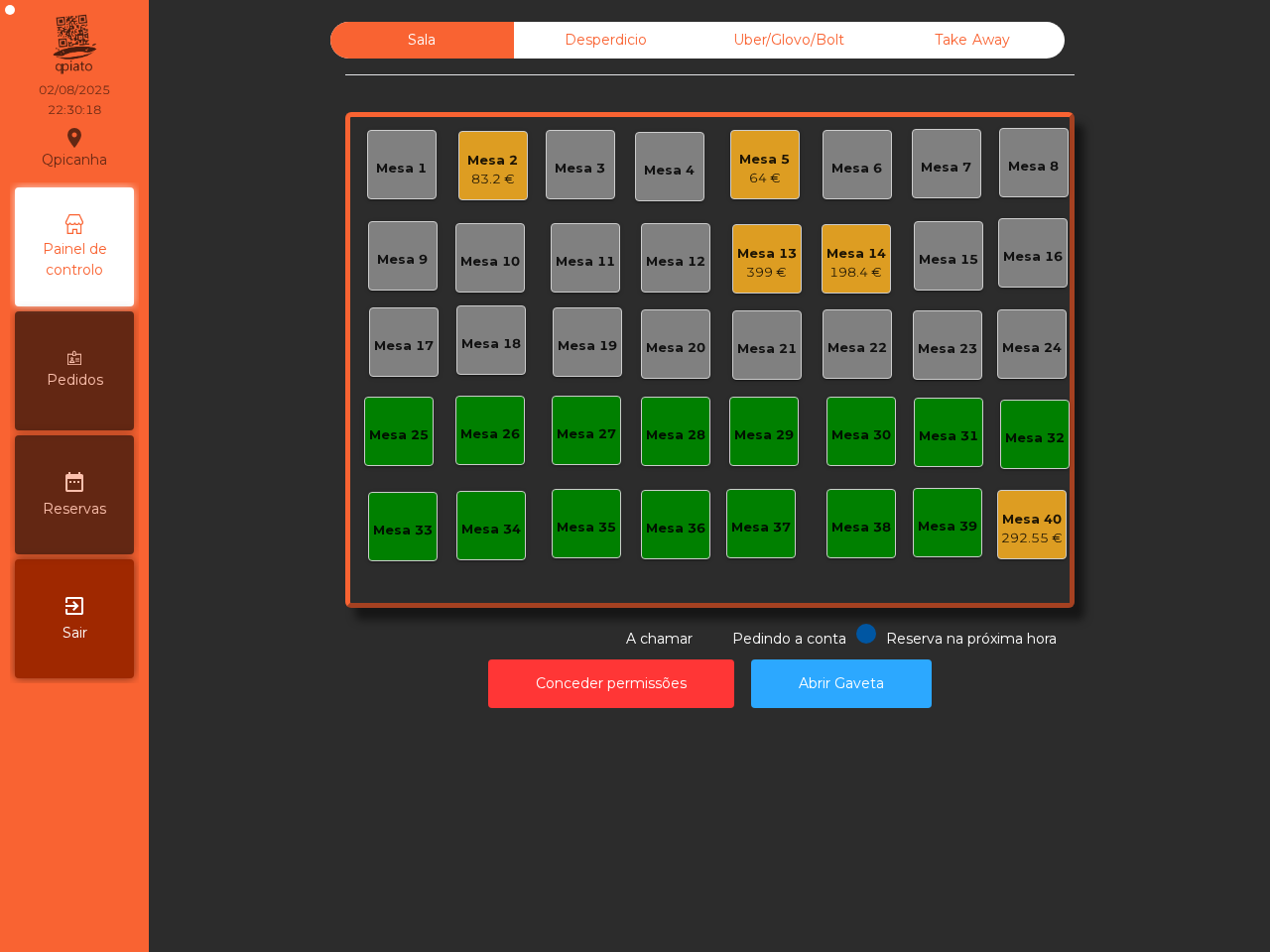 click on "[PRICE]" 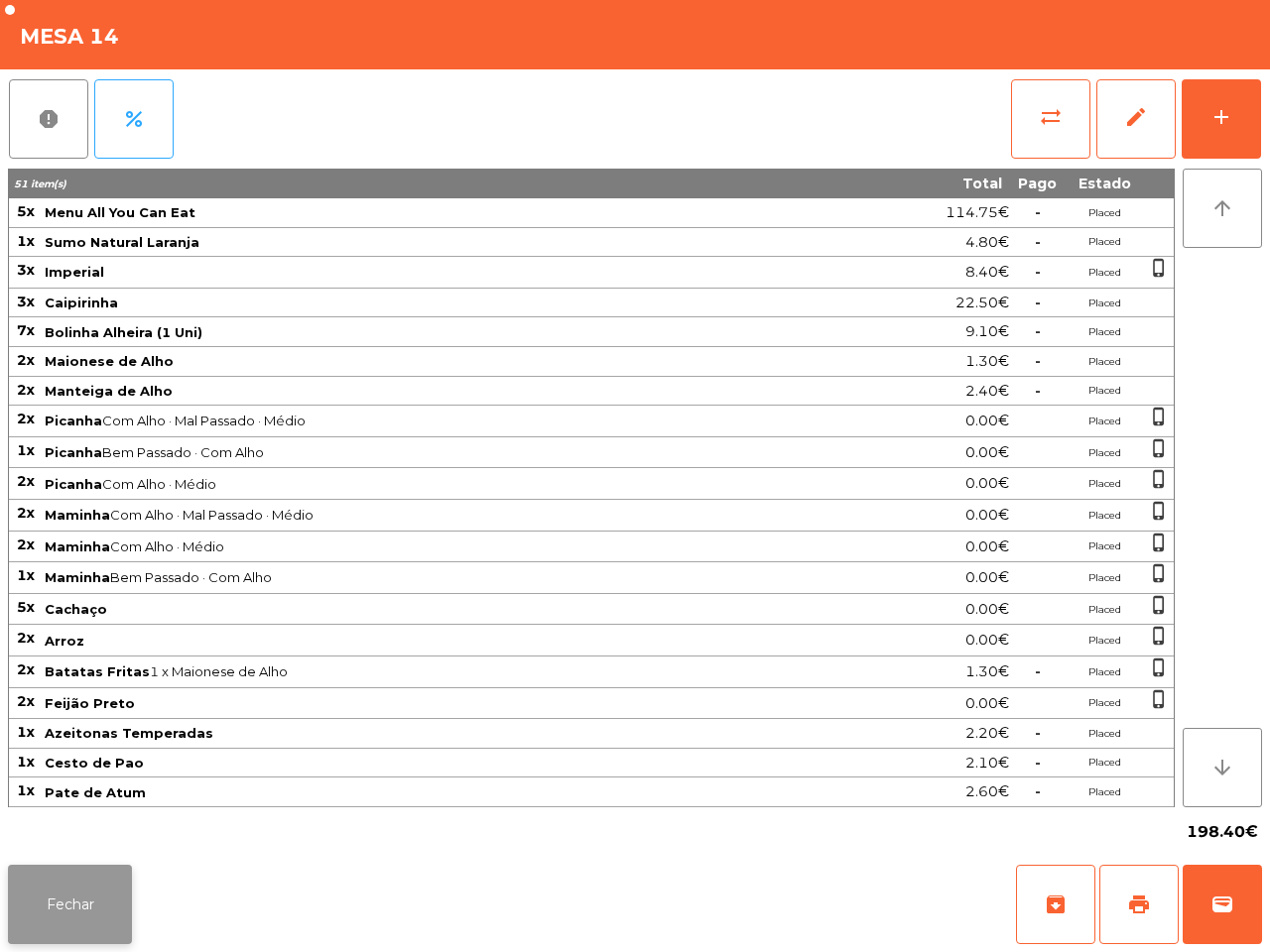 click on "Fechar" 